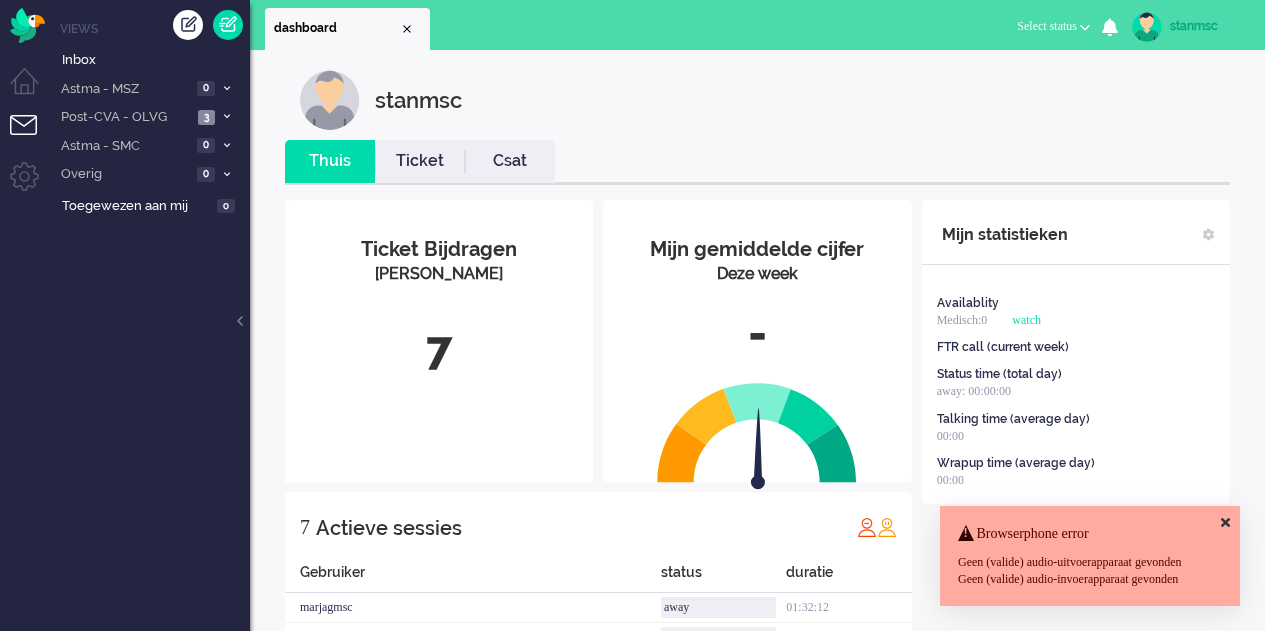 scroll, scrollTop: 0, scrollLeft: 0, axis: both 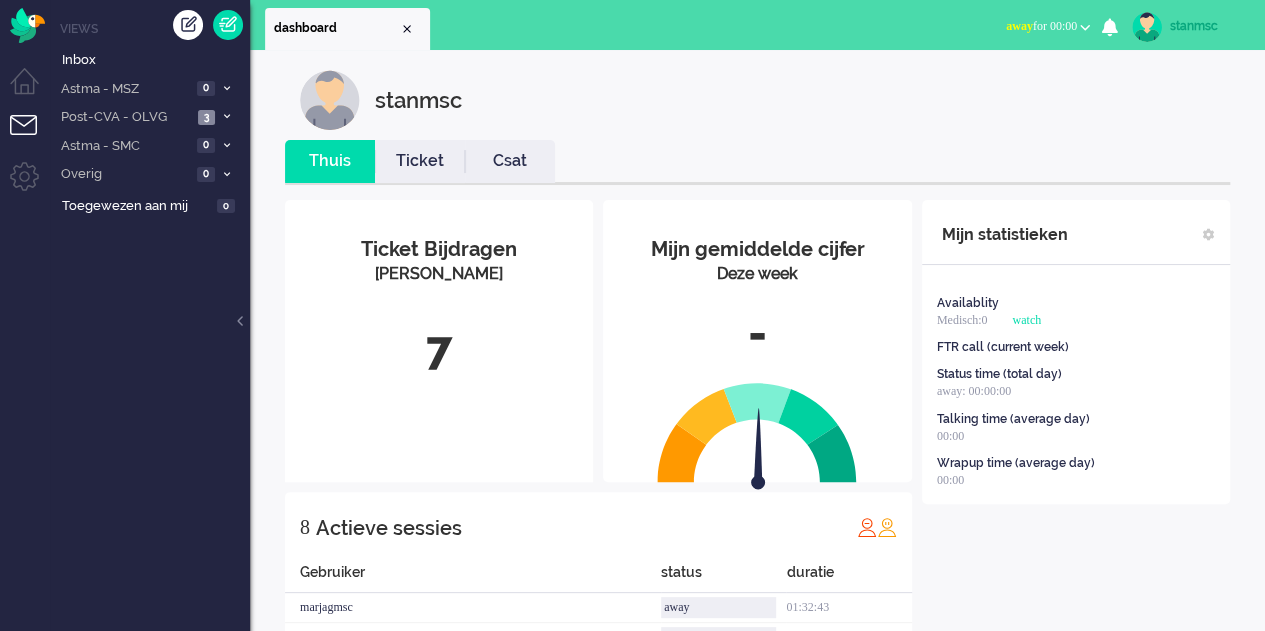click on "stanmsc" at bounding box center [772, 100] 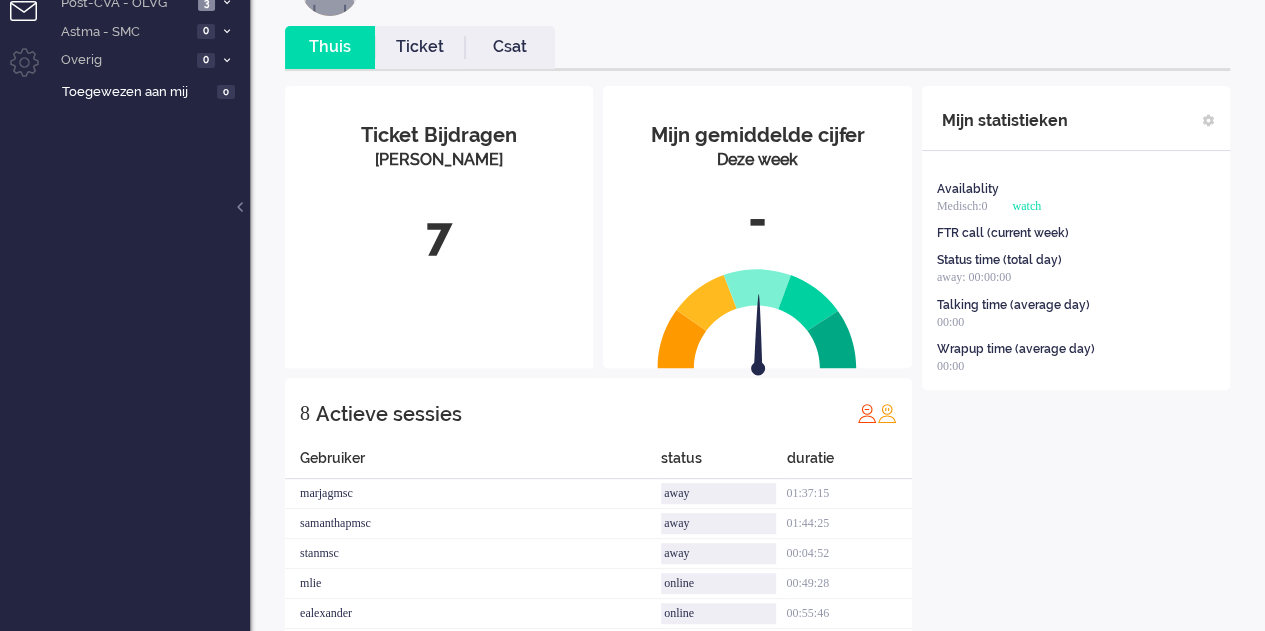 scroll, scrollTop: 0, scrollLeft: 0, axis: both 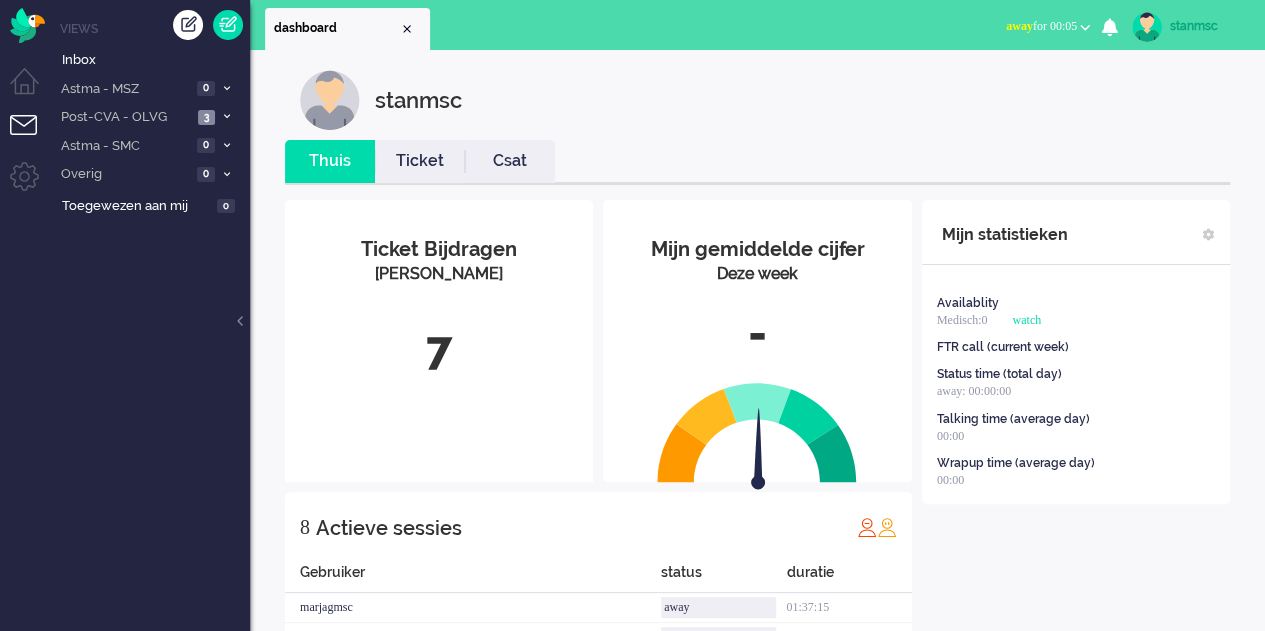 click on "away  for 00:05" at bounding box center [1048, 26] 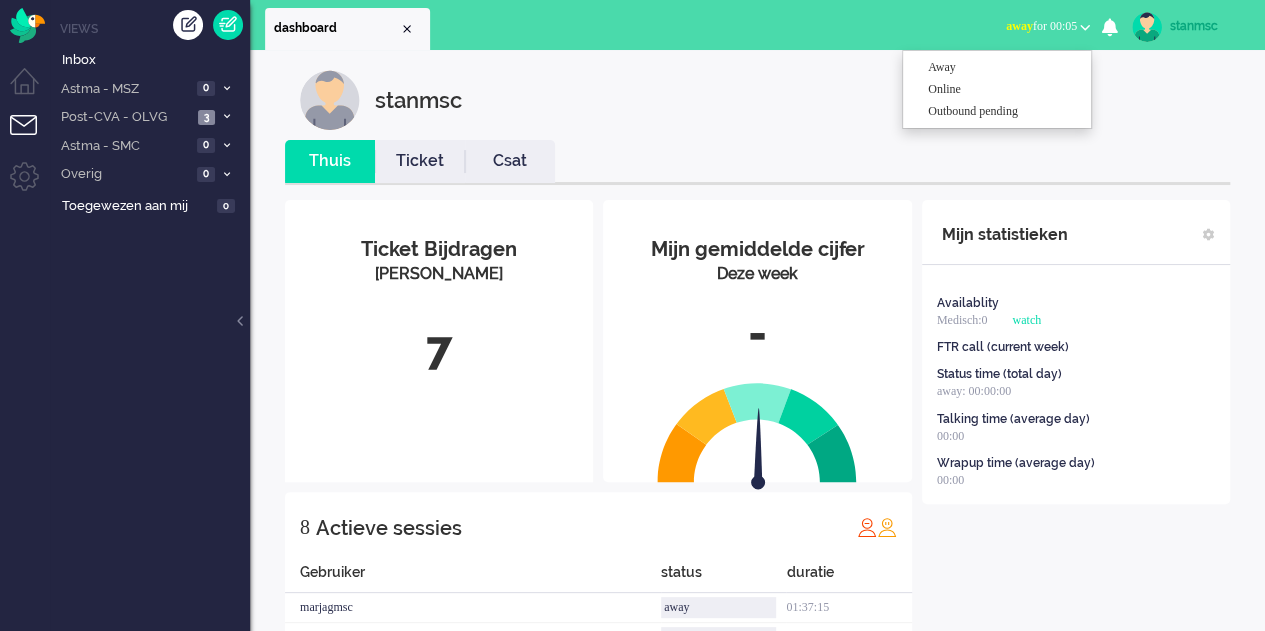 click on "stanmsc" at bounding box center (772, 100) 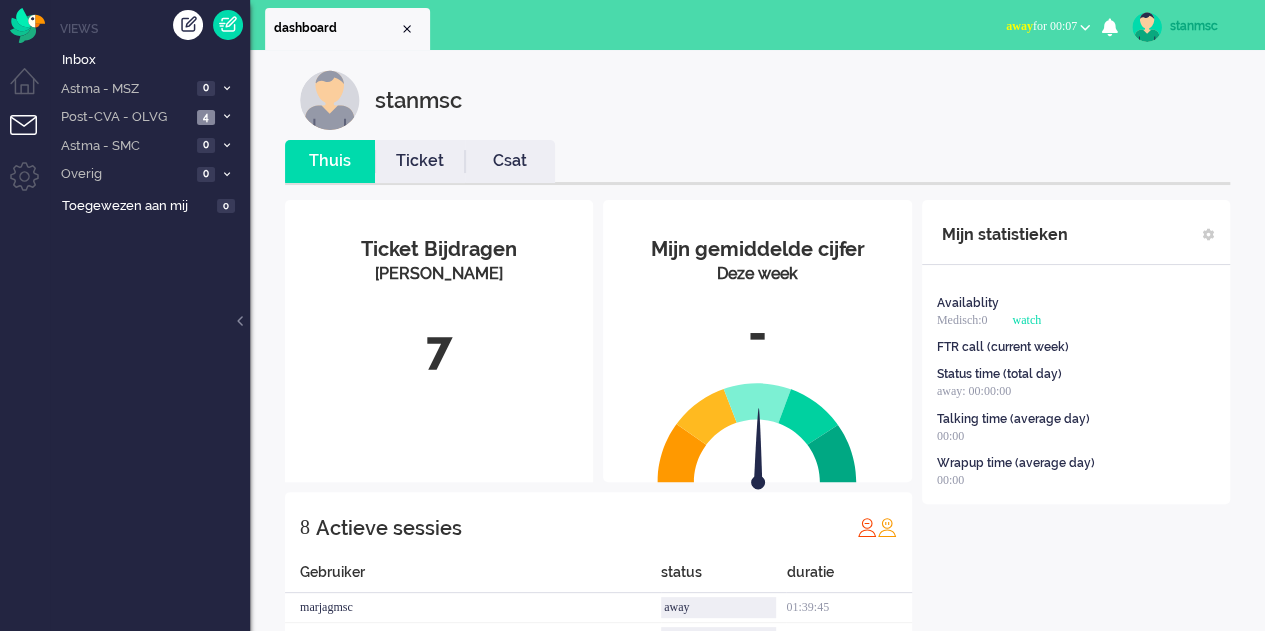 click at bounding box center [1085, 27] 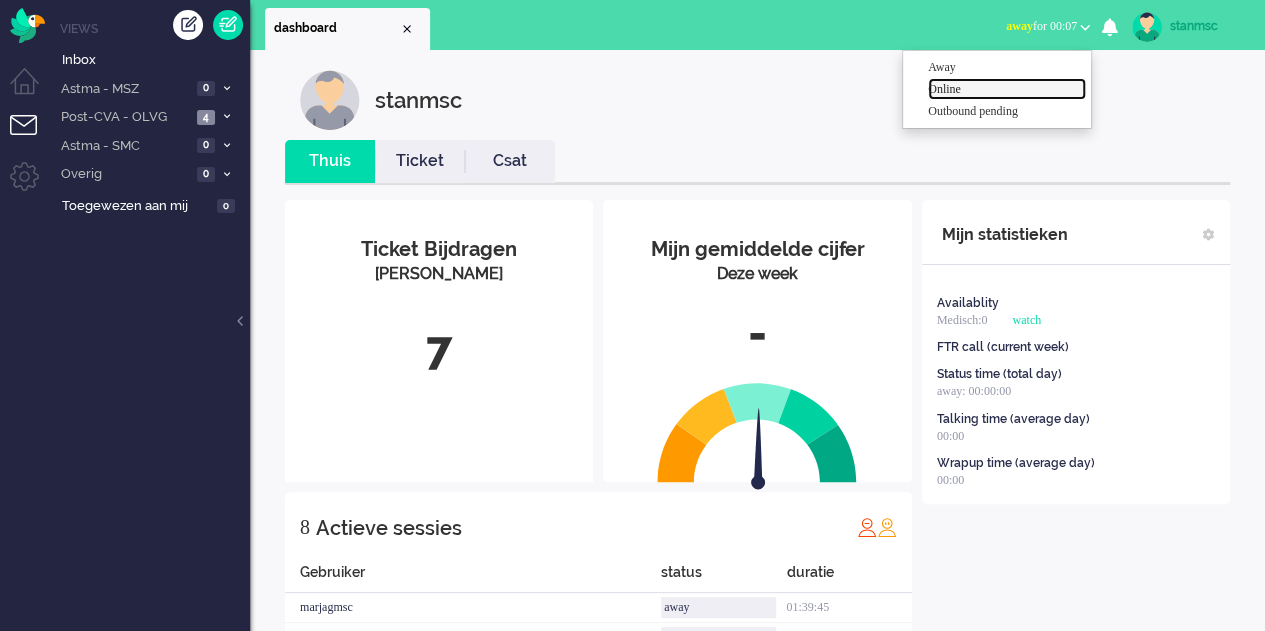 click on "Online" at bounding box center (1007, 89) 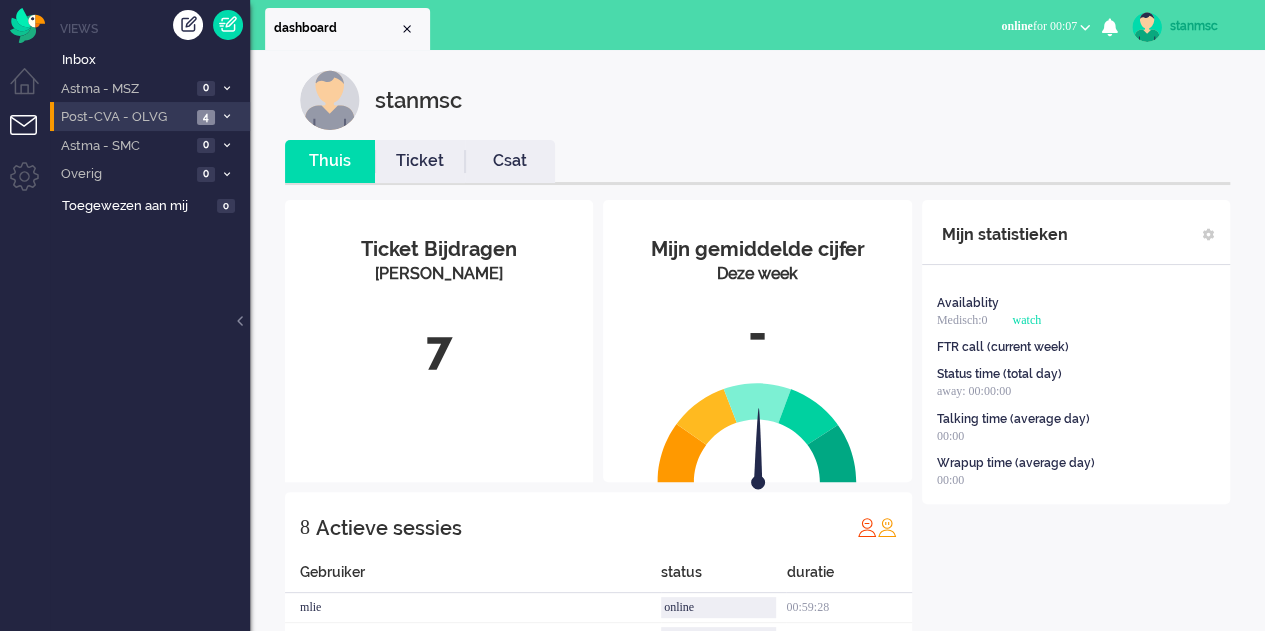 click on "Post-CVA - OLVG" at bounding box center (124, 117) 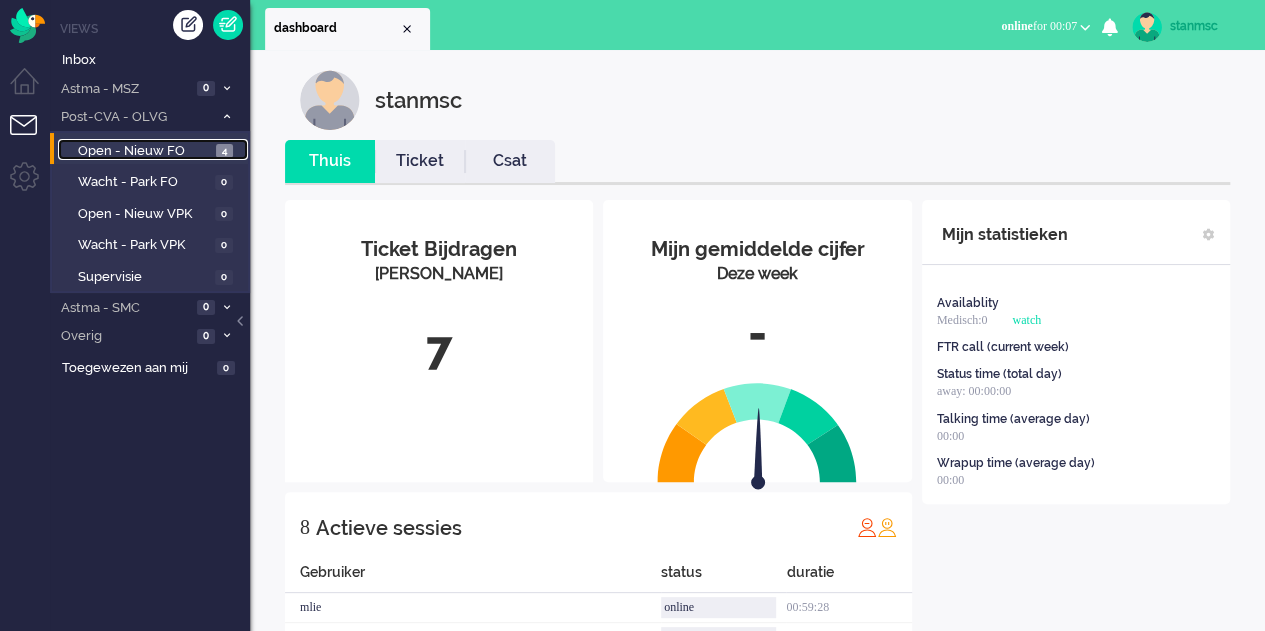 click on "Open - Nieuw FO" at bounding box center [144, 151] 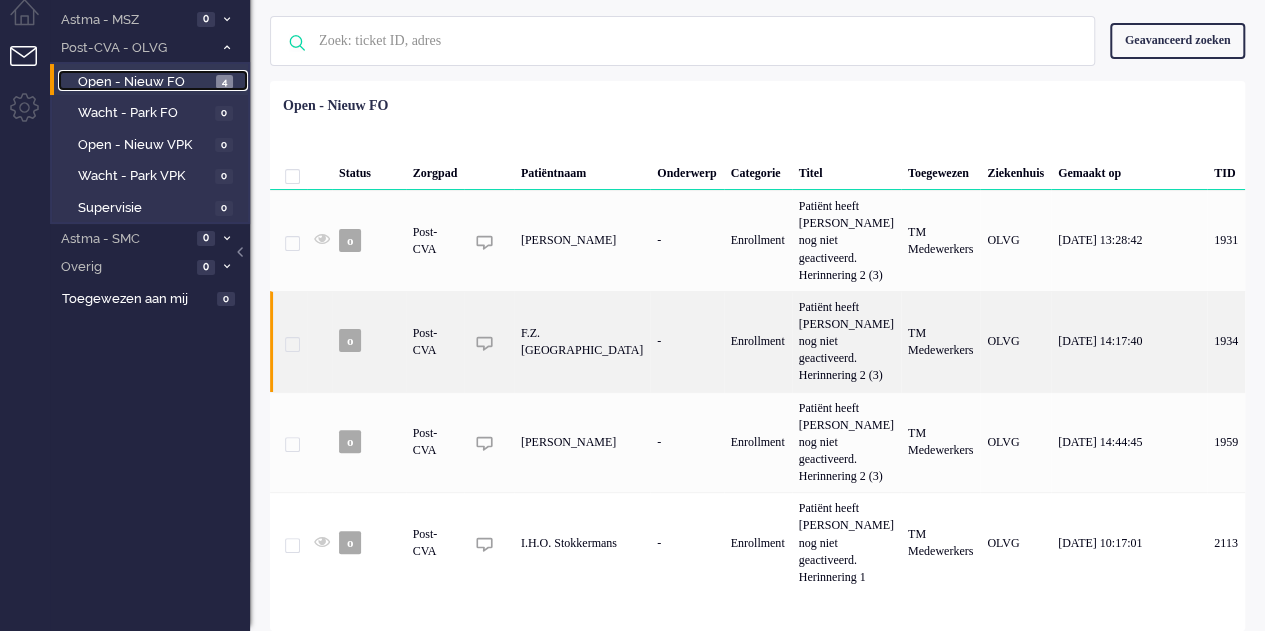 scroll, scrollTop: 137, scrollLeft: 0, axis: vertical 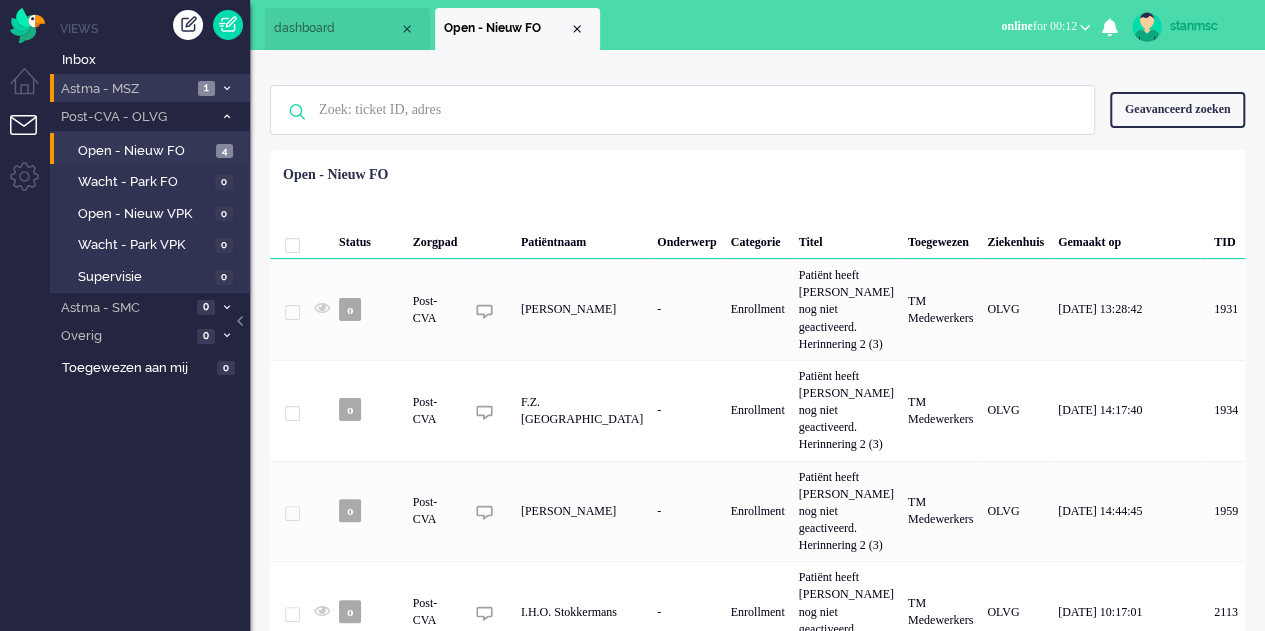 click on "Astma - MSZ" at bounding box center [125, 89] 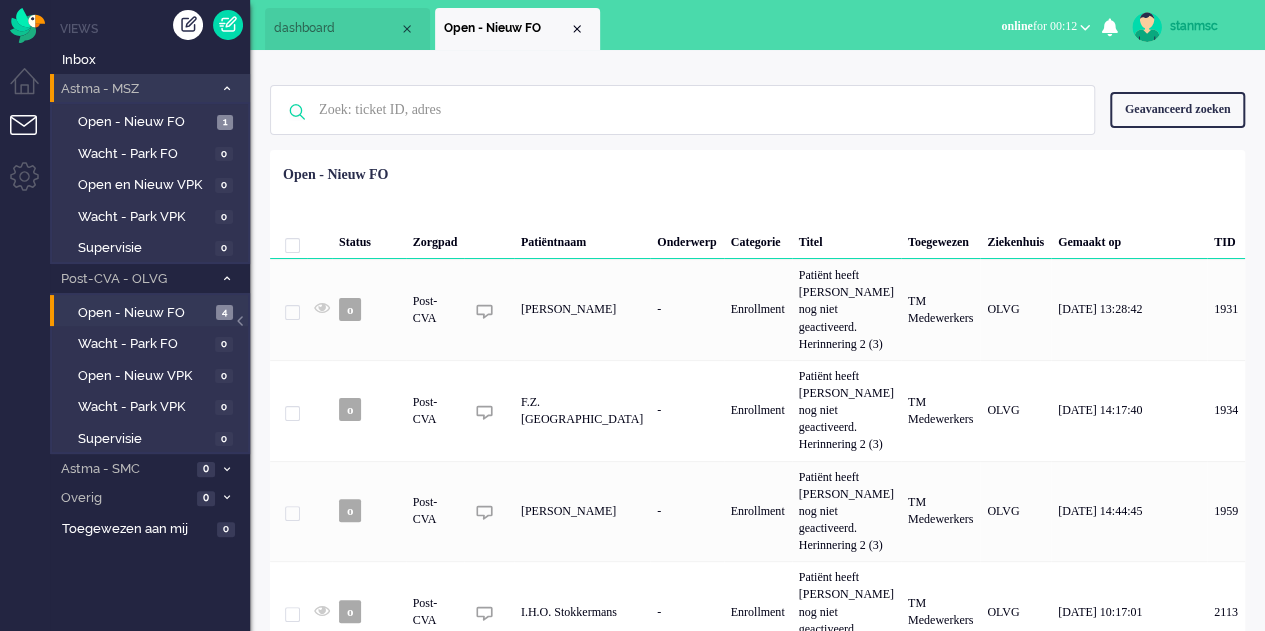 click on "Astma - MSZ" at bounding box center [135, 89] 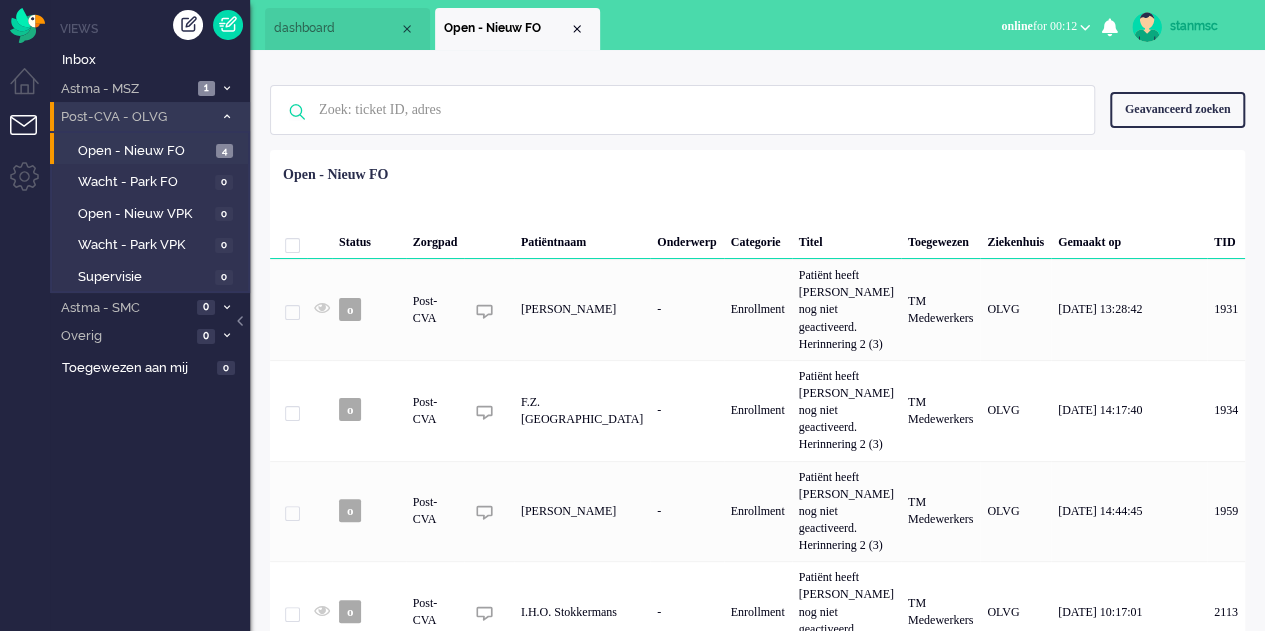 click on "Post-CVA - OLVG" at bounding box center [135, 117] 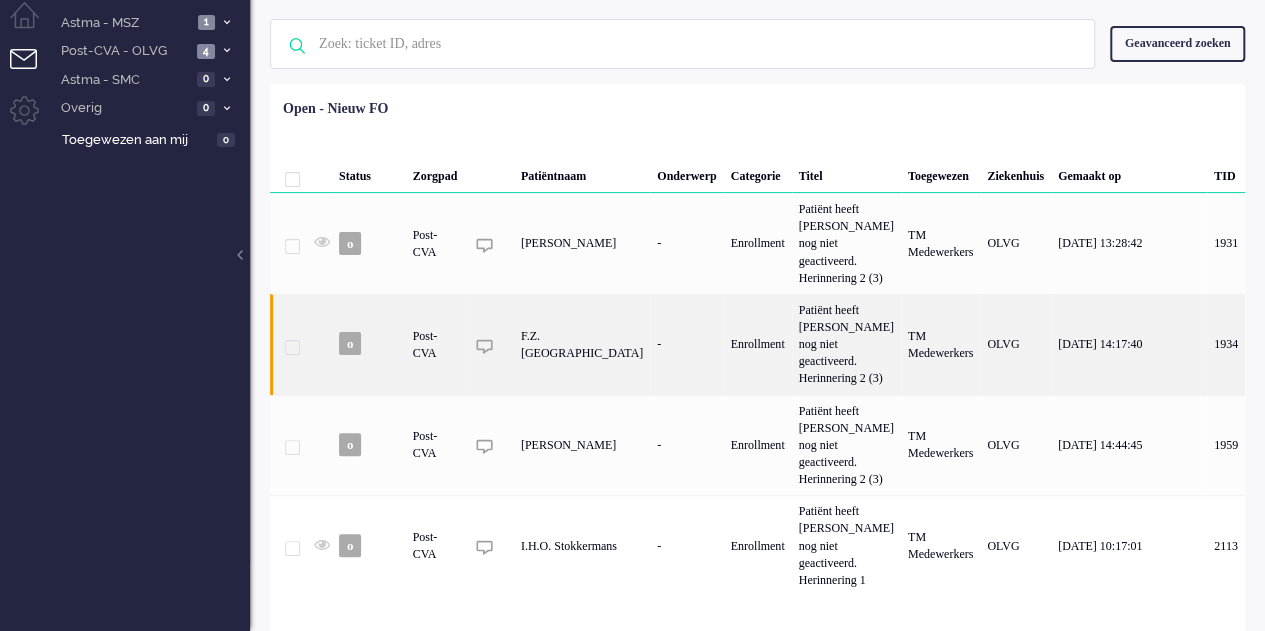 scroll, scrollTop: 0, scrollLeft: 0, axis: both 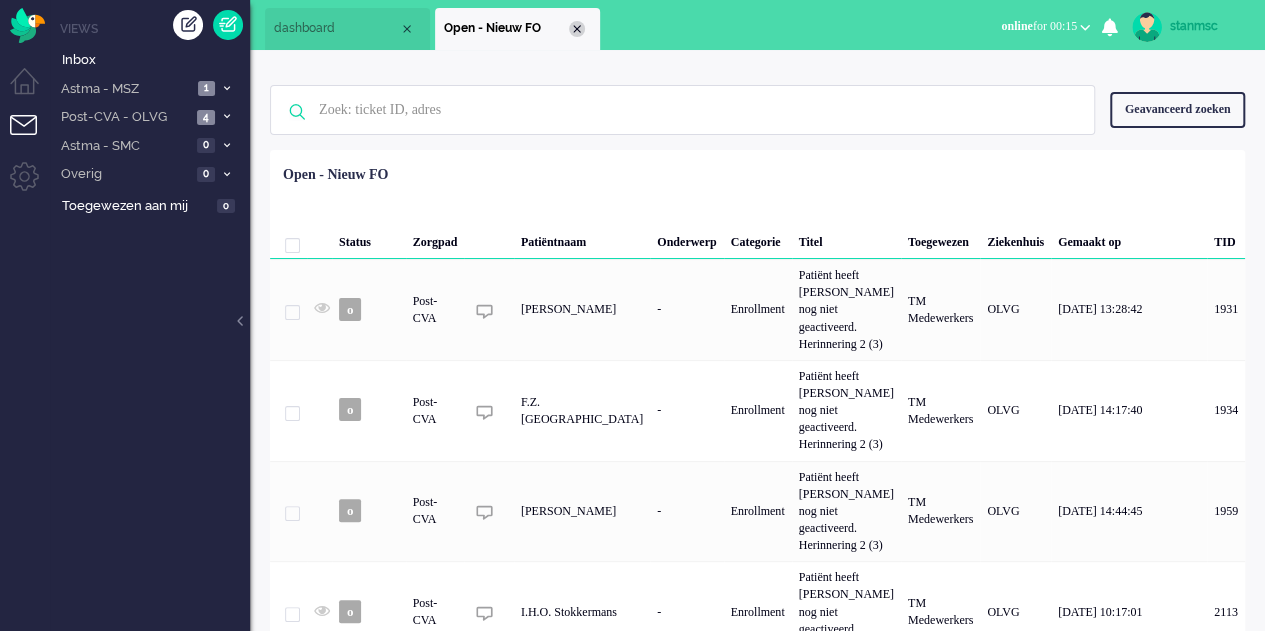 click at bounding box center [577, 29] 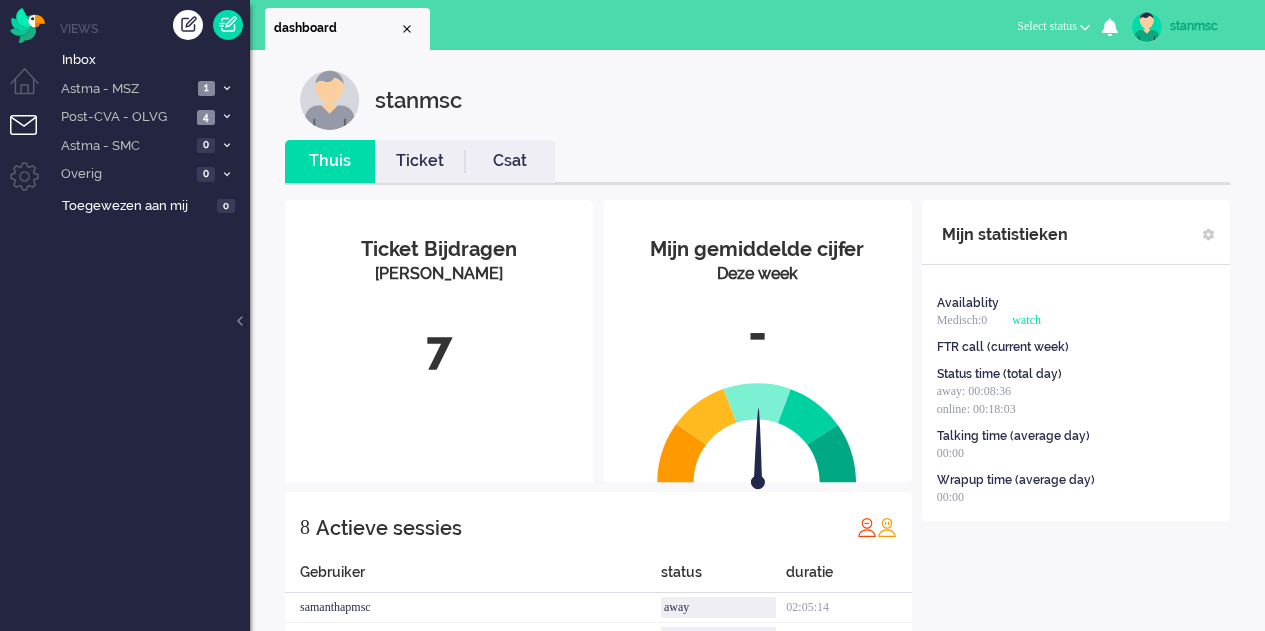 scroll, scrollTop: 0, scrollLeft: 0, axis: both 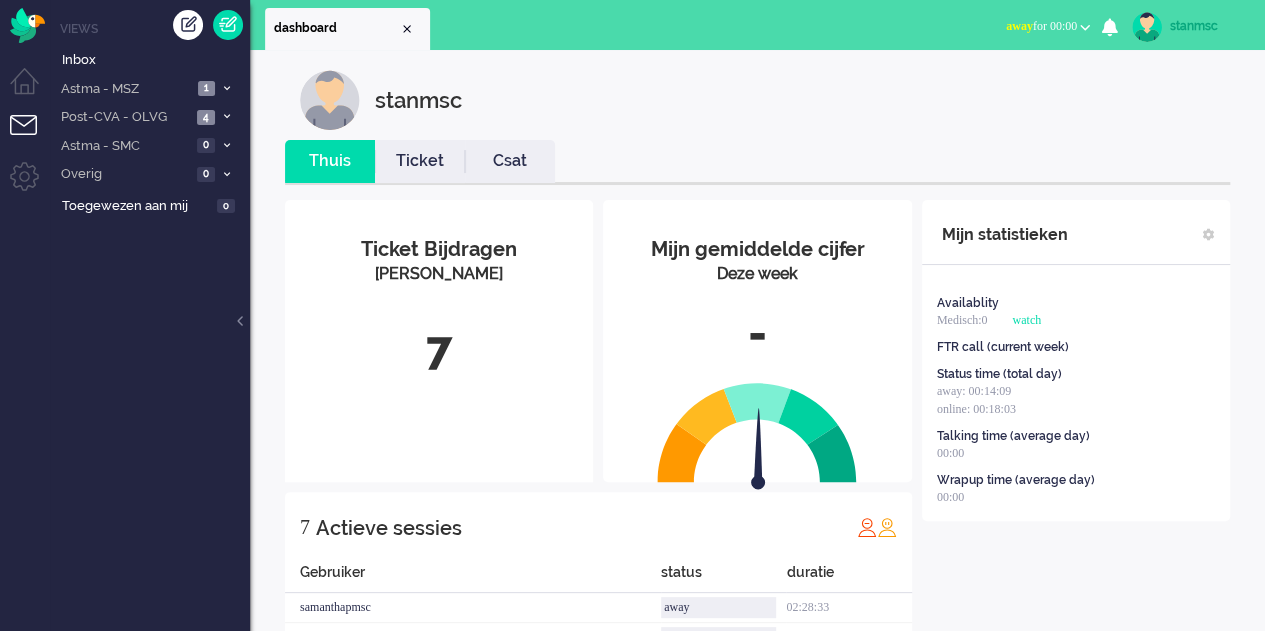 click at bounding box center (1085, 27) 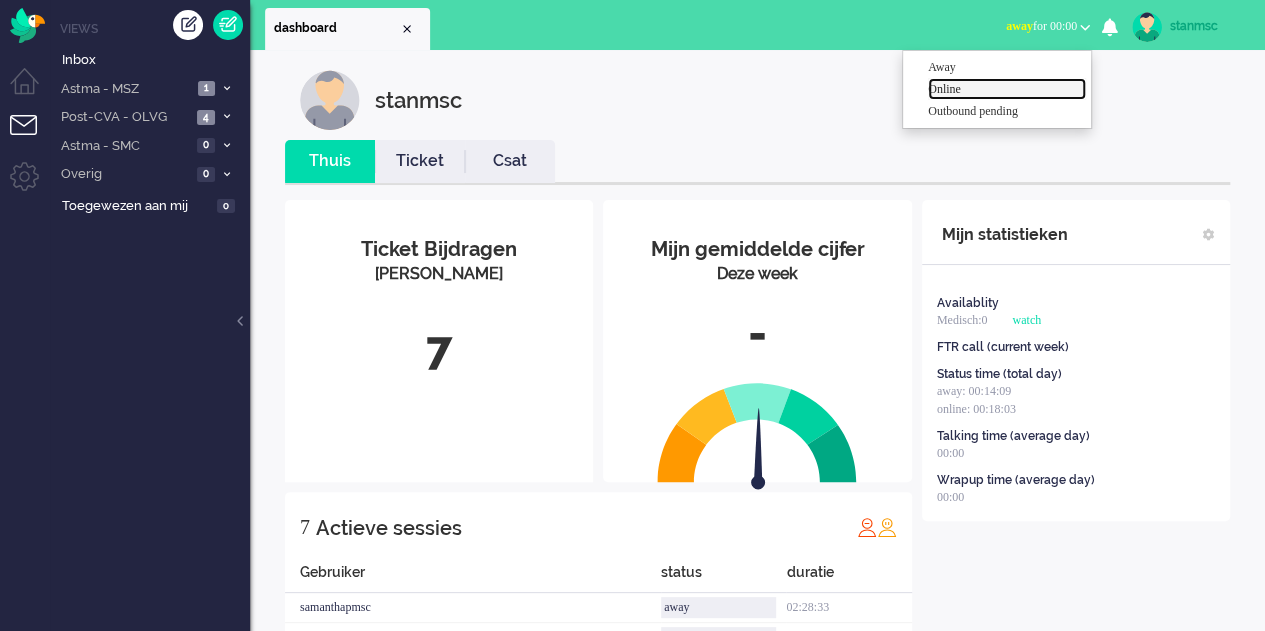 click on "Online" at bounding box center (1007, 89) 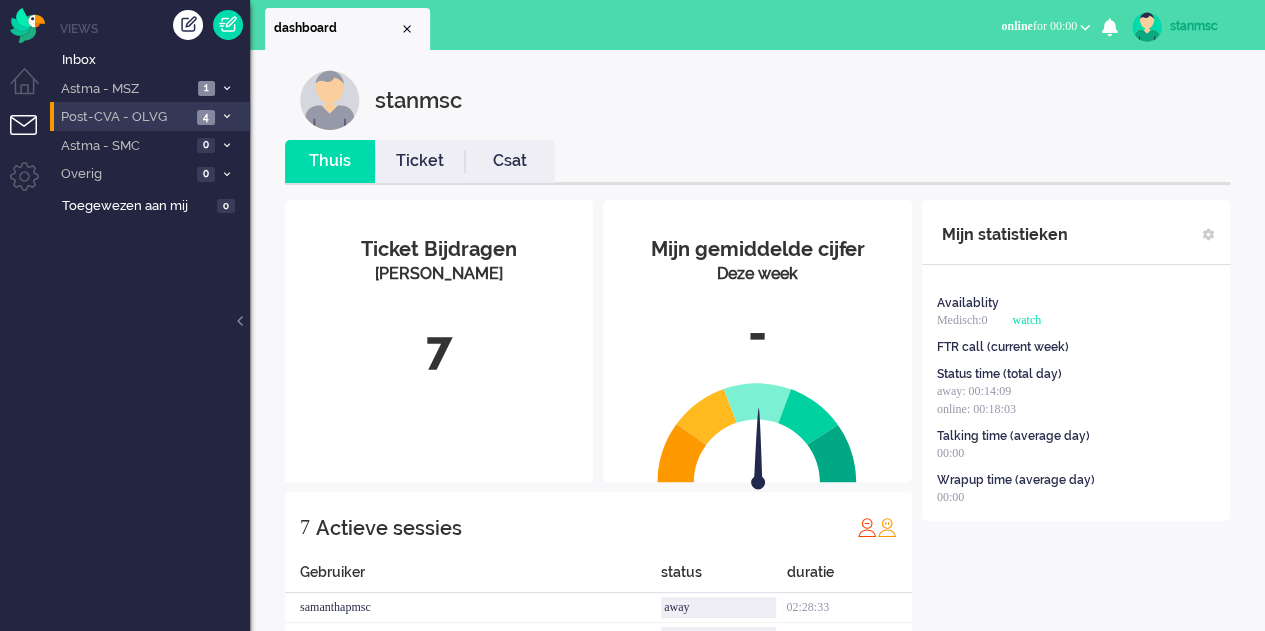 click on "Post-CVA - OLVG" at bounding box center [124, 117] 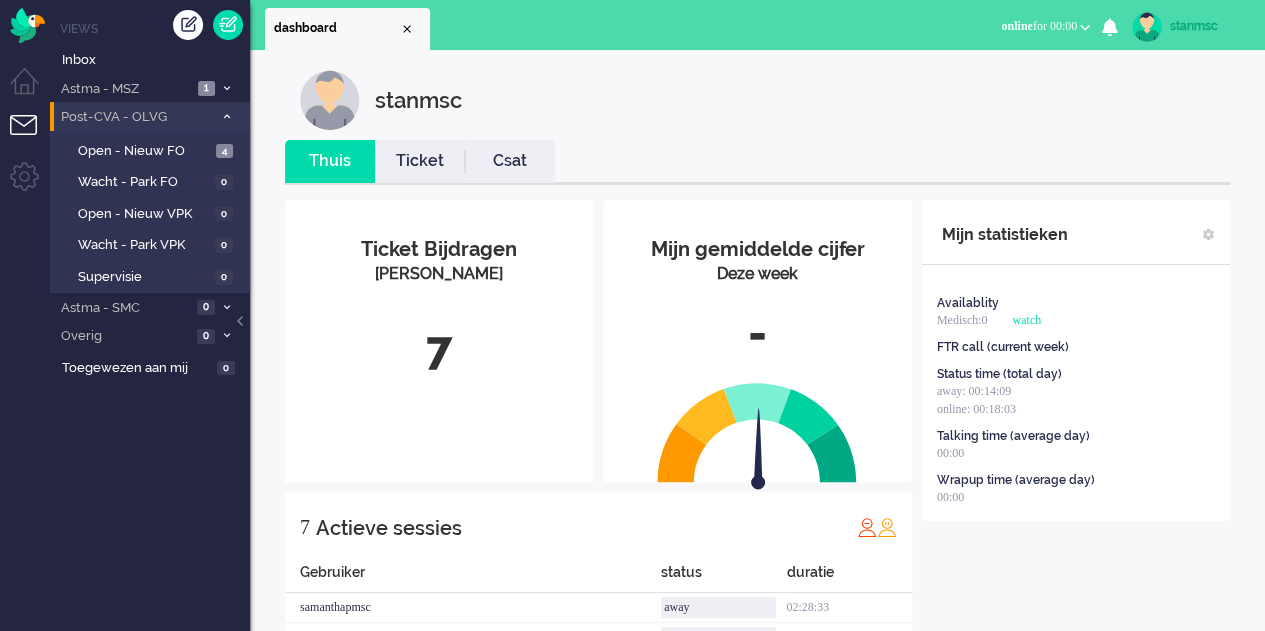 click on "Post-CVA - OLVG" at bounding box center [135, 117] 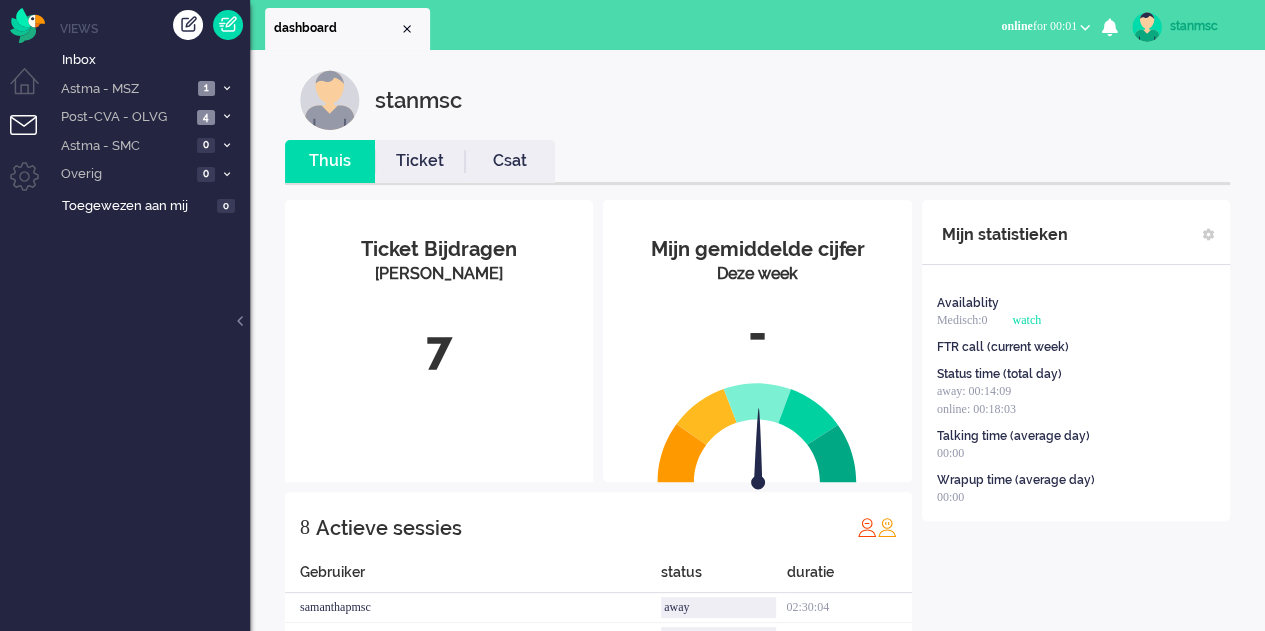 click at bounding box center (1085, 27) 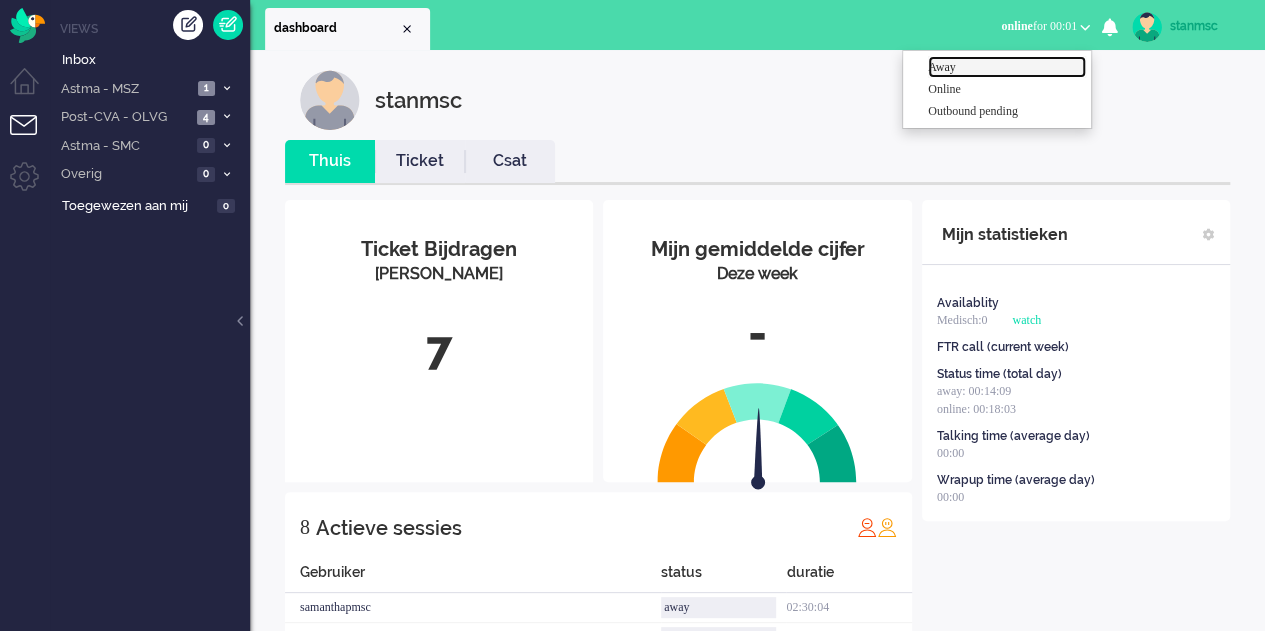 click on "Away" at bounding box center (1007, 67) 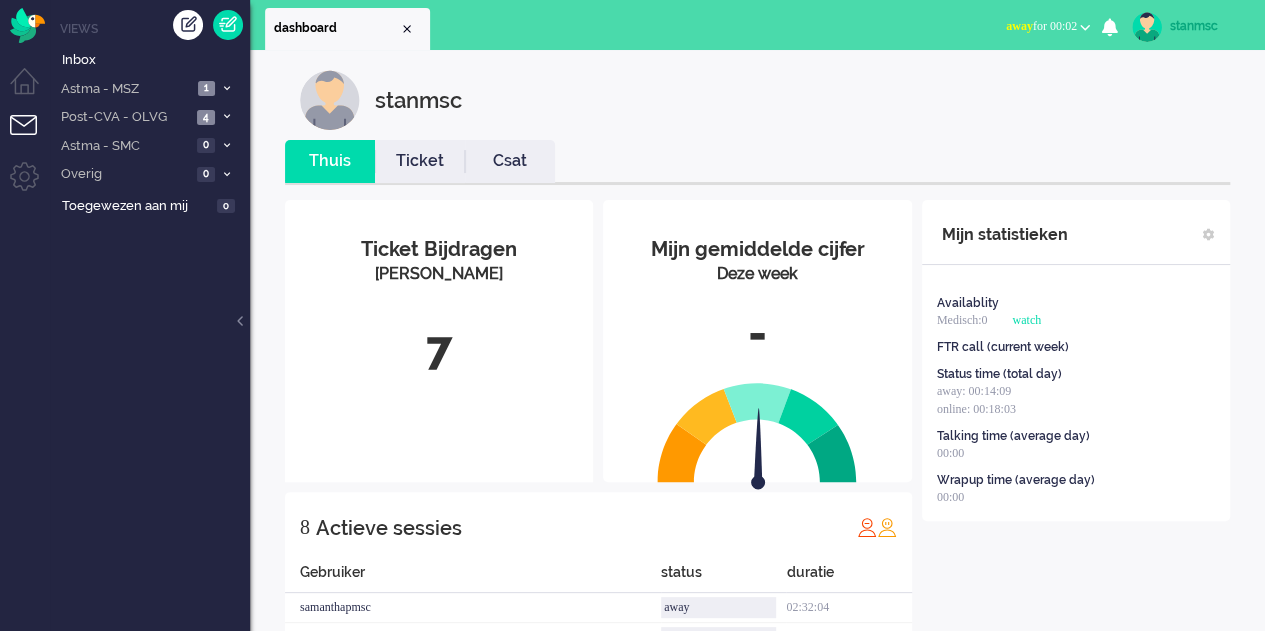 click on "away  for 00:02" at bounding box center (1041, 26) 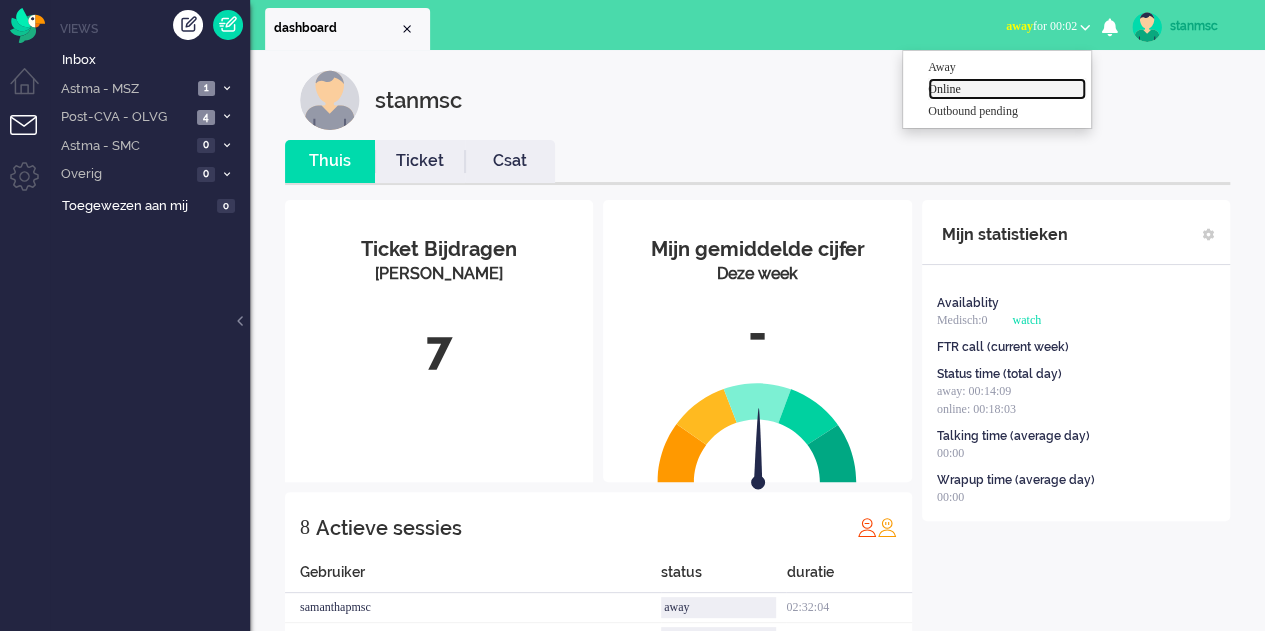 click on "Online" at bounding box center (1007, 89) 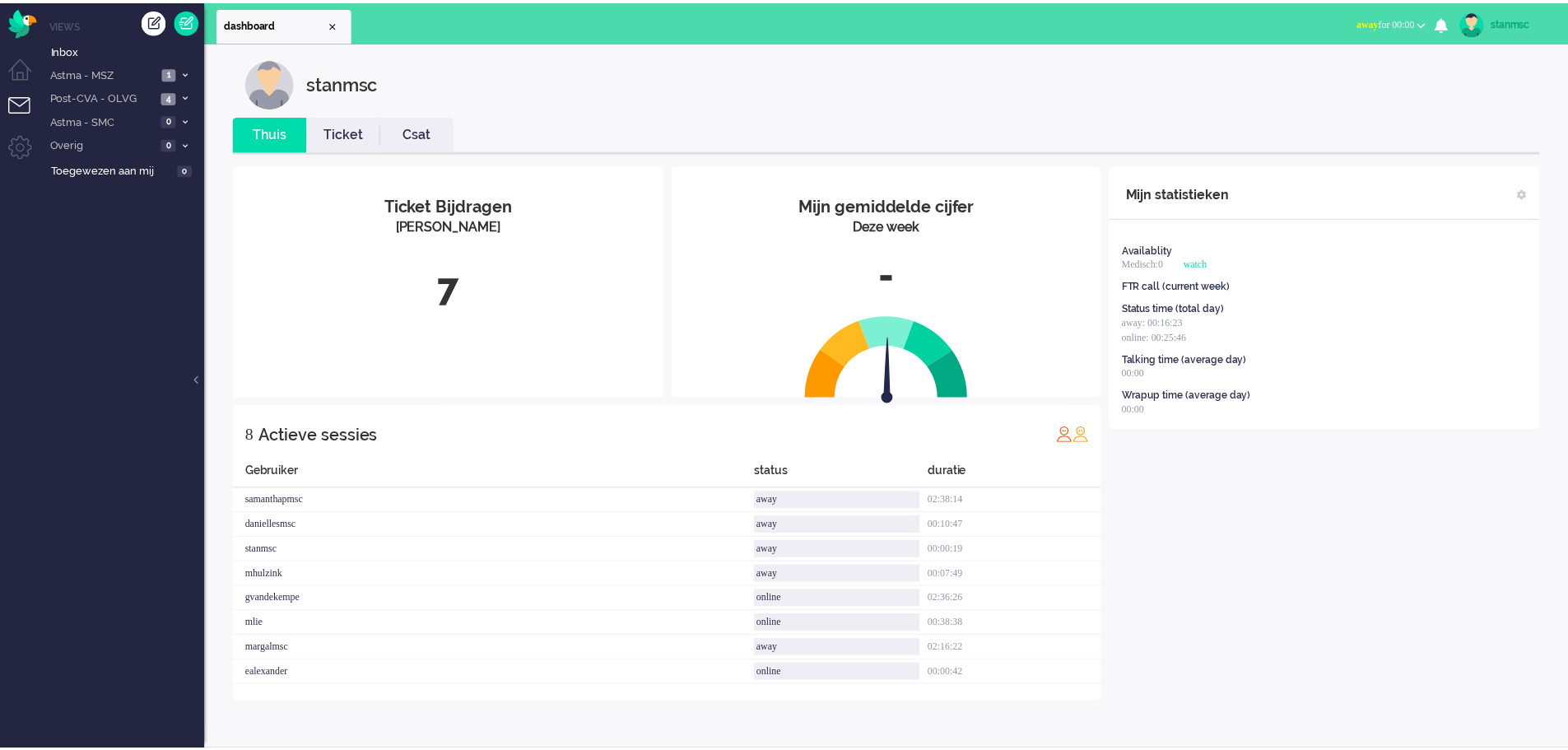 scroll, scrollTop: 0, scrollLeft: 0, axis: both 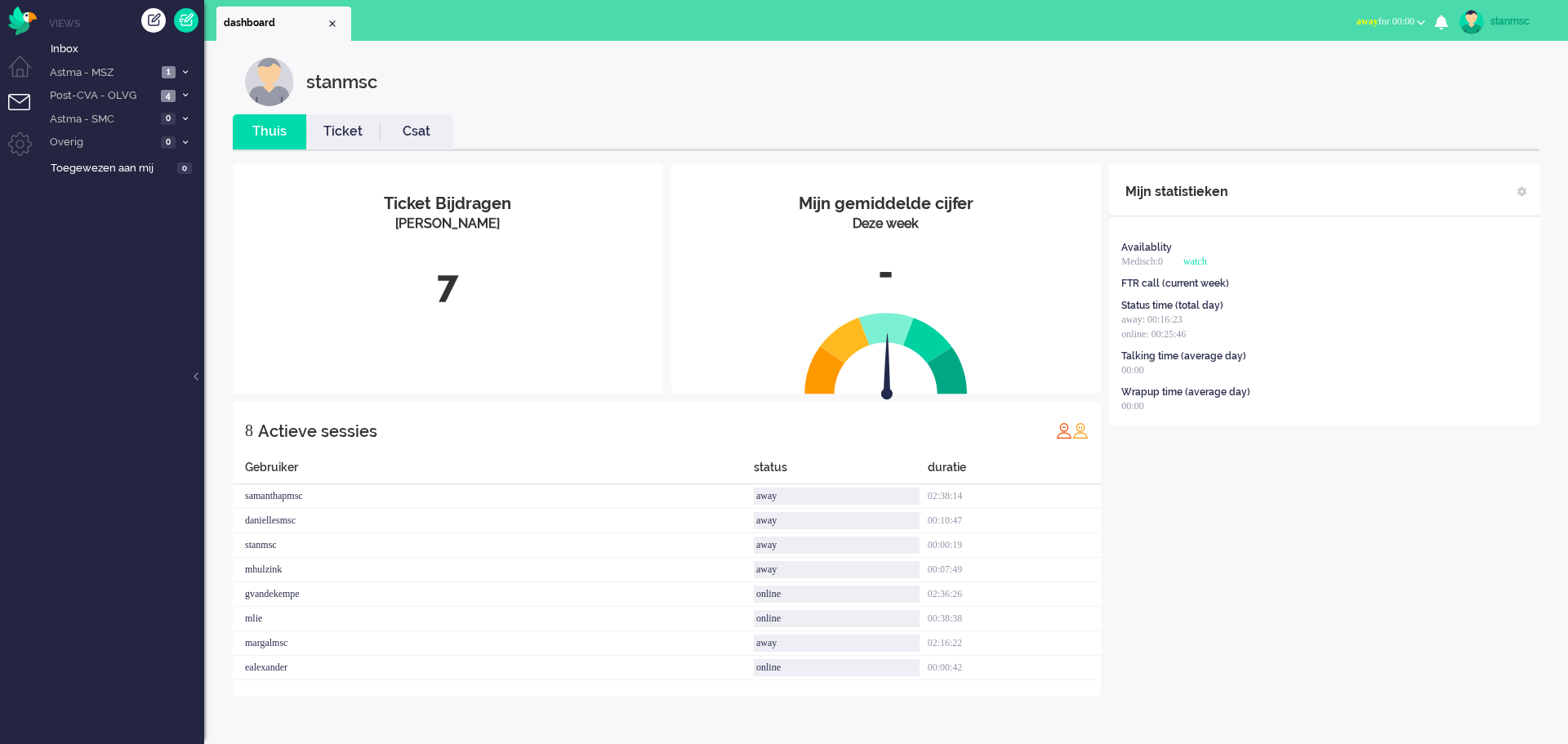 click on "away  for 00:00" at bounding box center (1385, 21) 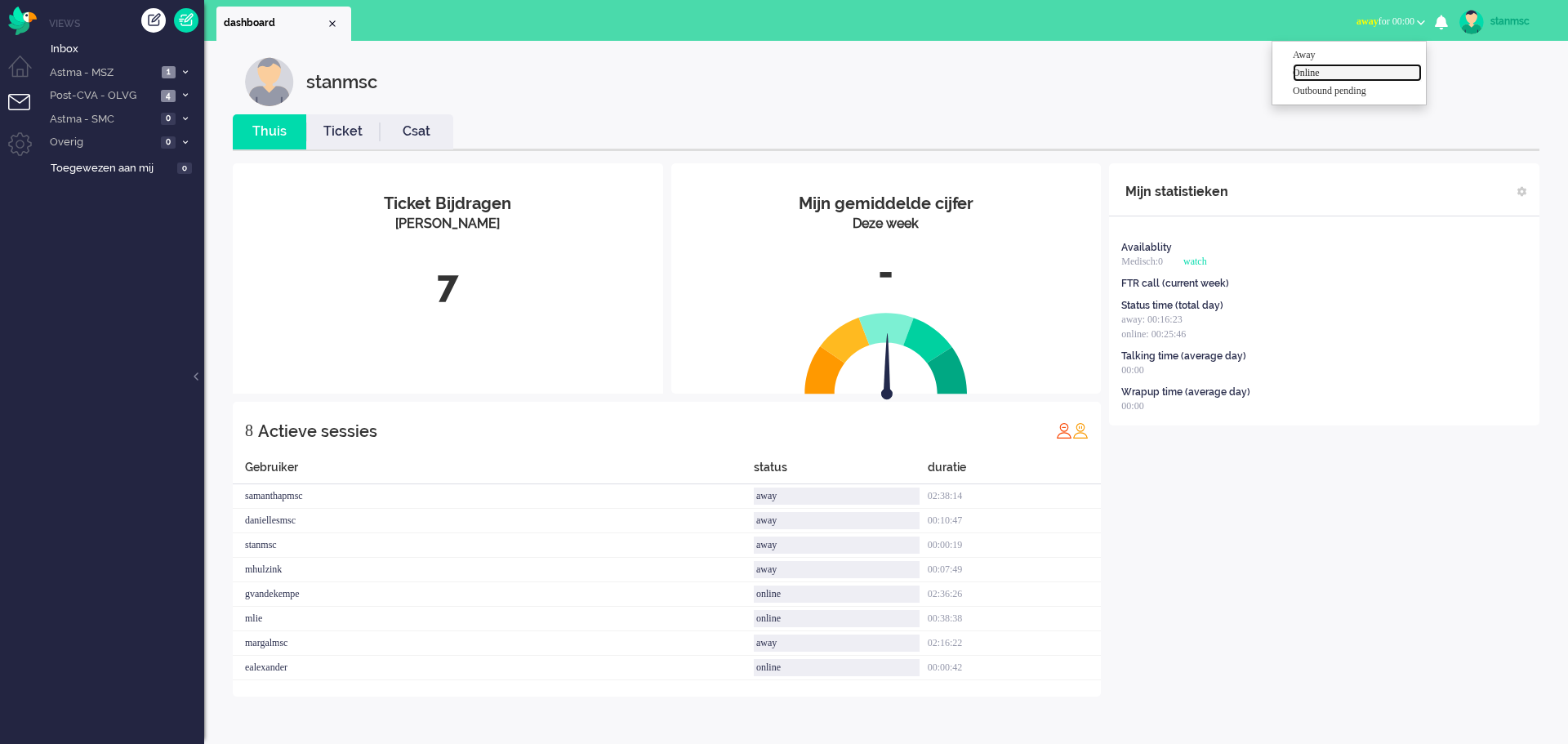 click on "Online" at bounding box center [1357, 73] 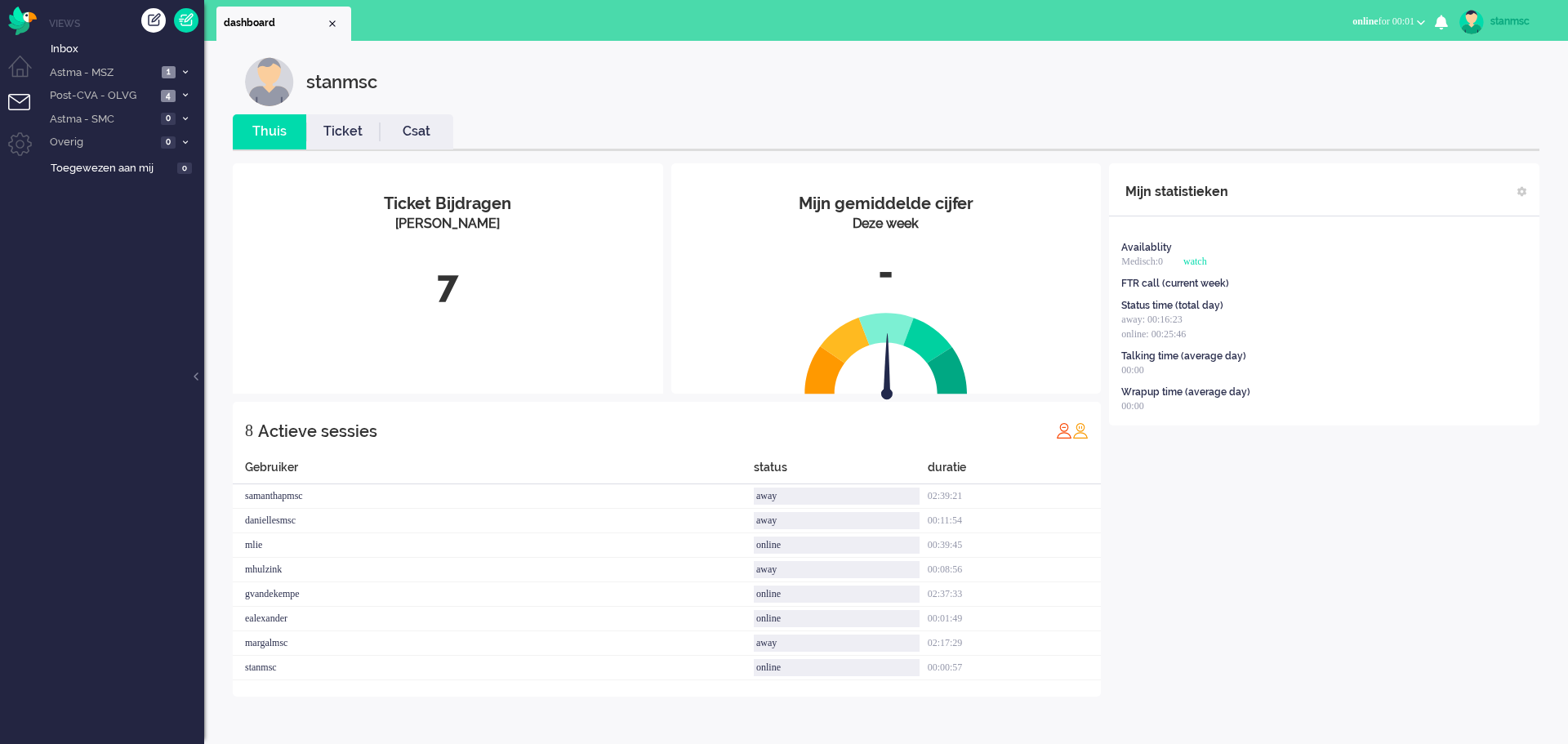 click at bounding box center (1472, 22) 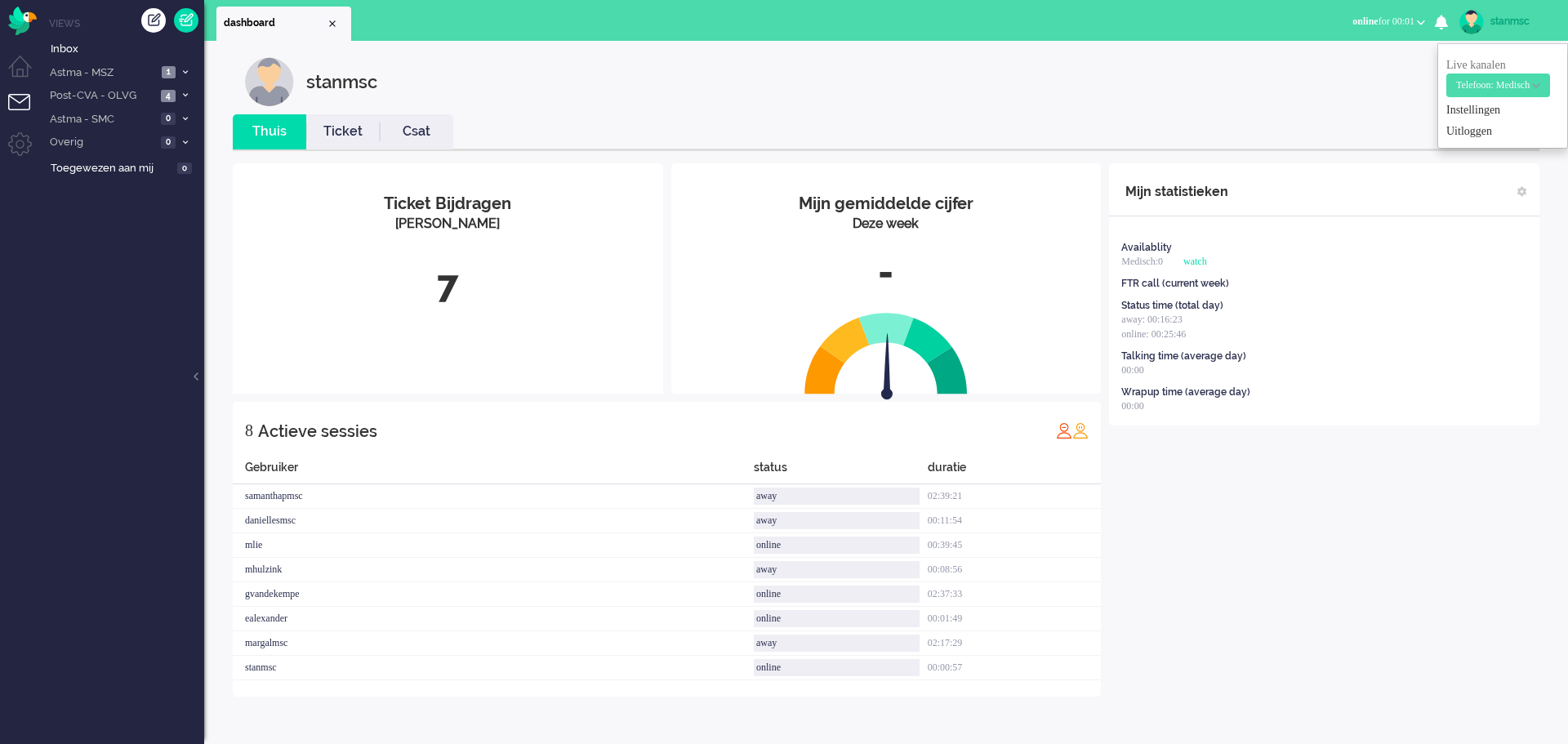 click on "stanmsc" at bounding box center (898, 82) 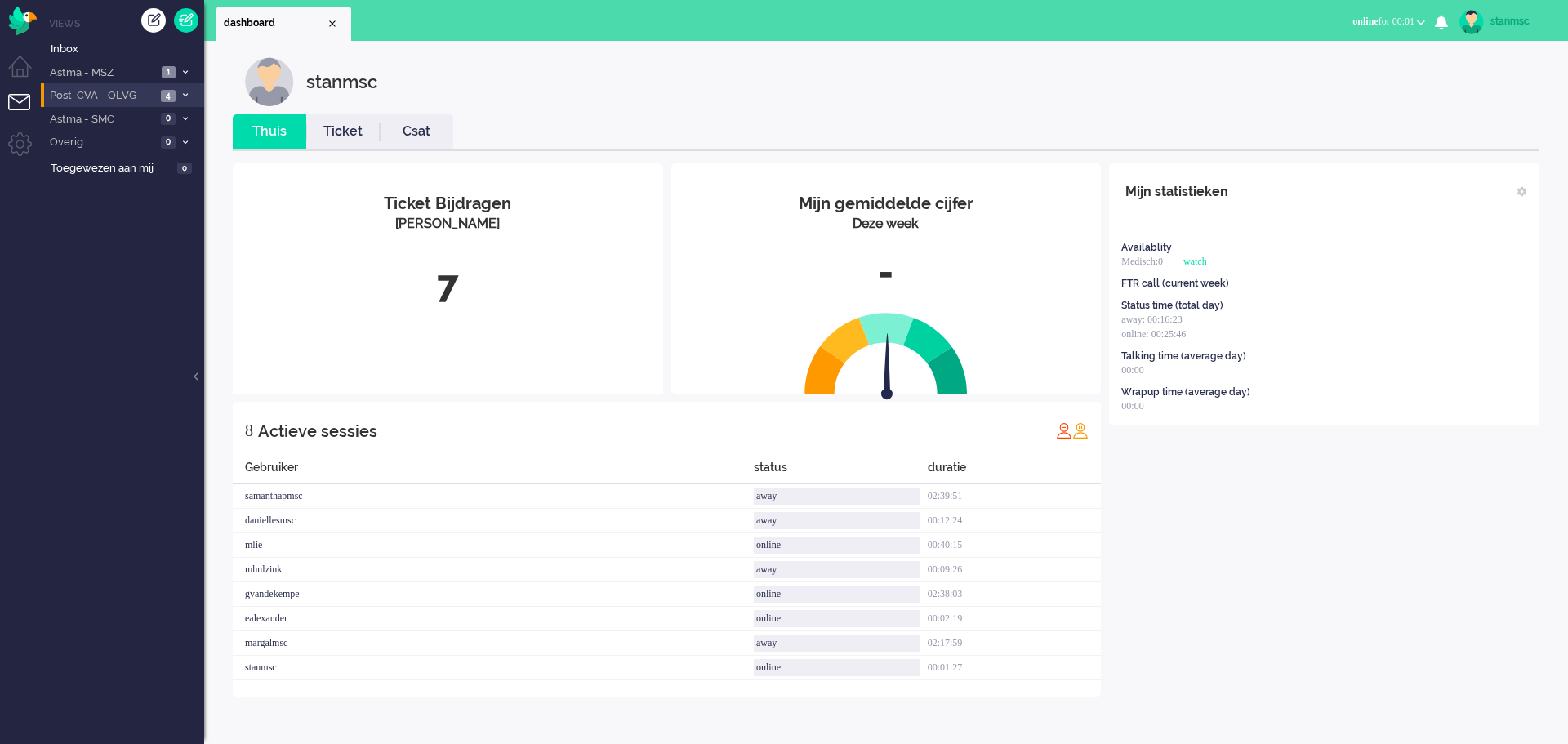 click on "Post-CVA - OLVG" at bounding box center [101, 96] 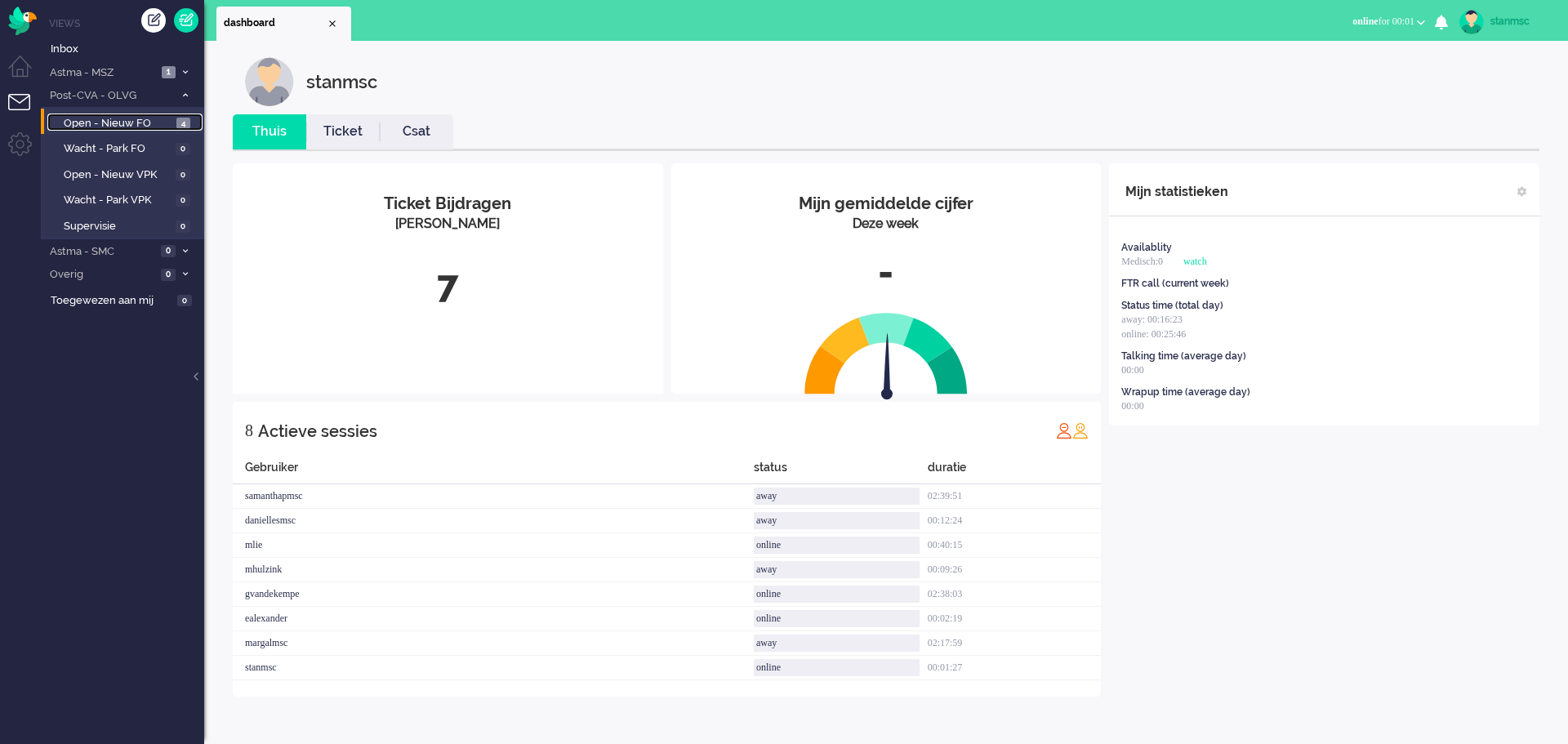 click on "Open - Nieuw FO" at bounding box center [118, 123] 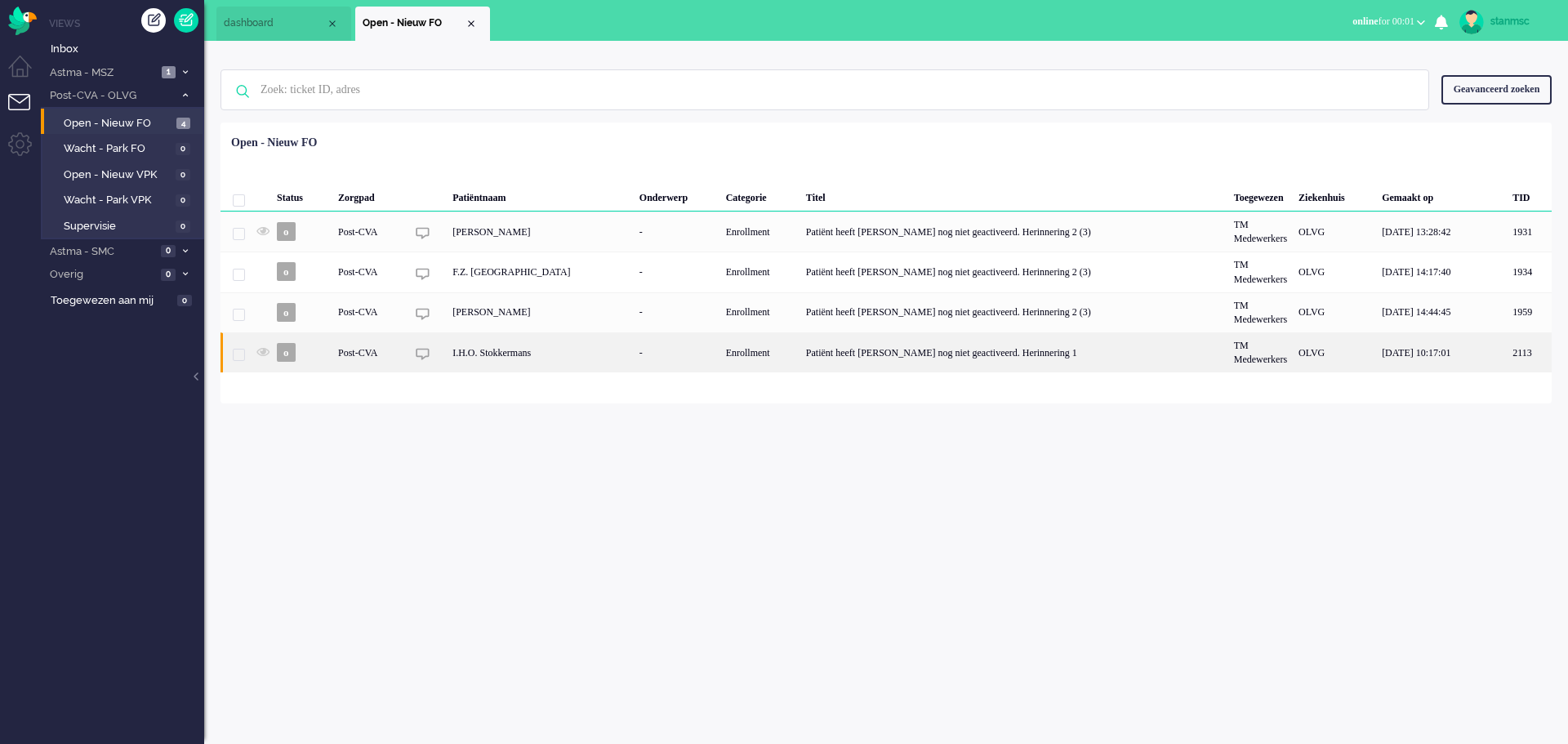 click on "I.H.O. Stokkermans" 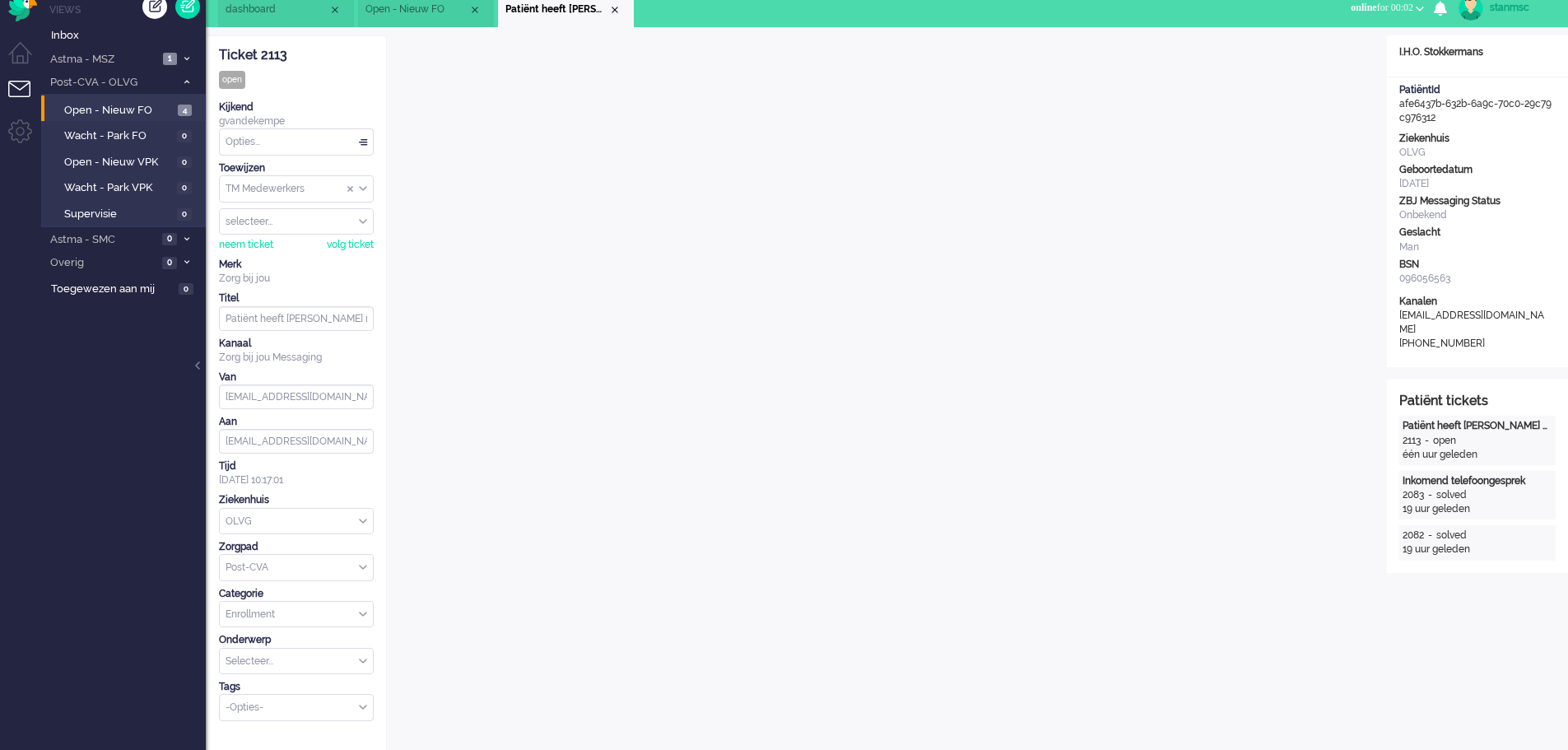 scroll, scrollTop: 0, scrollLeft: 0, axis: both 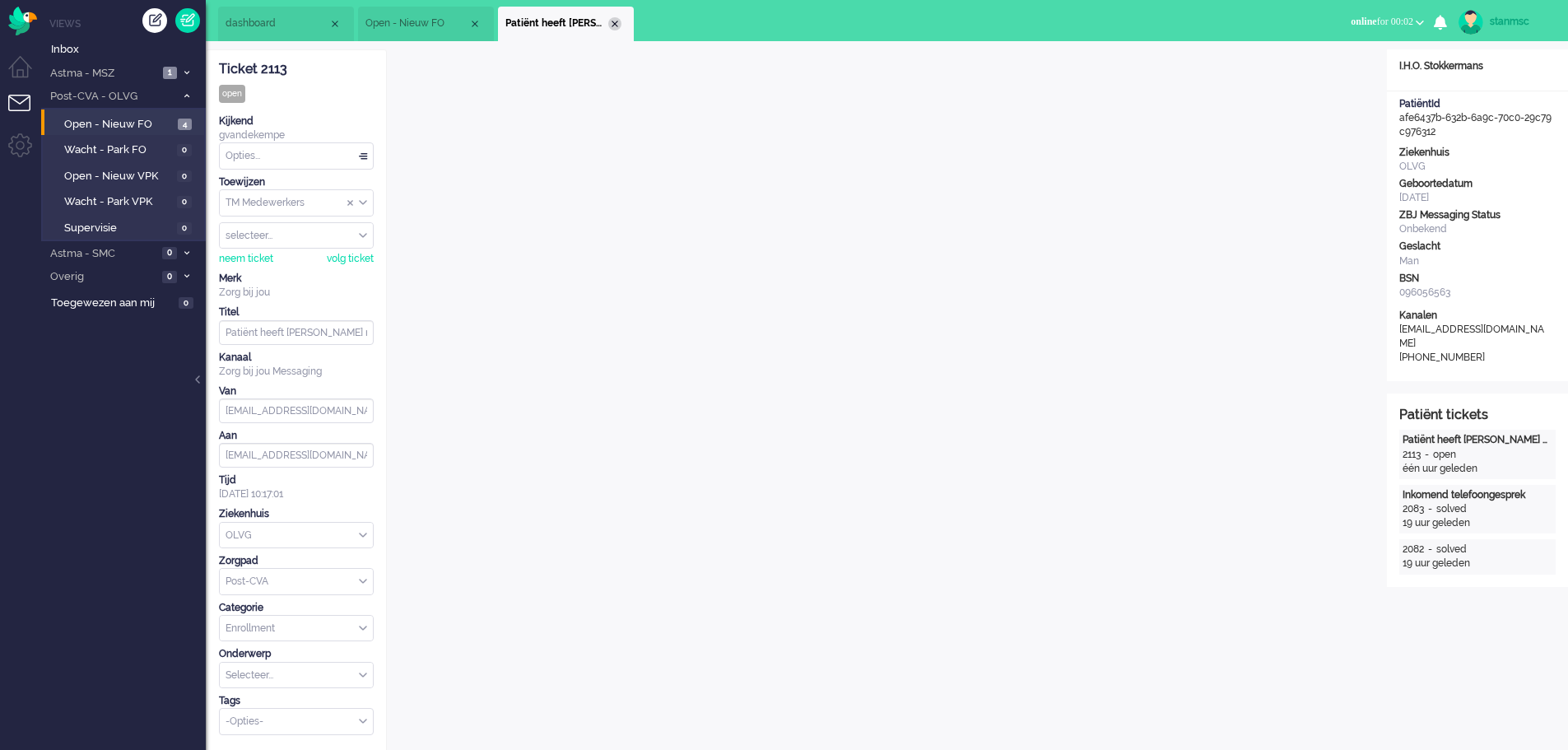click at bounding box center (615, 24) 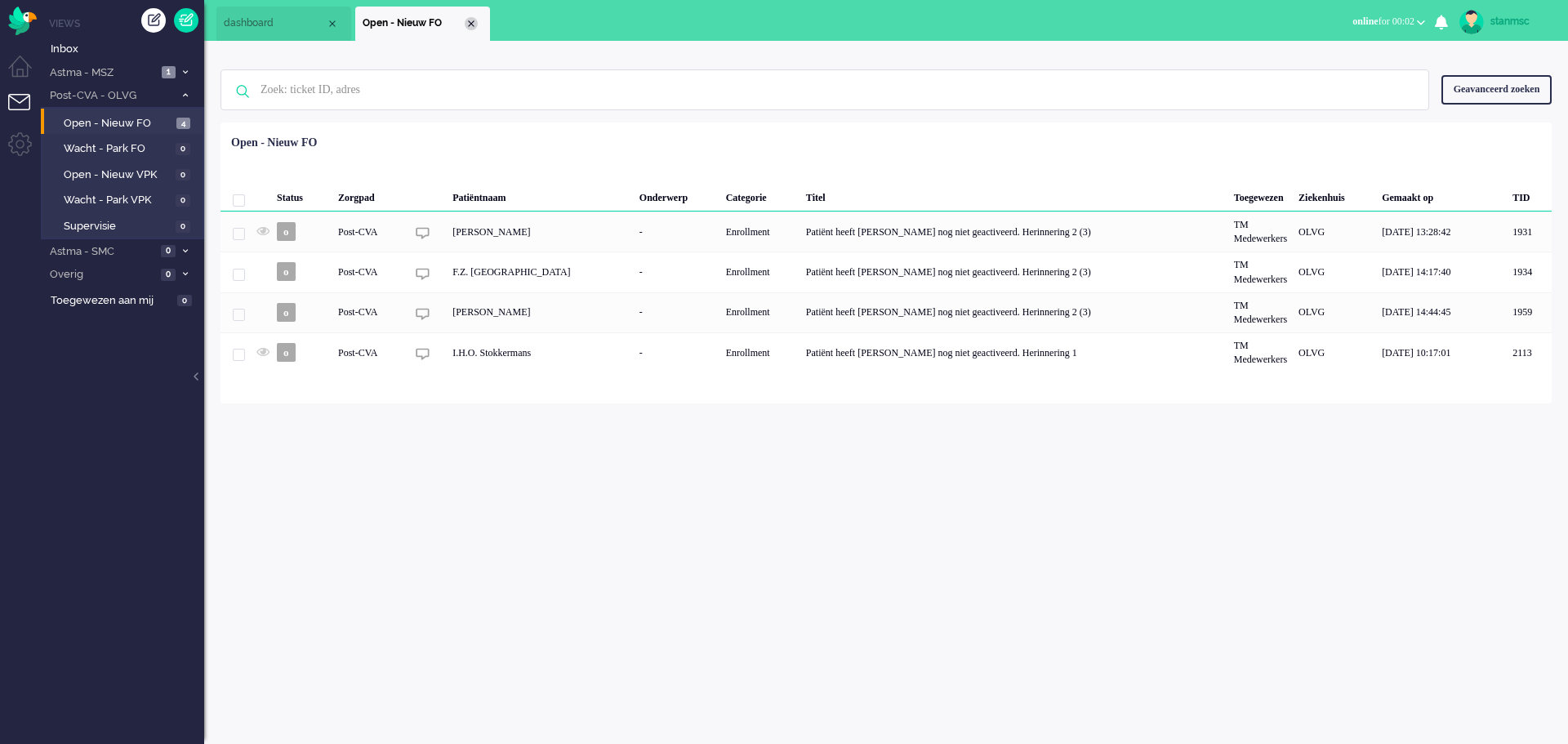 click at bounding box center [471, 24] 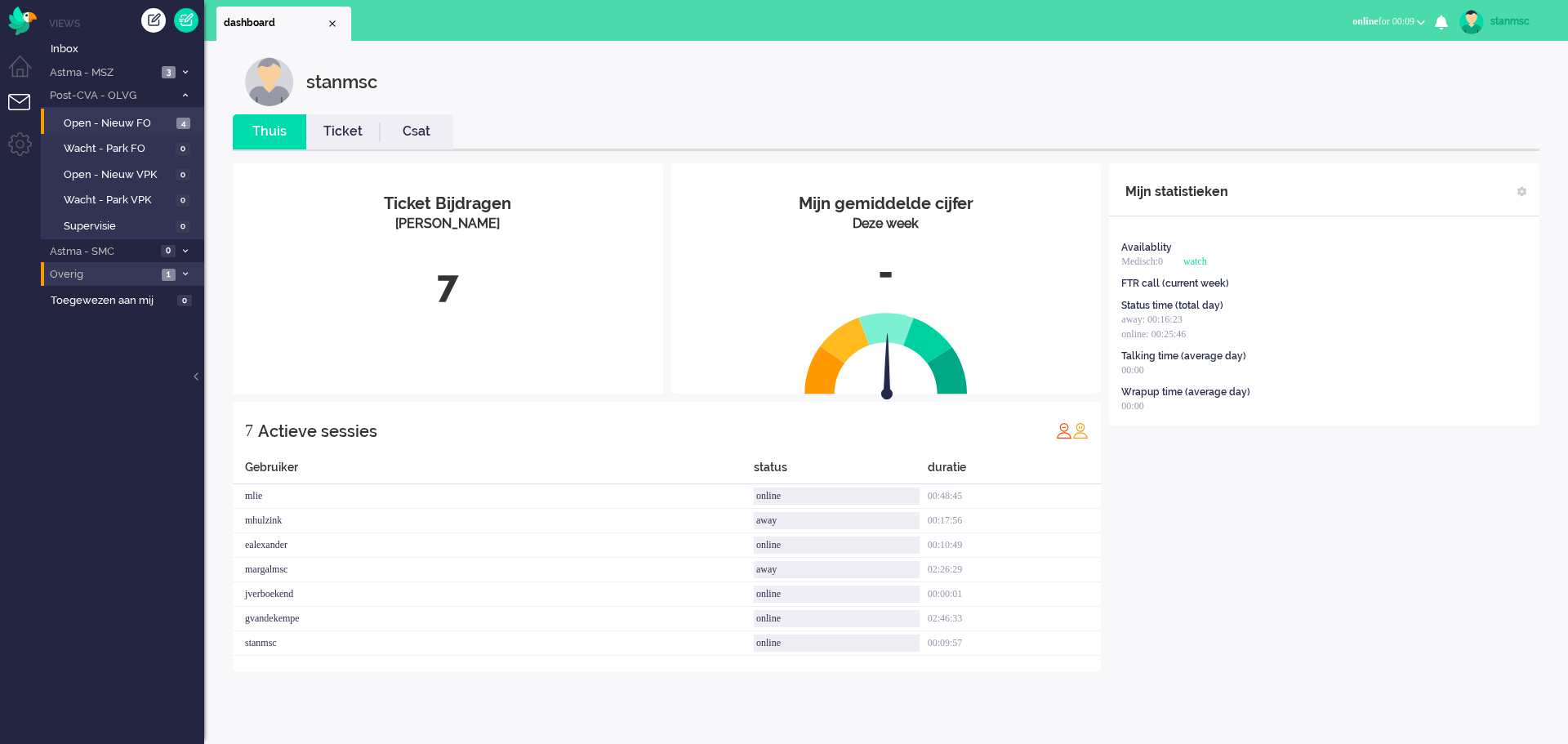 click on "Overig" at bounding box center [102, 274] 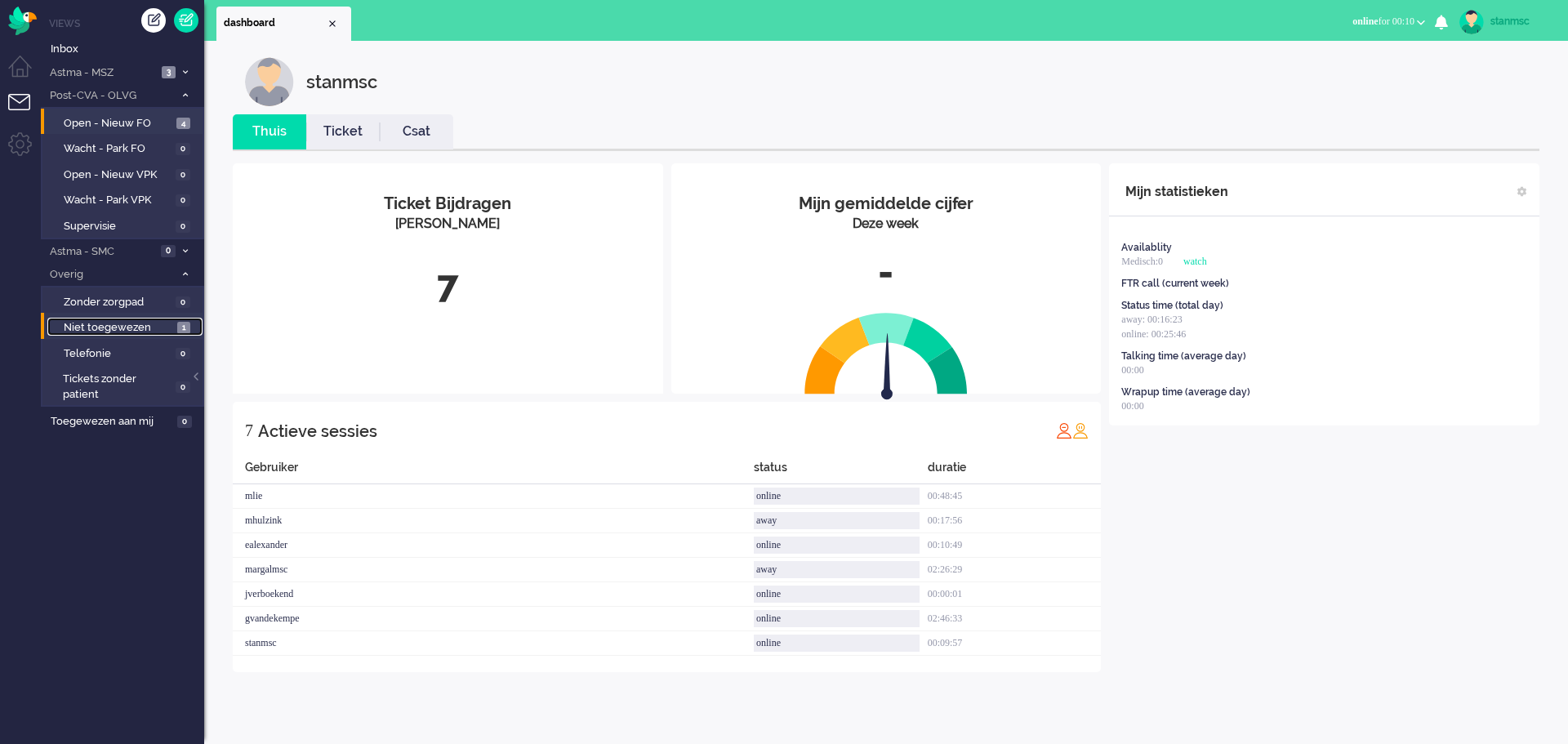 click on "Niet toegewezen" at bounding box center (118, 327) 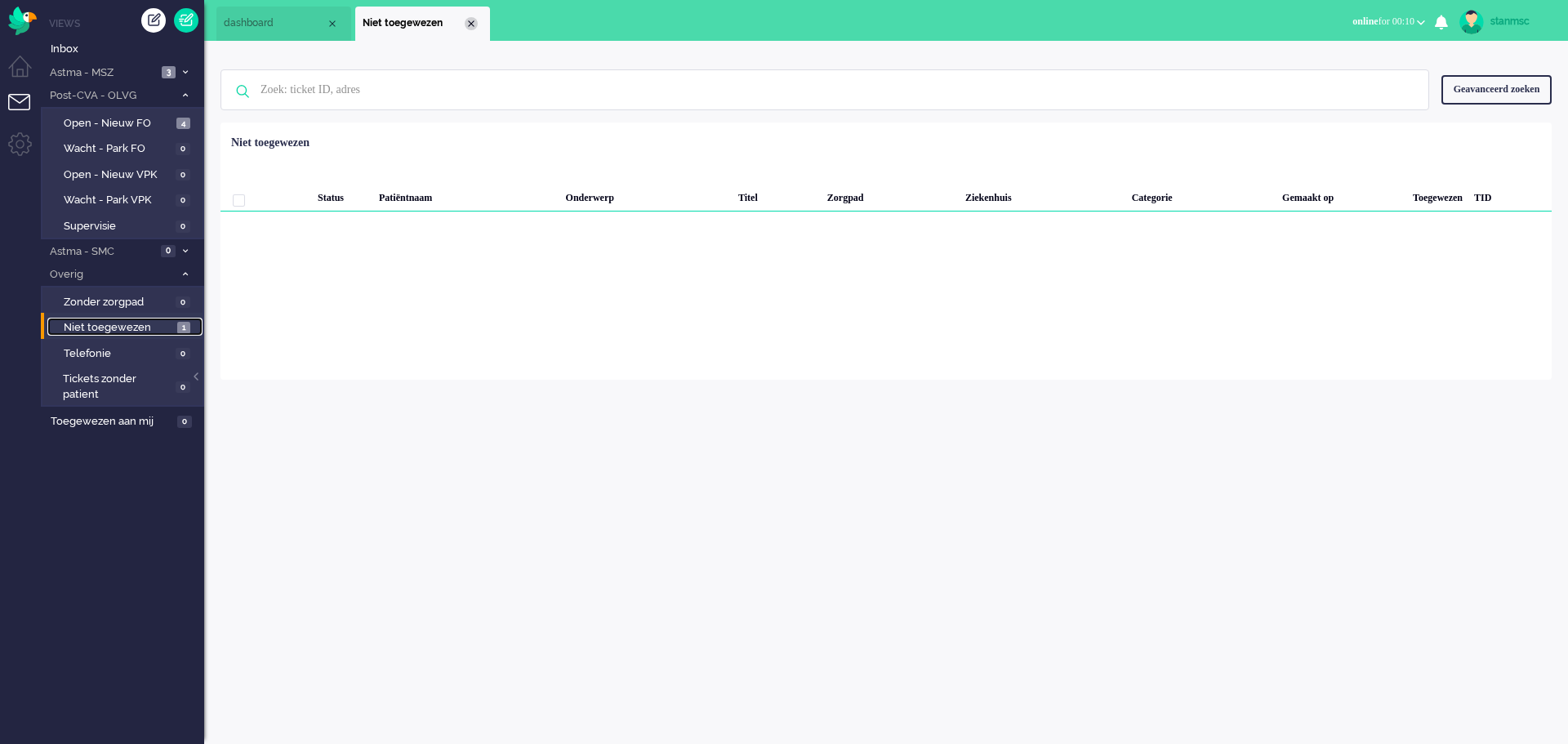 click at bounding box center (471, 24) 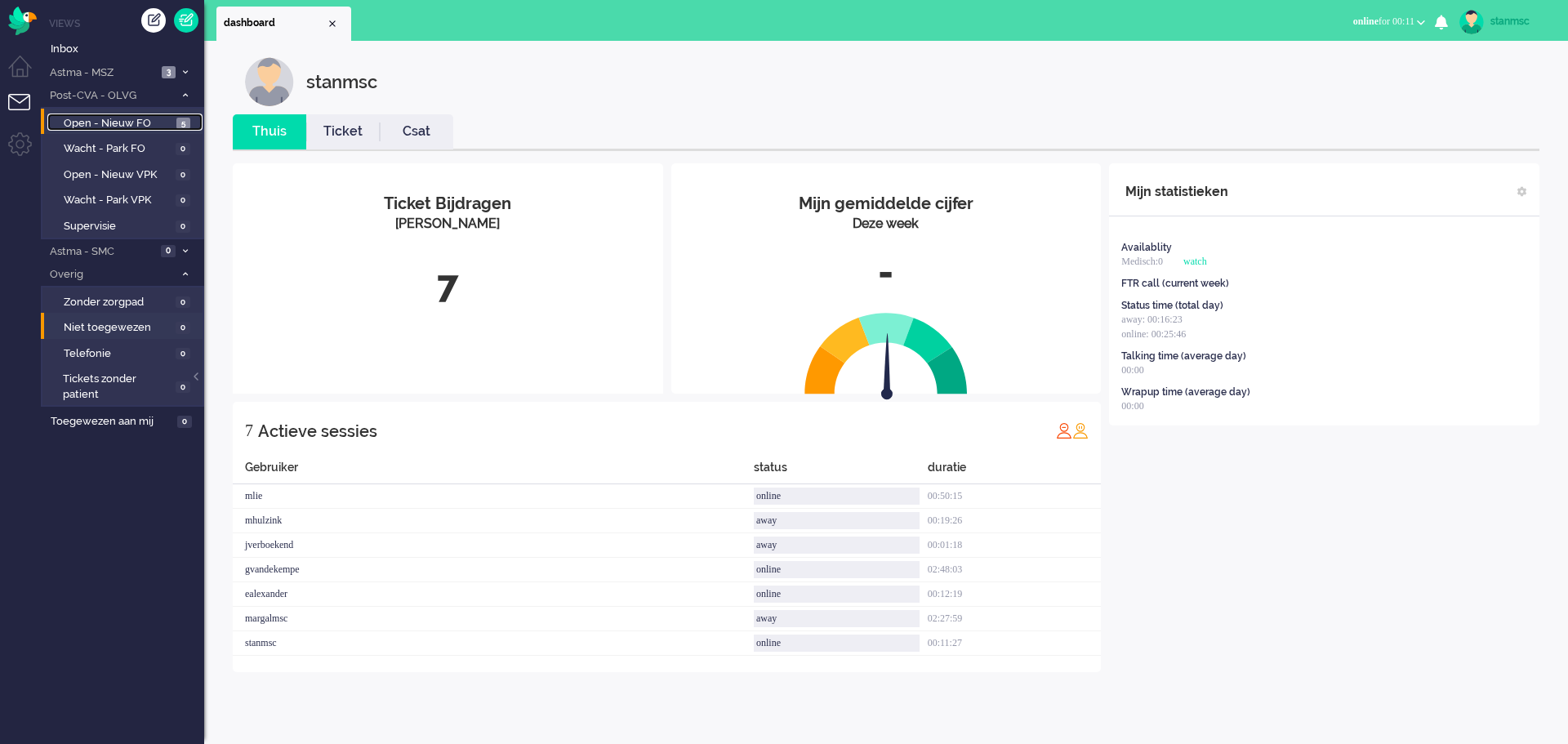 click on "Open - Nieuw FO" at bounding box center (118, 123) 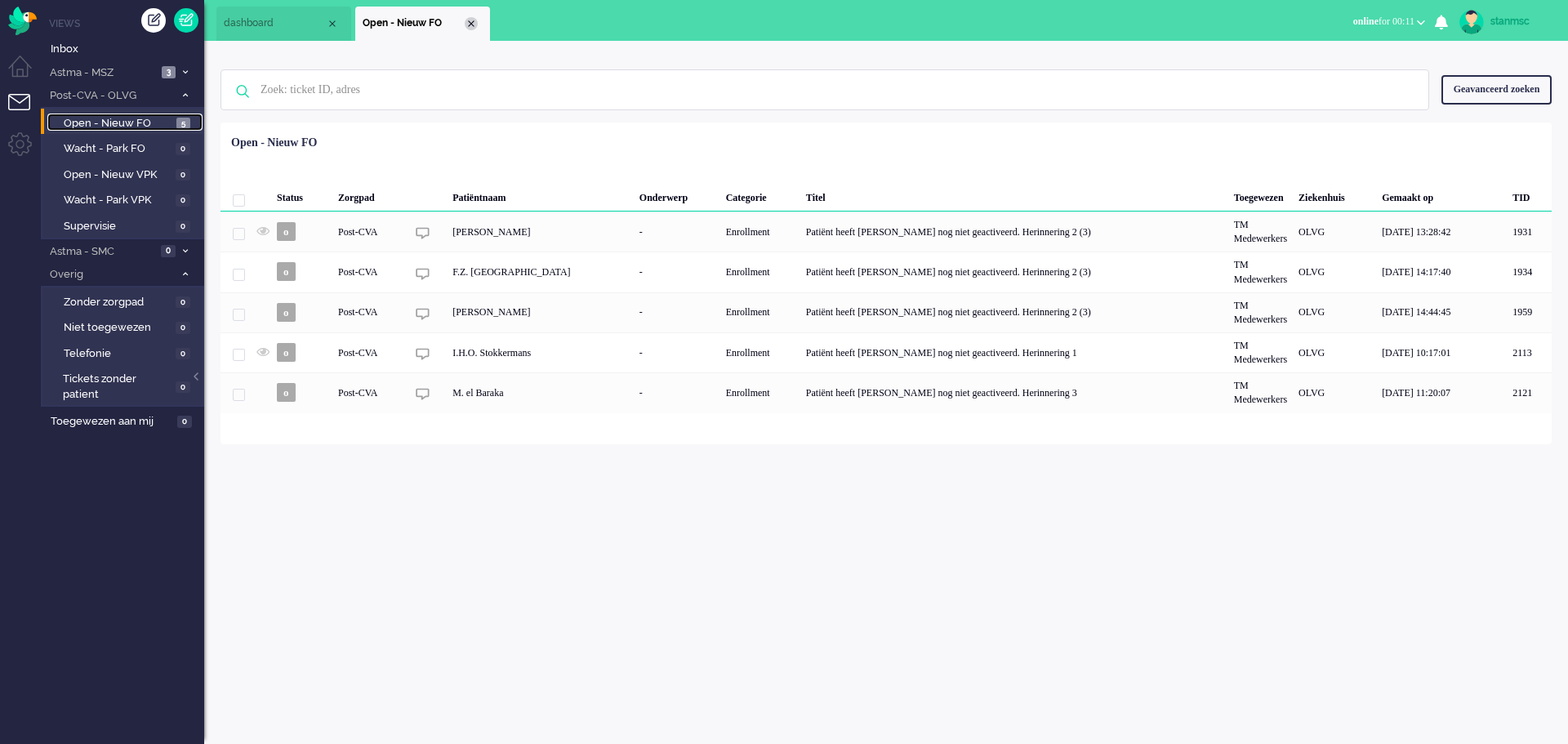 click at bounding box center (471, 24) 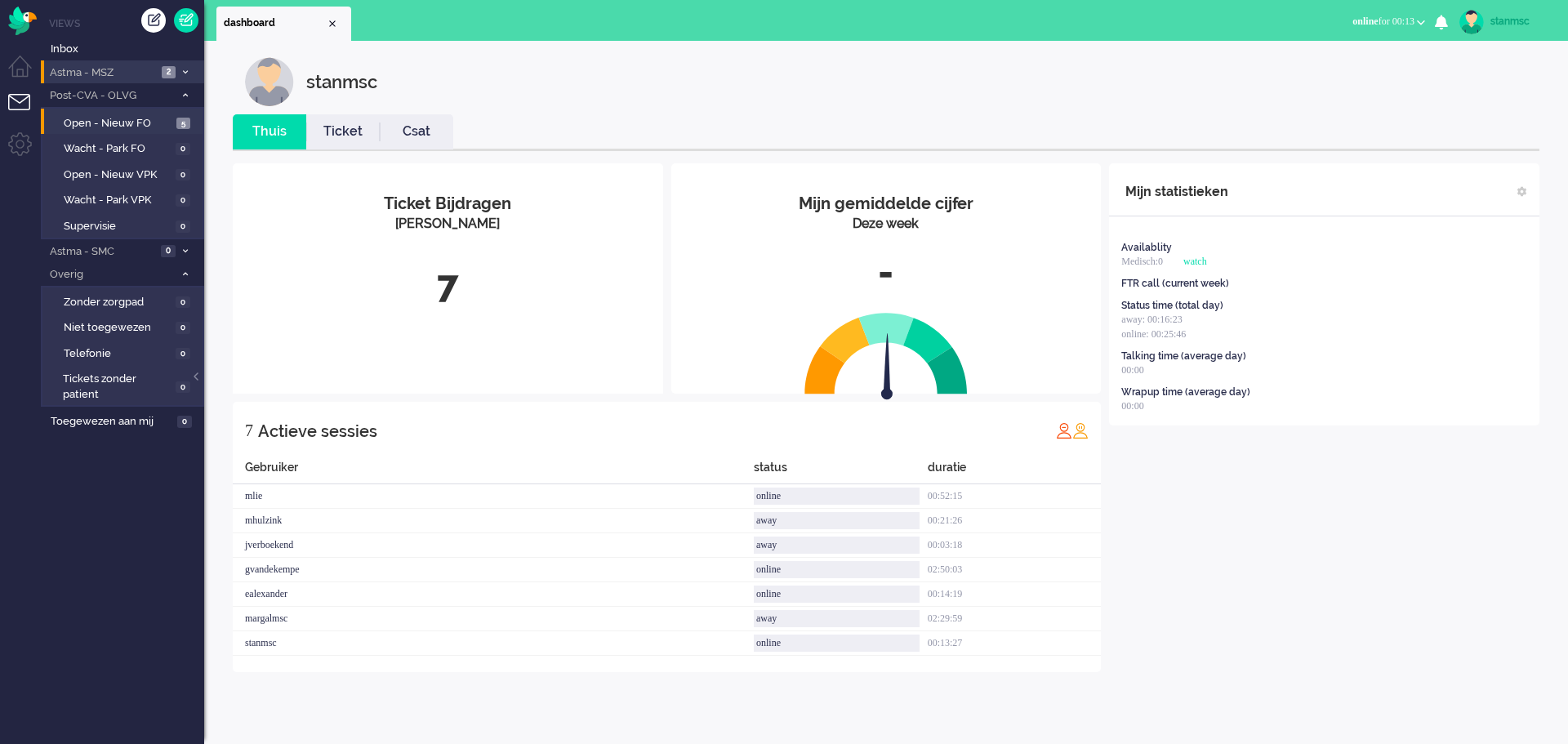 click on "Astma - MSZ" at bounding box center [102, 73] 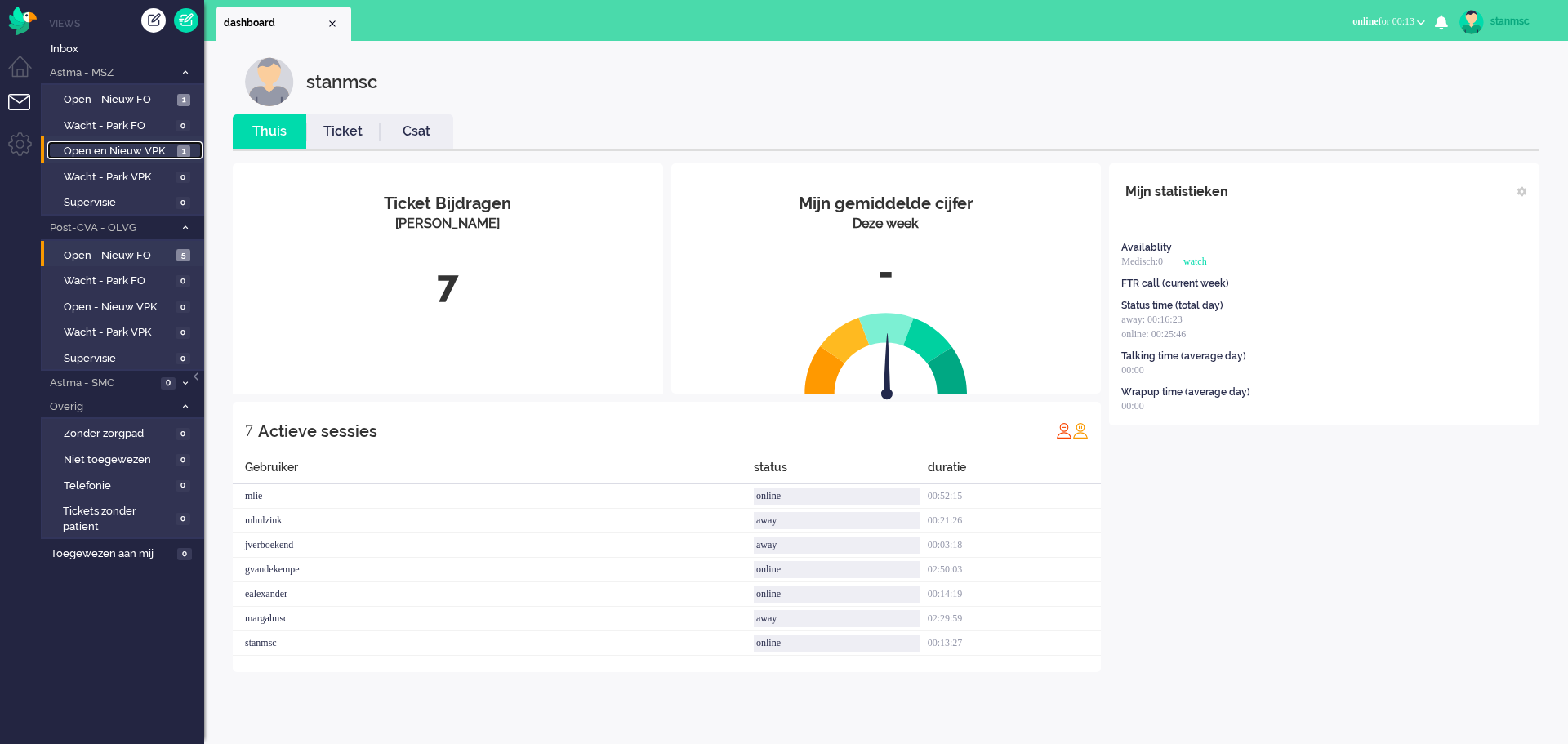 click on "Open en Nieuw VPK" at bounding box center (118, 151) 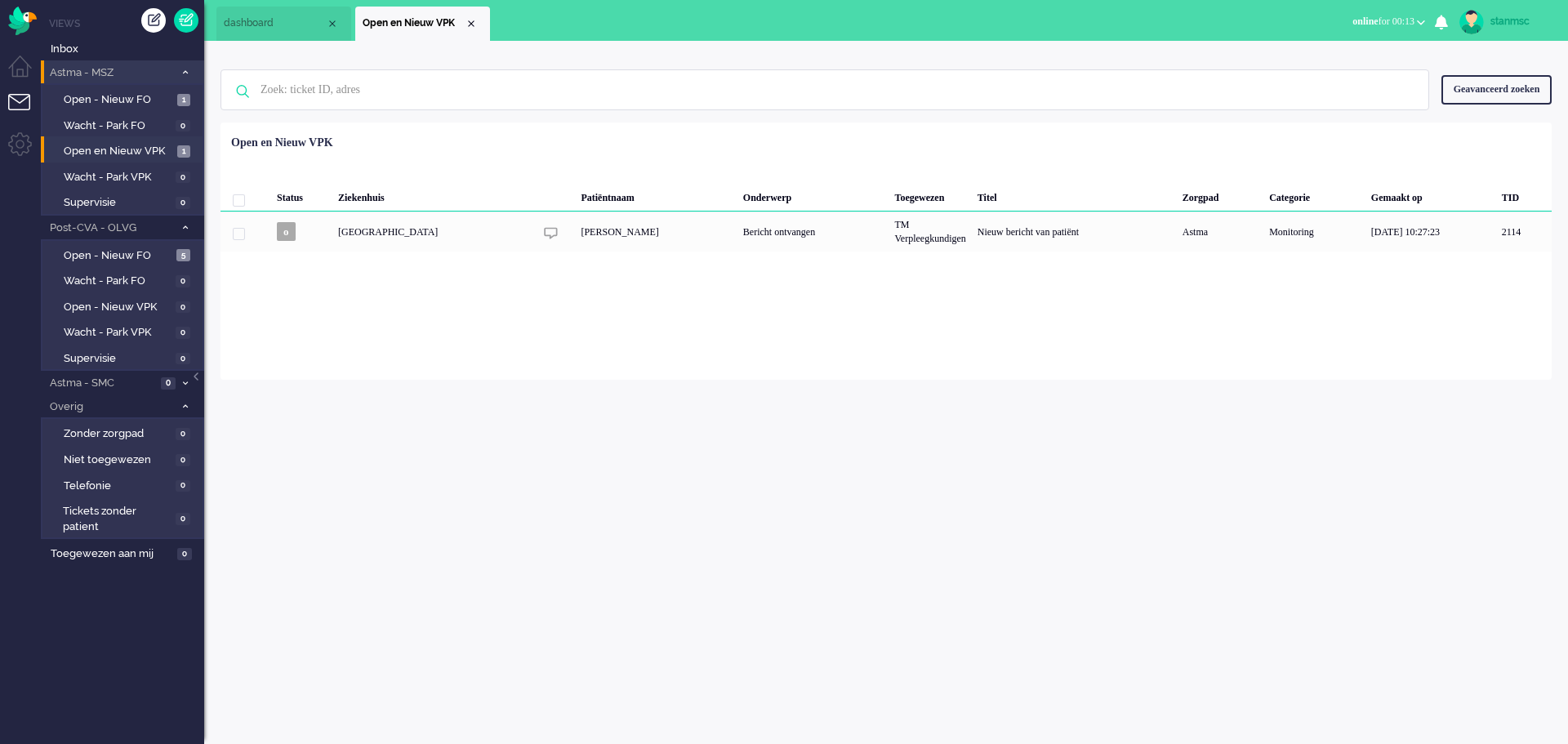 click on "Astma - MSZ" at bounding box center [110, 73] 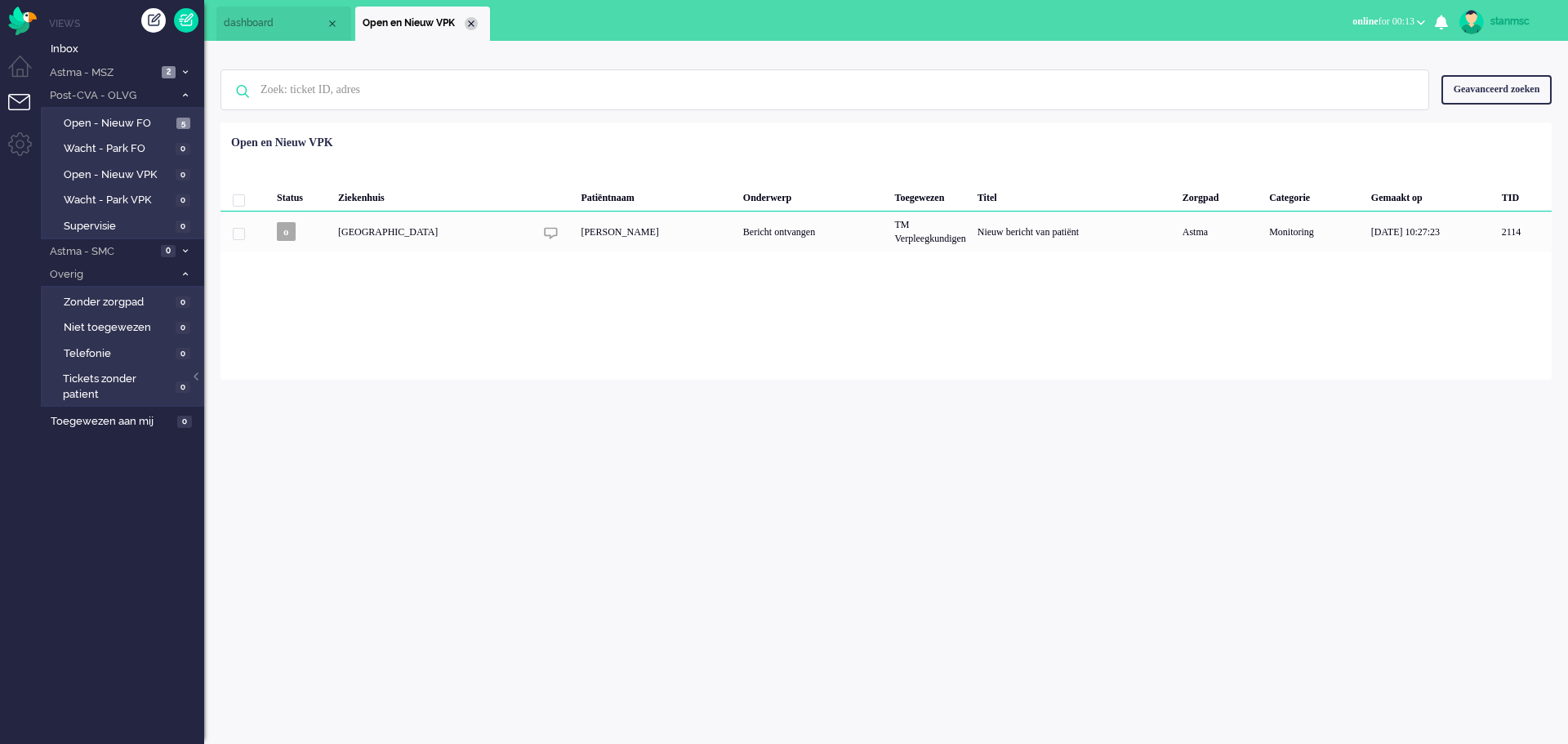 click at bounding box center [471, 24] 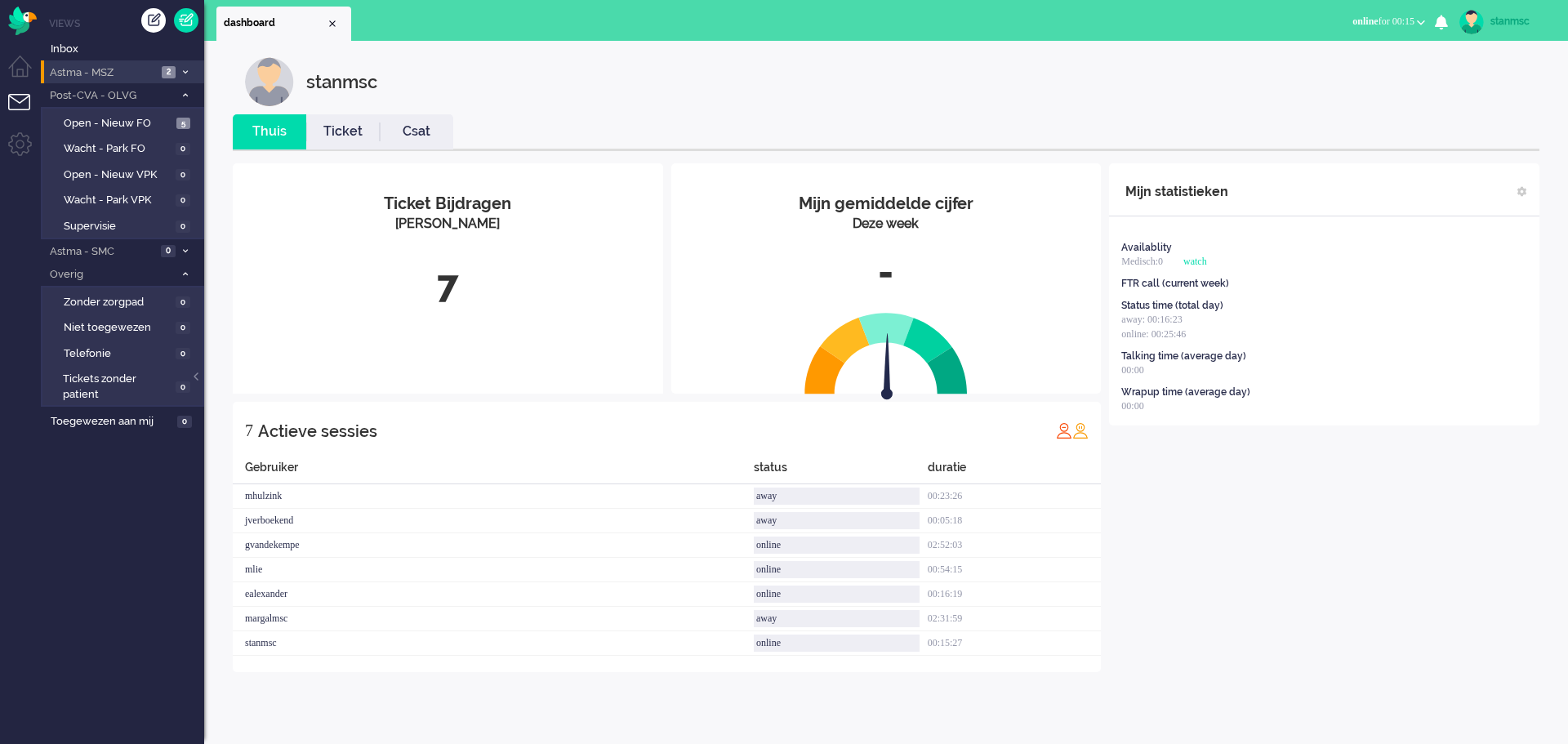 click on "Astma - MSZ" at bounding box center [102, 73] 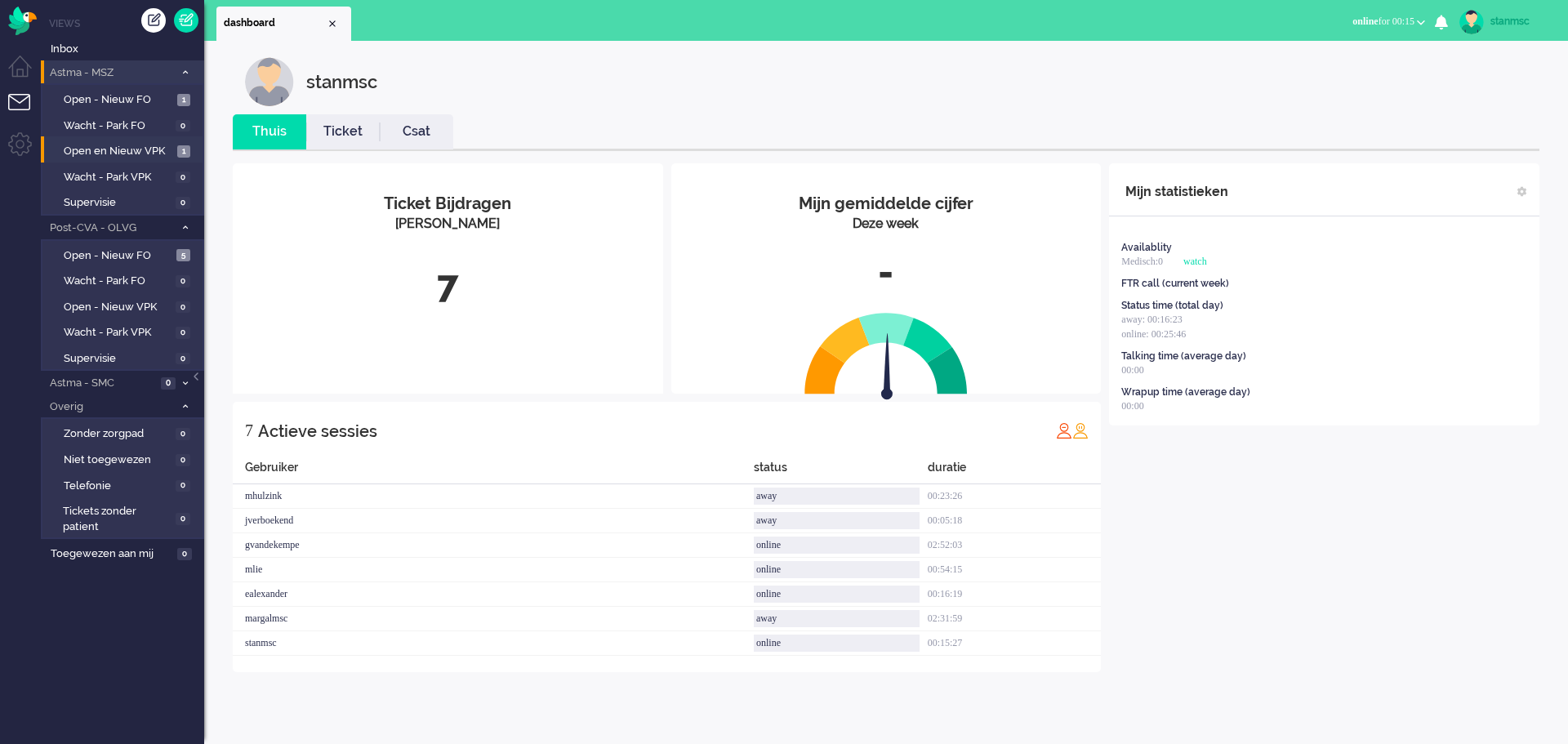 click on "Astma - MSZ" at bounding box center [110, 73] 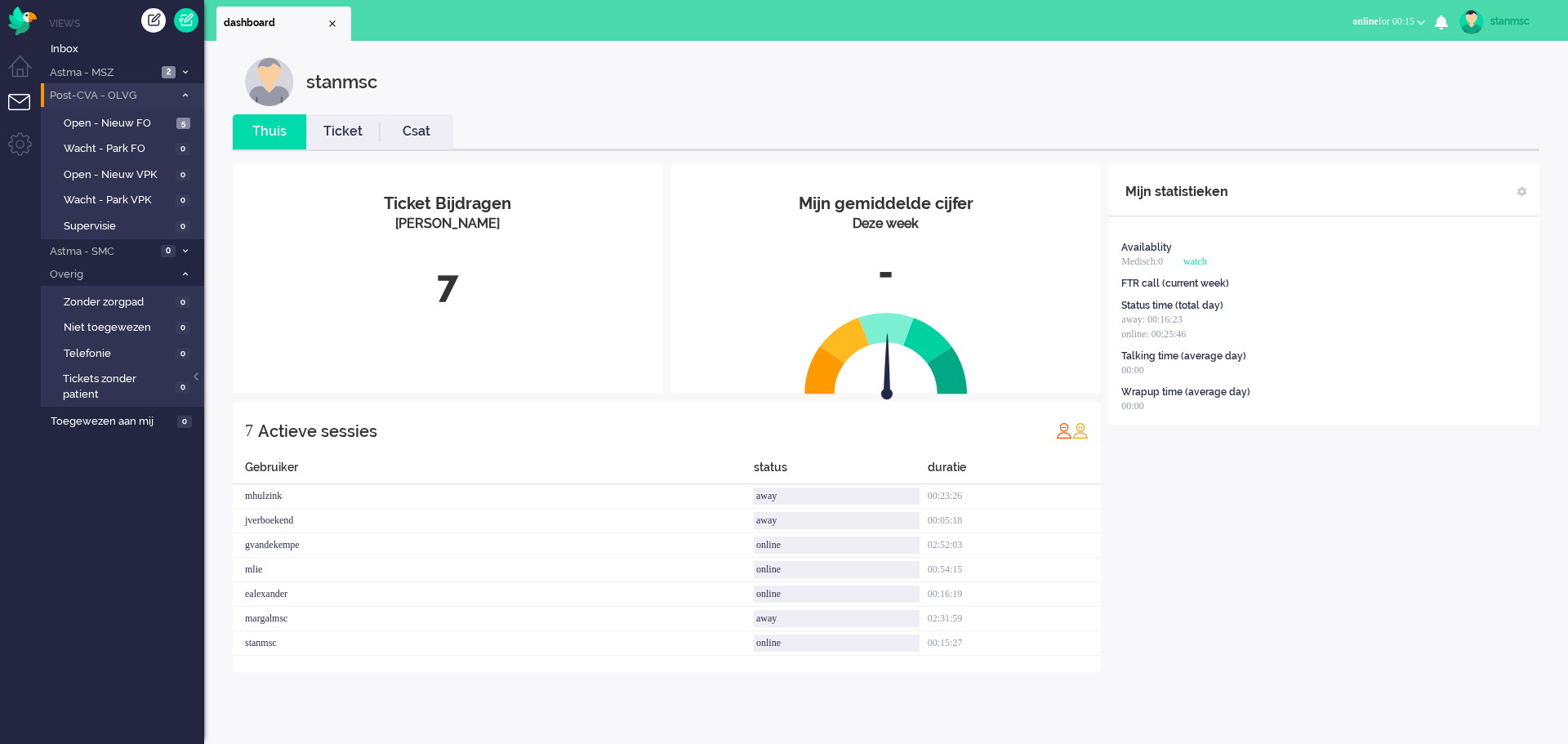 click on "Post-CVA - OLVG" at bounding box center [110, 96] 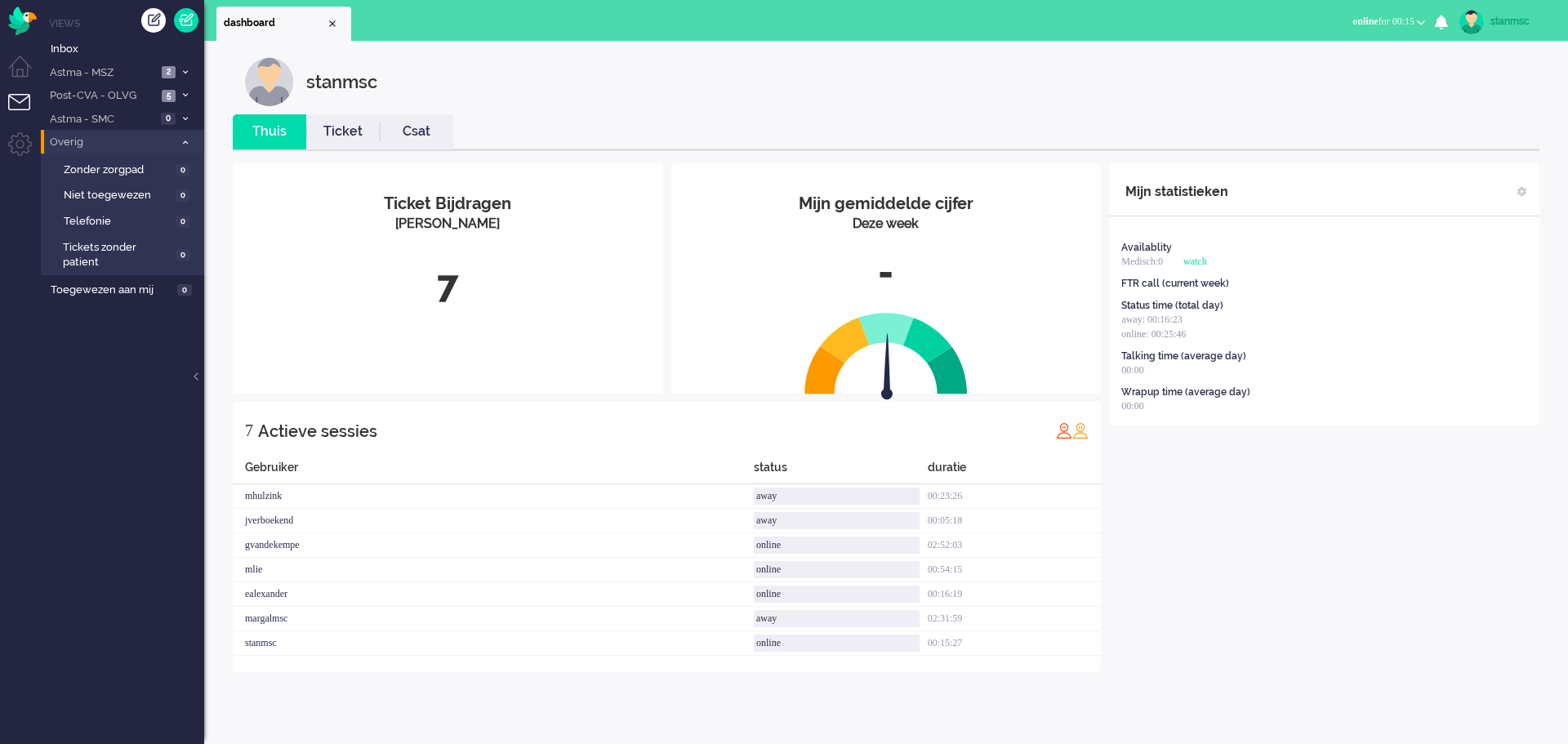 click on "Overig" at bounding box center [110, 142] 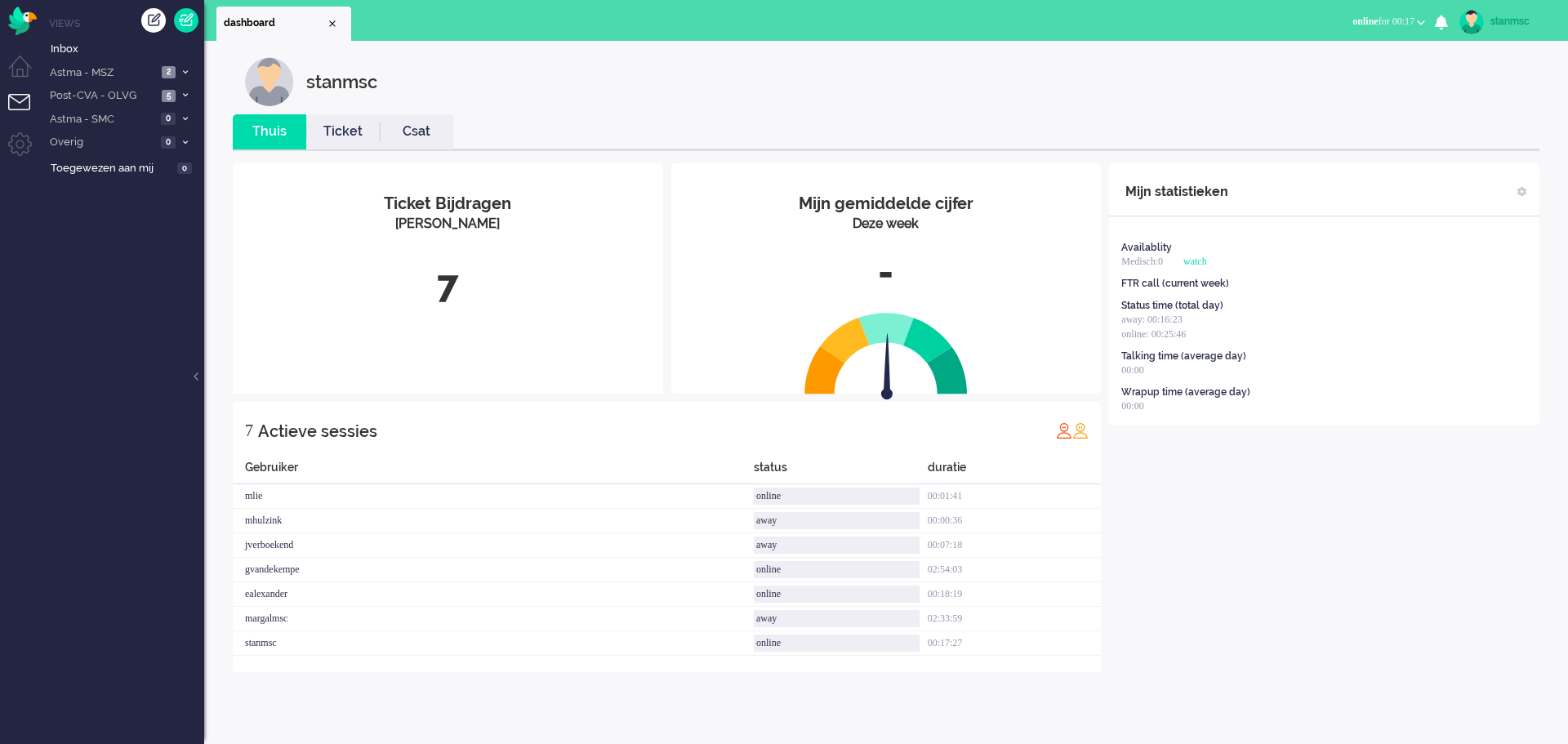 click at bounding box center [1472, 22] 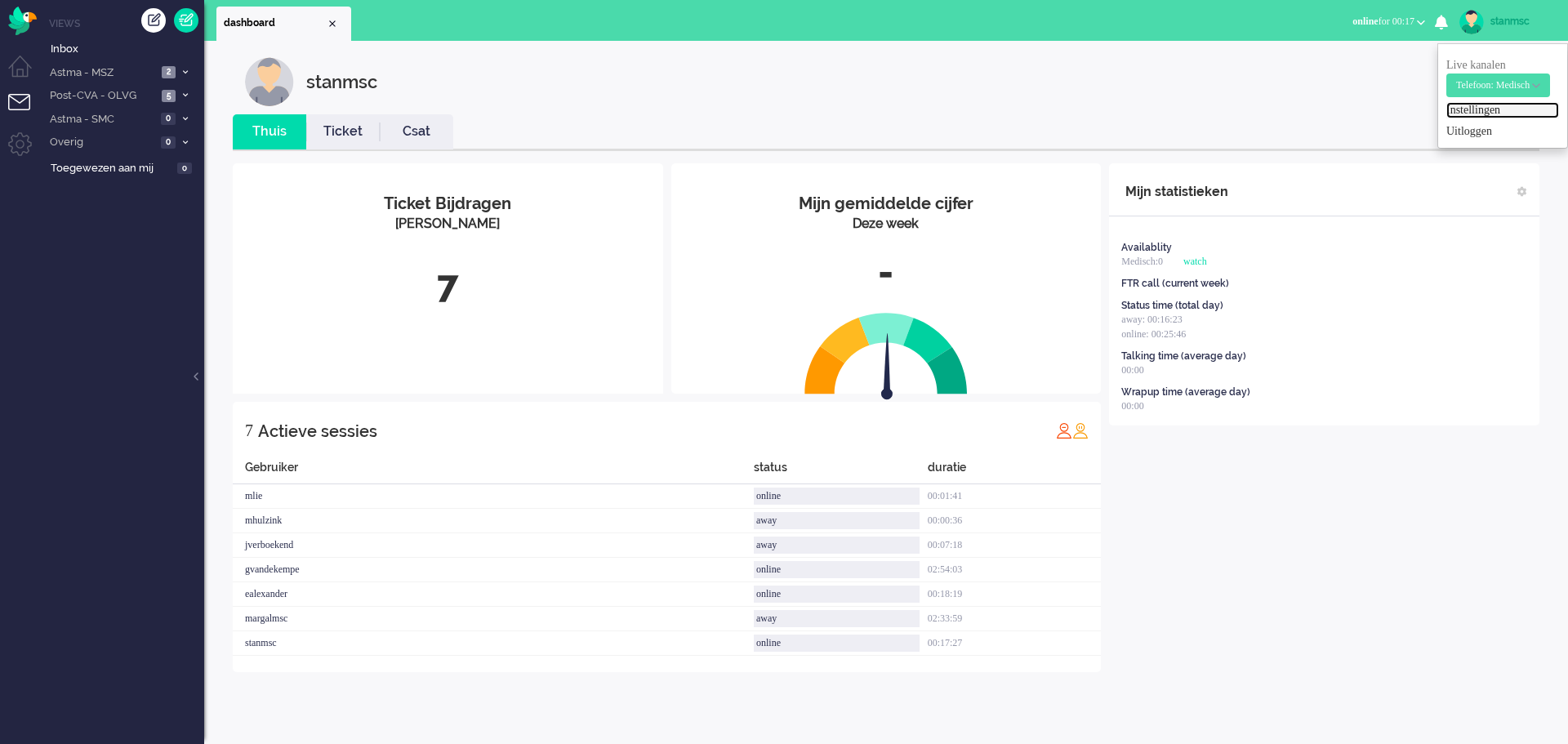 click on "Instellingen" at bounding box center (1503, 110) 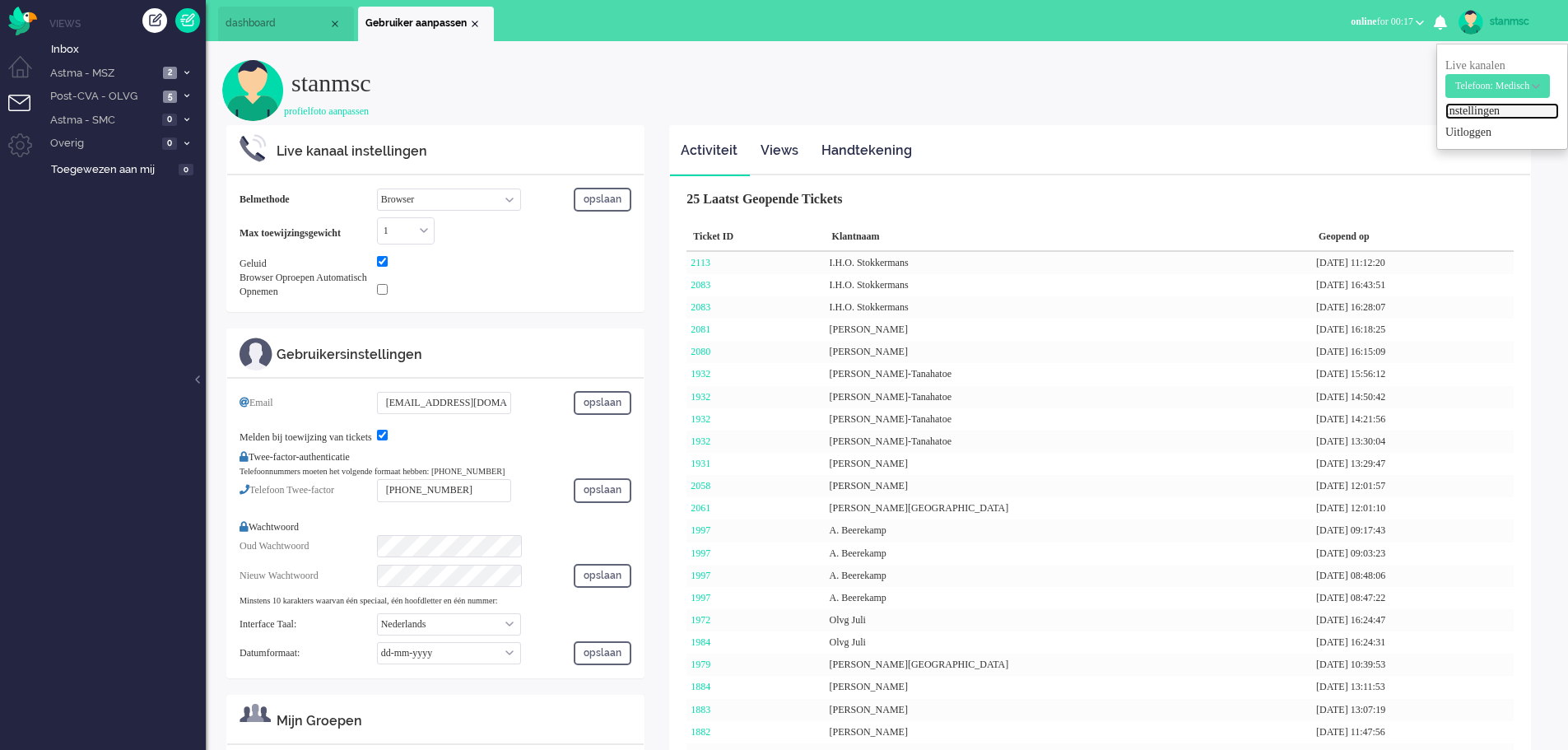 scroll, scrollTop: 0, scrollLeft: 0, axis: both 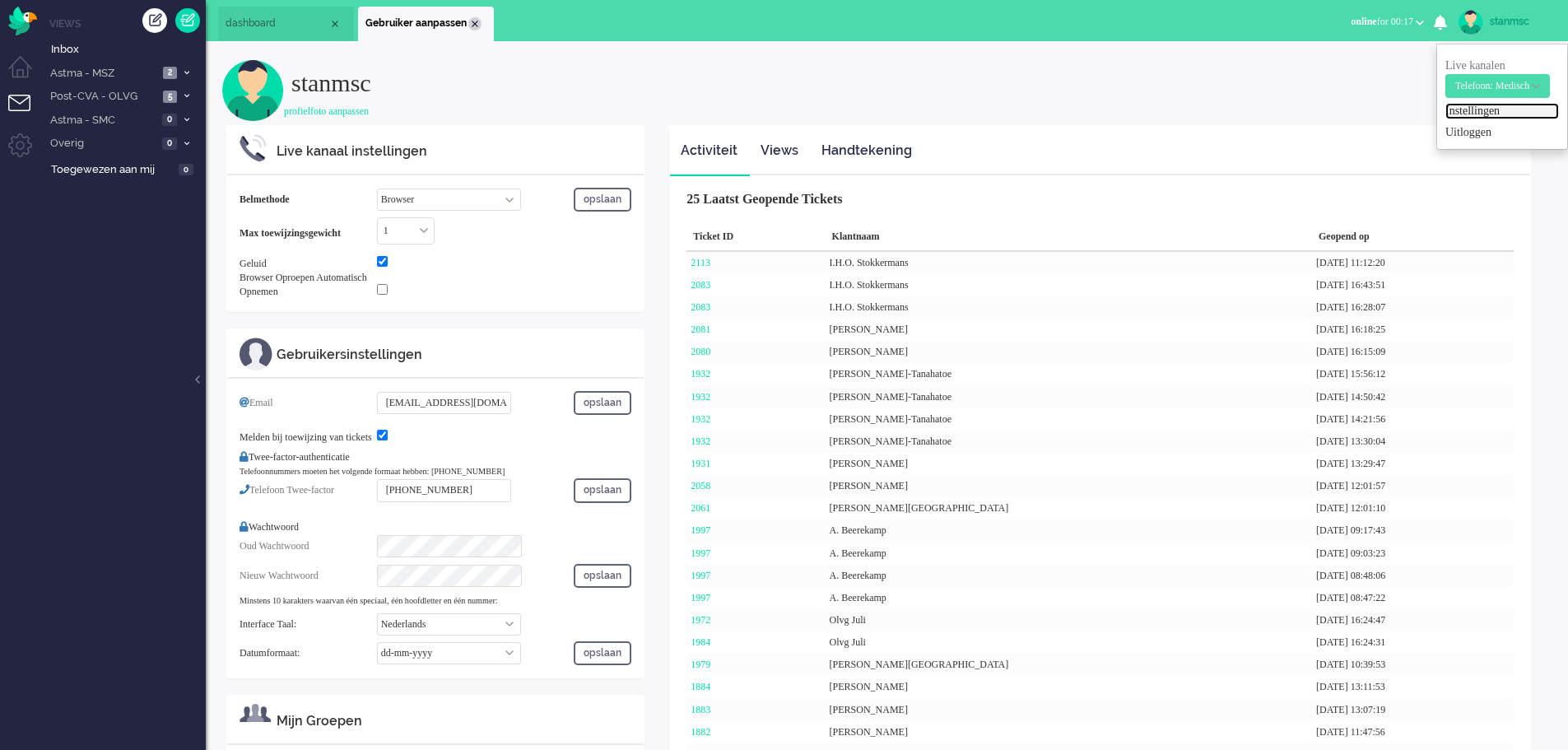 click at bounding box center (475, 24) 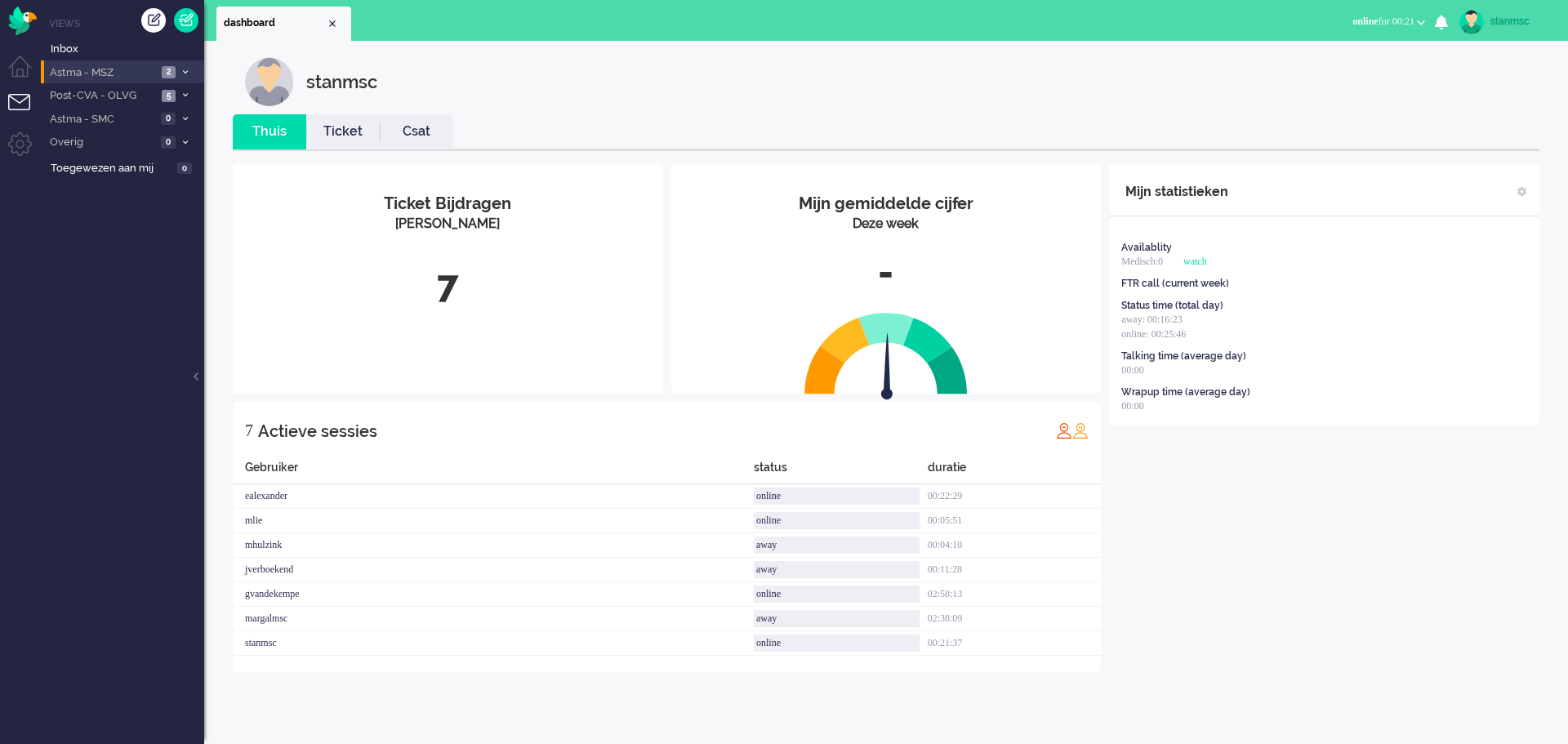click on "Astma - MSZ" at bounding box center [102, 73] 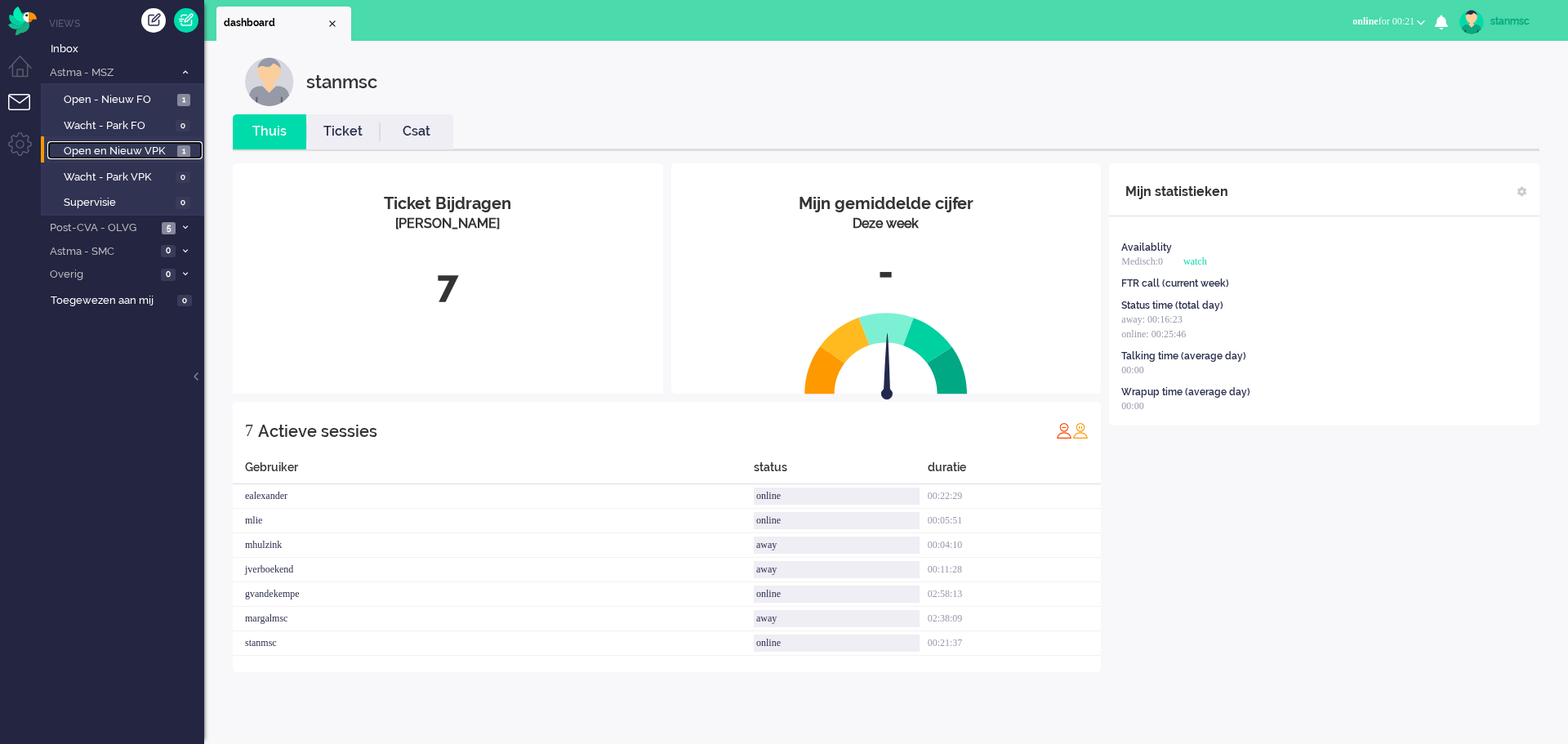 click on "Open en Nieuw VPK" at bounding box center (118, 151) 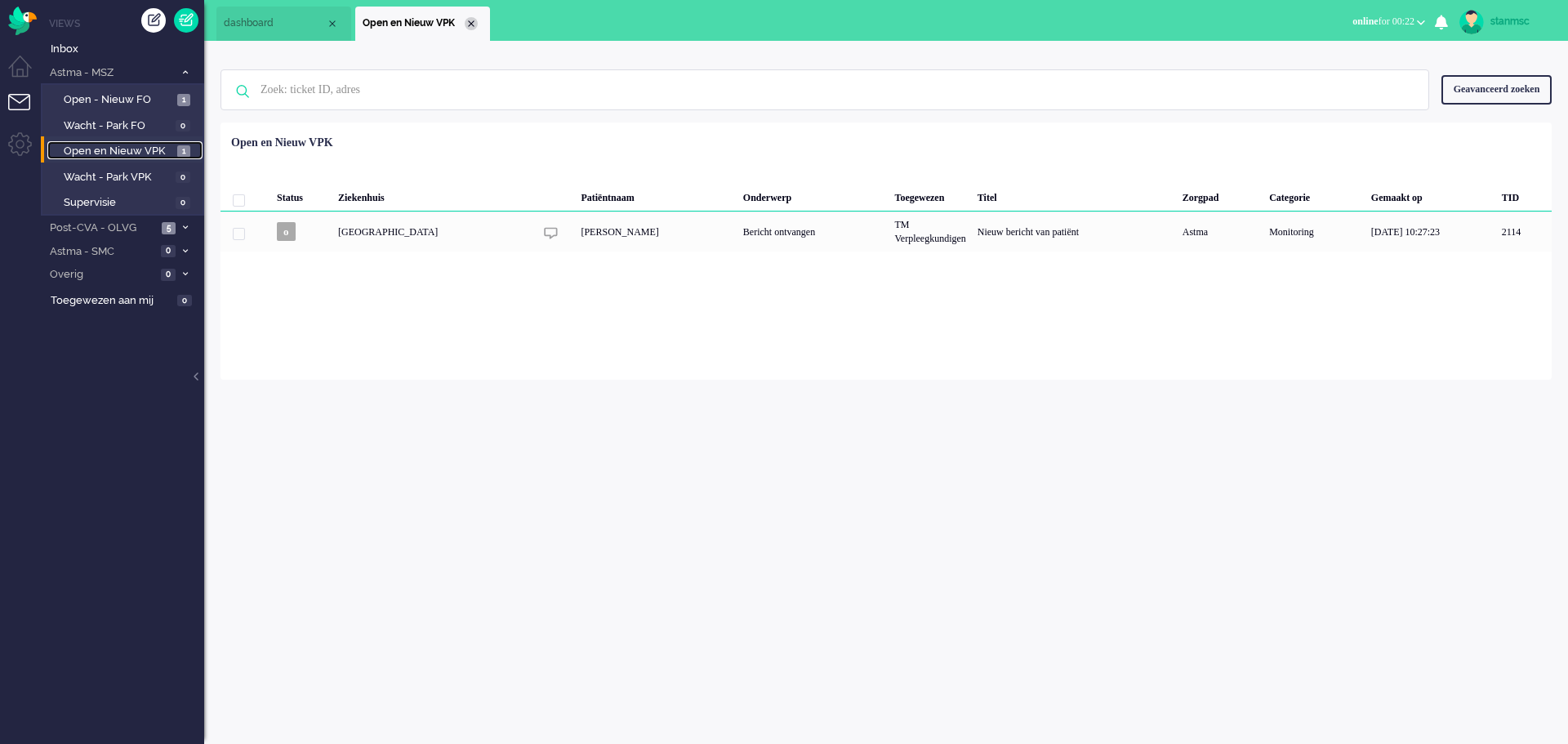 click at bounding box center (471, 24) 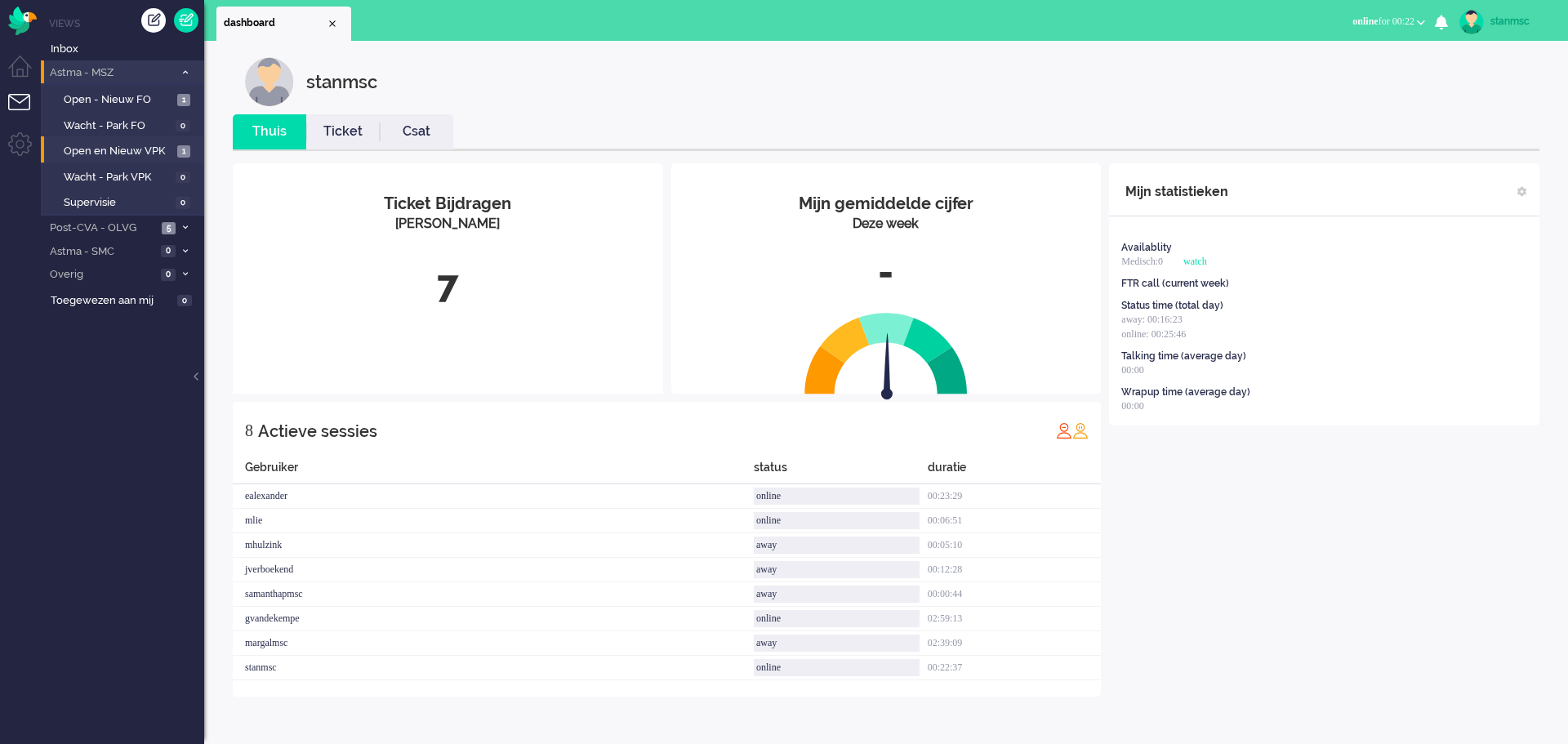 click on "Astma - MSZ" at bounding box center (110, 73) 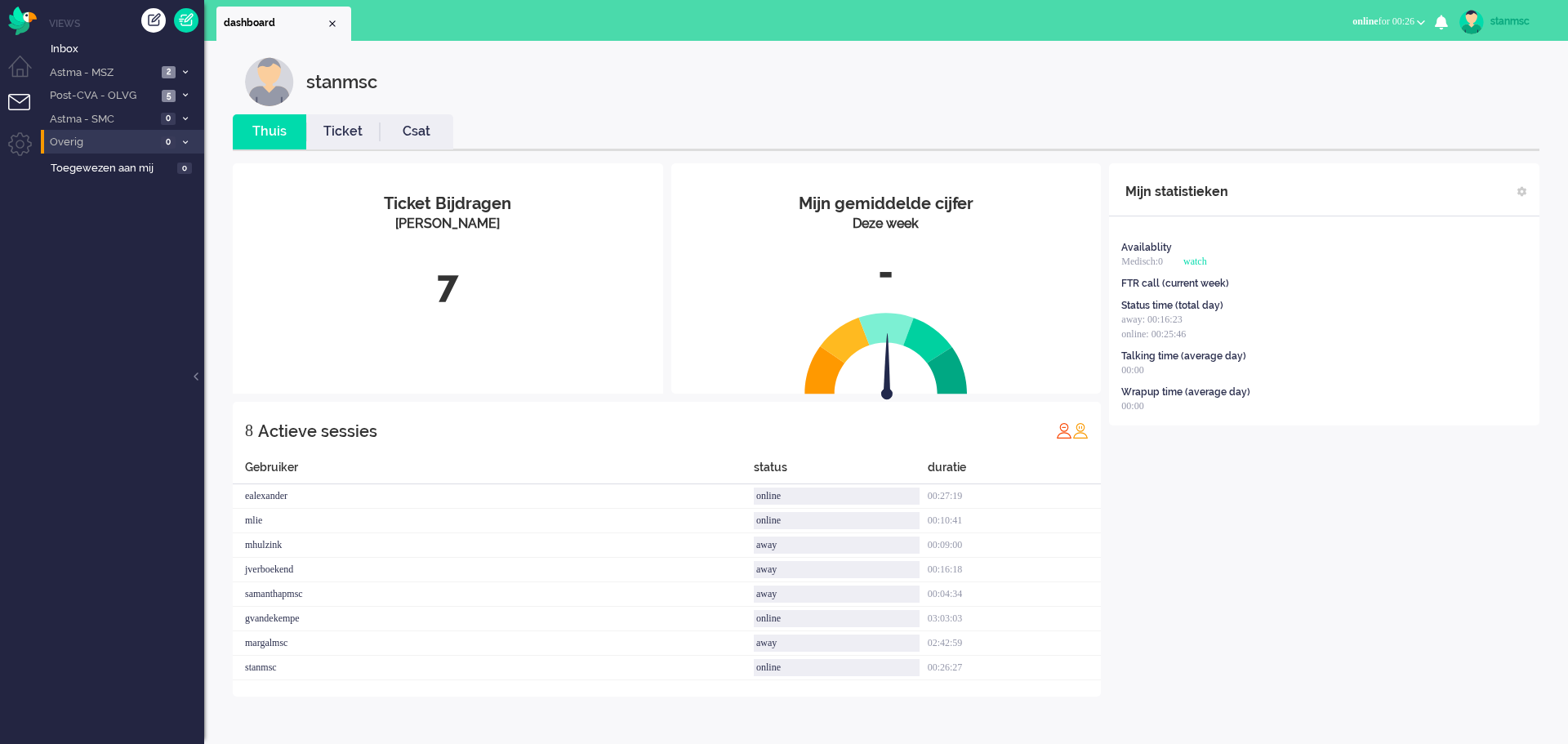 click on "Overig" at bounding box center (101, 142) 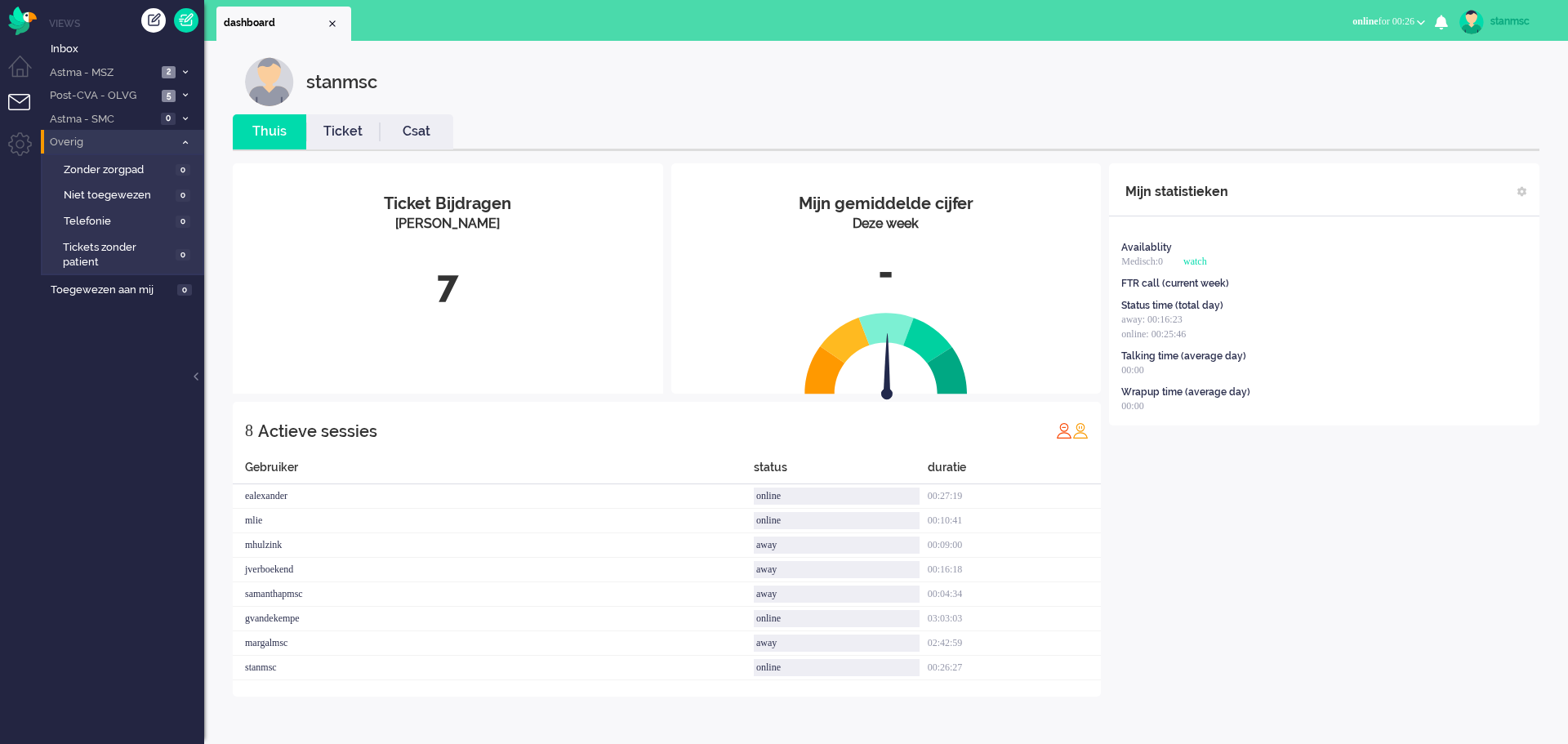 click on "Overig" at bounding box center [110, 142] 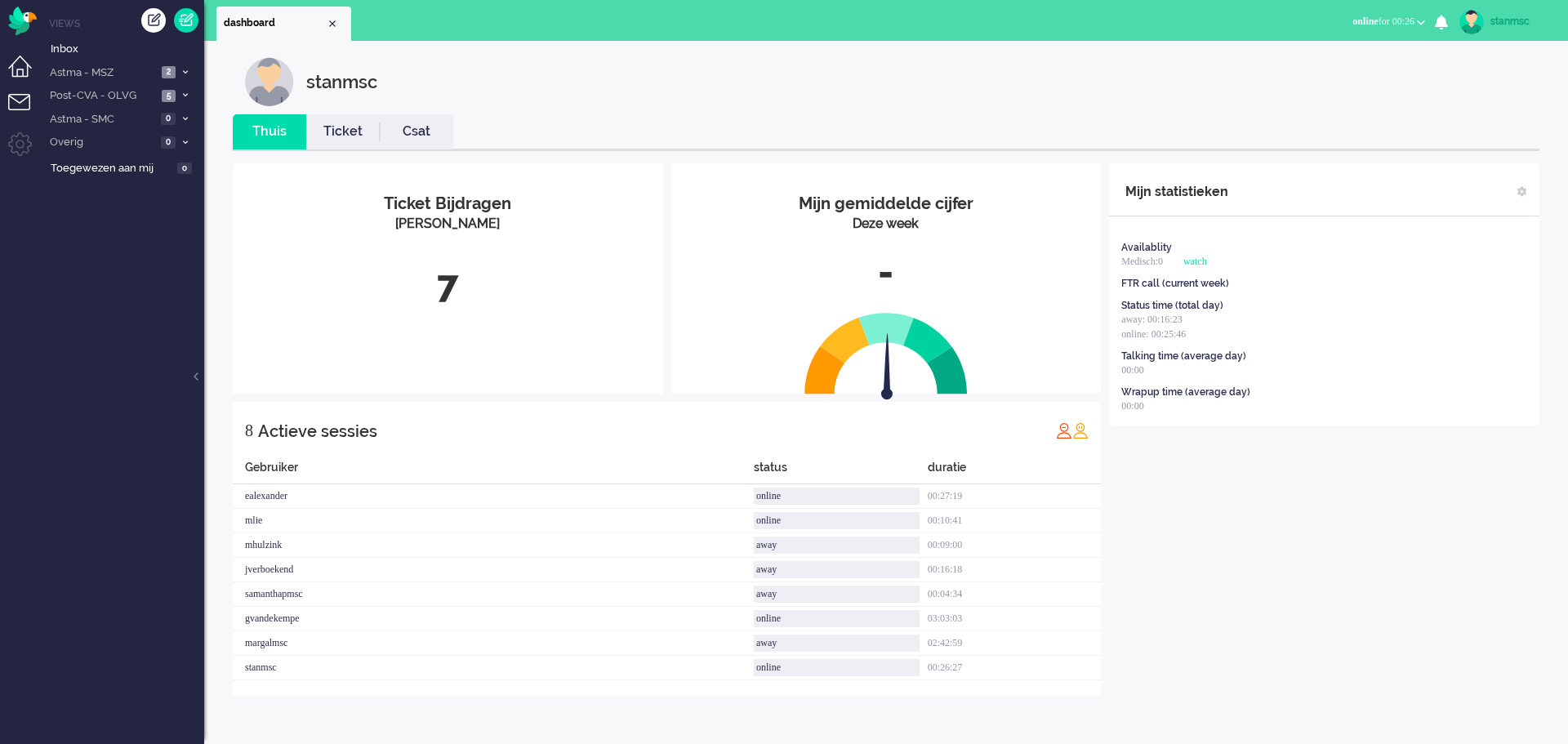 click at bounding box center (26, 74) 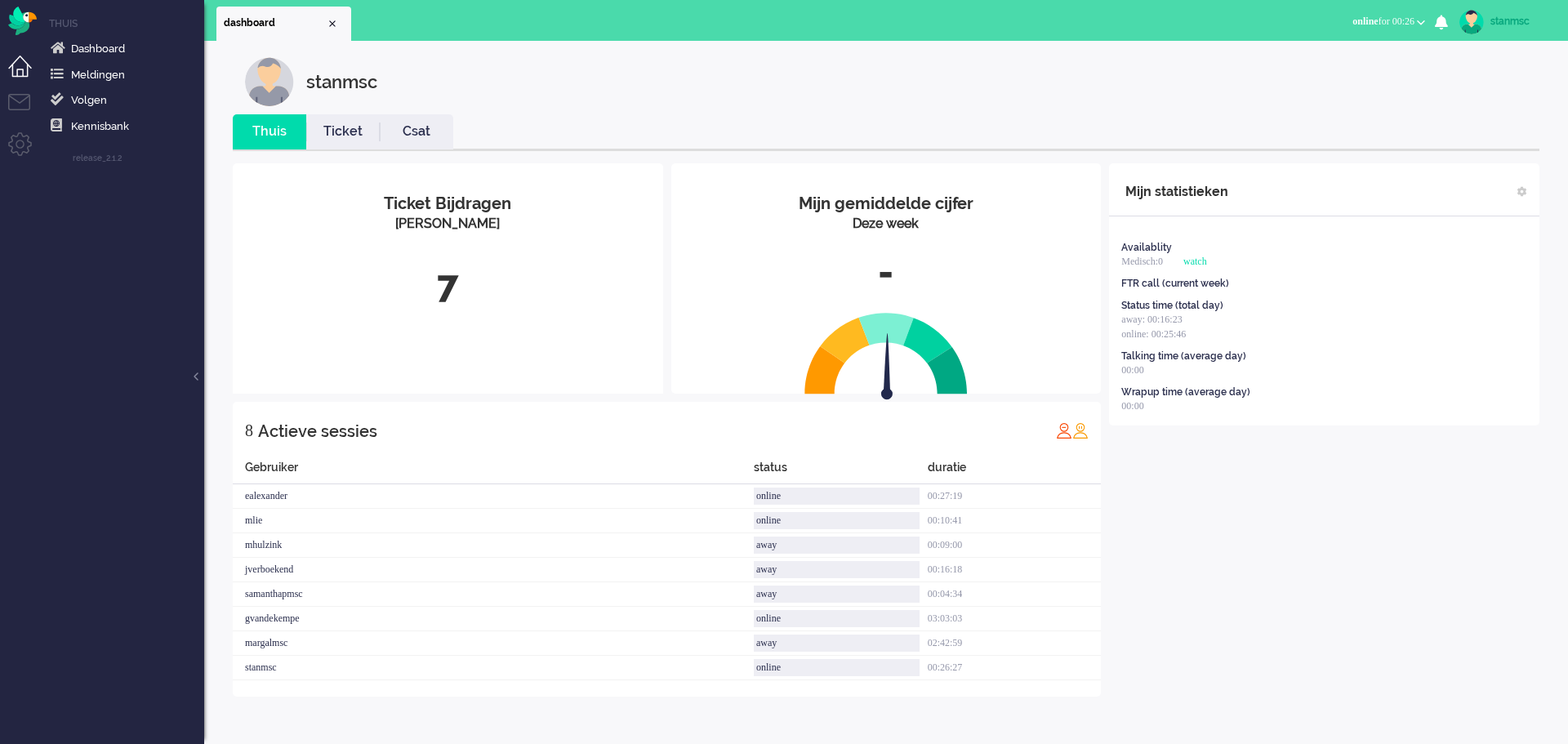 click on "Ticket" at bounding box center (343, 131) 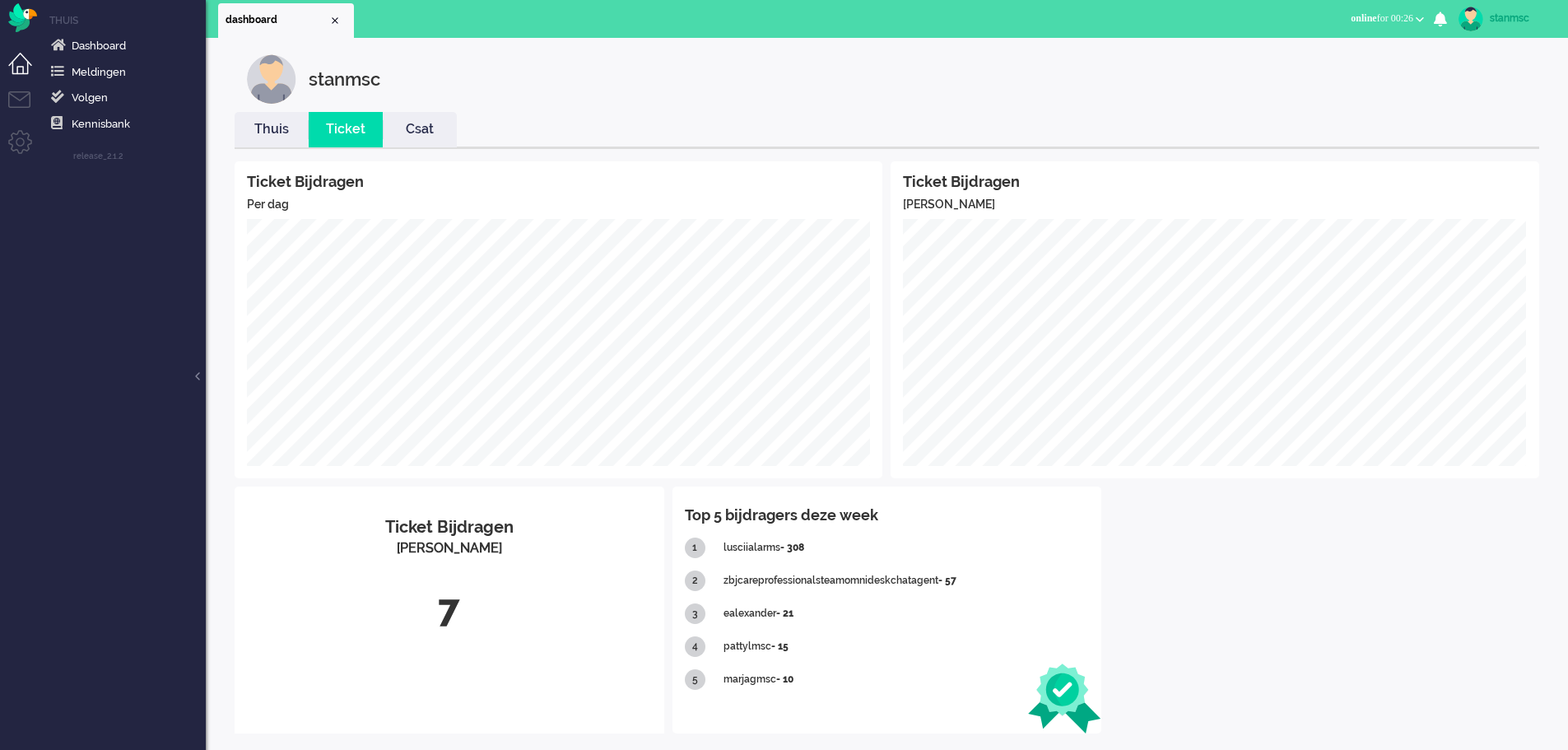 scroll, scrollTop: 0, scrollLeft: 0, axis: both 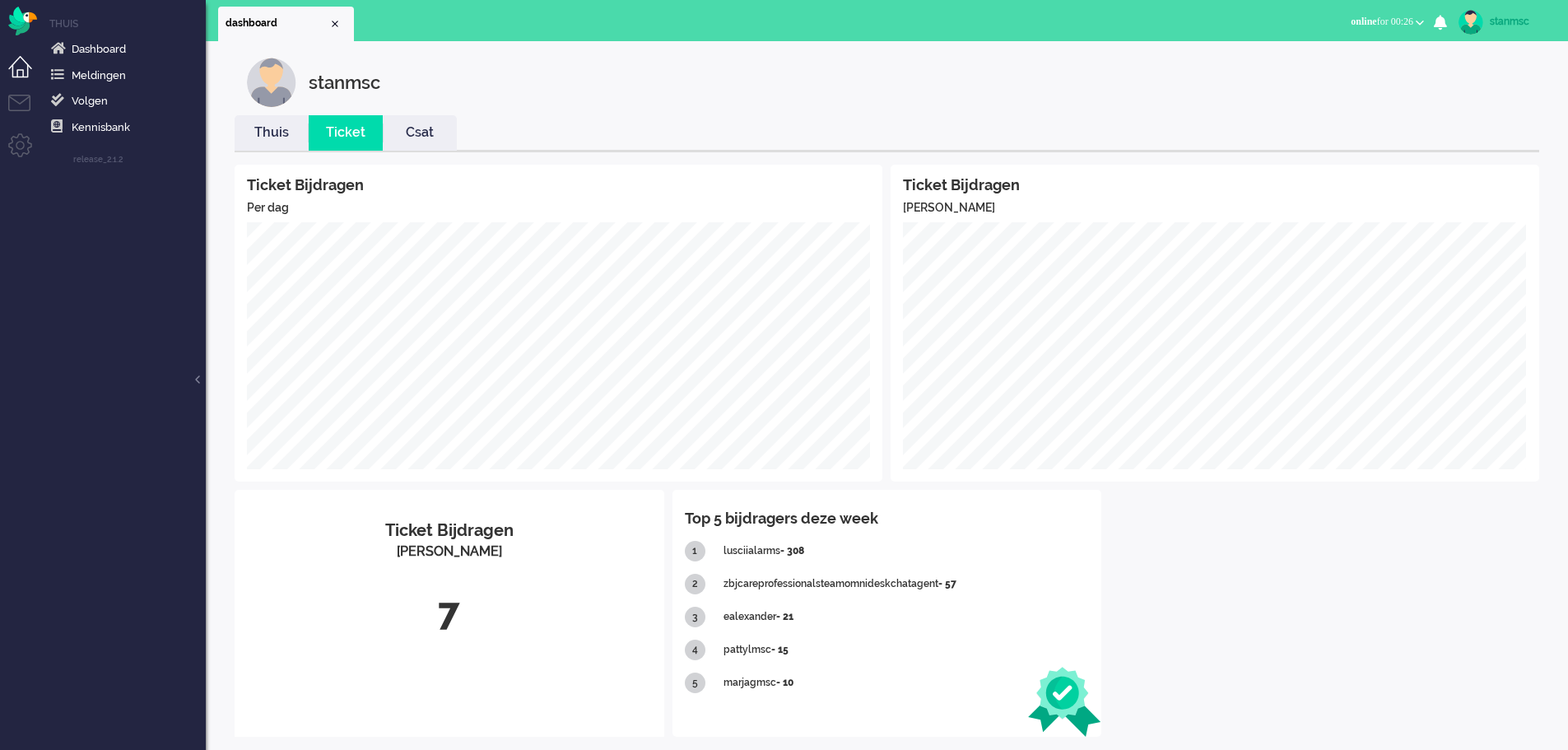 click at bounding box center [1471, 22] 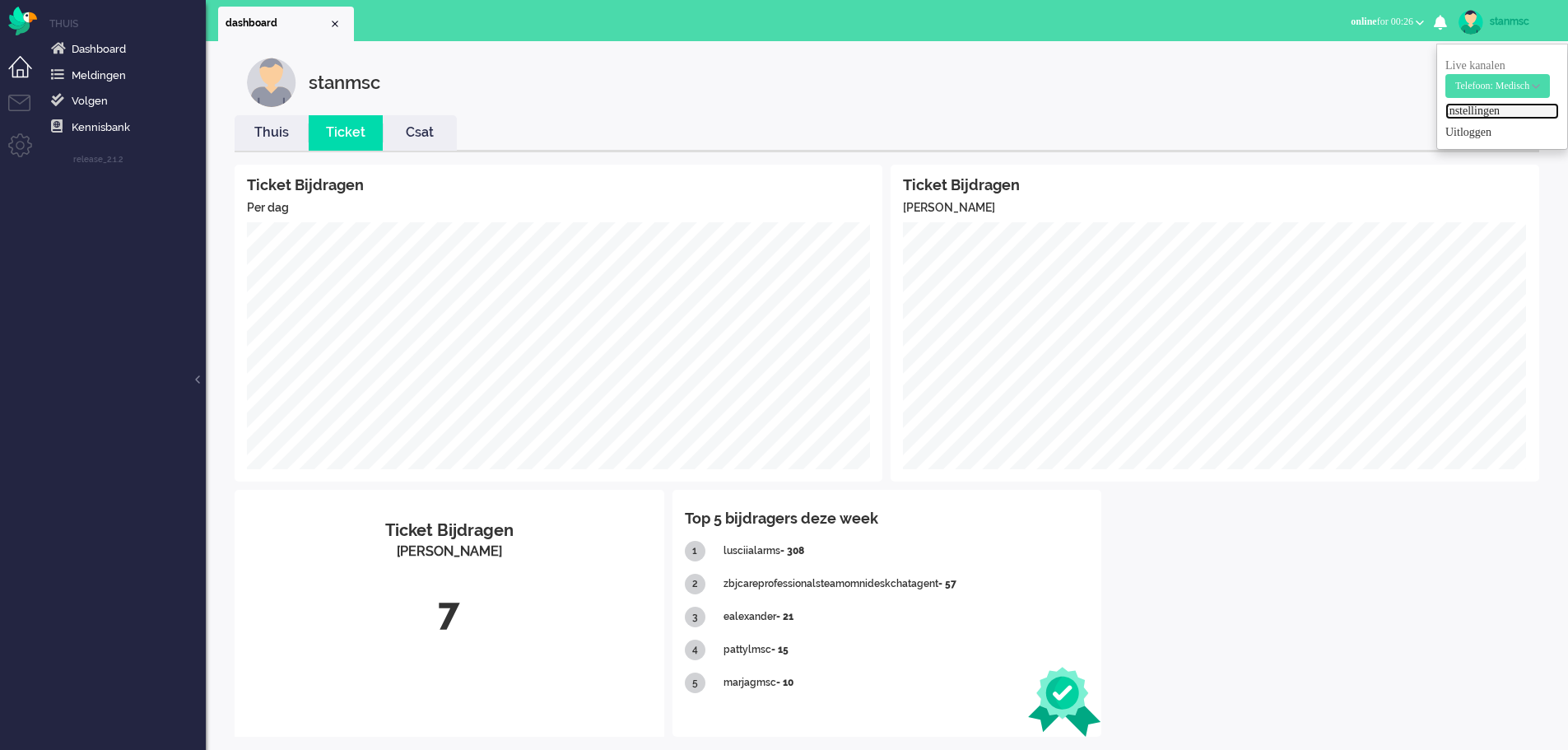 click on "Instellingen" at bounding box center (1502, 111) 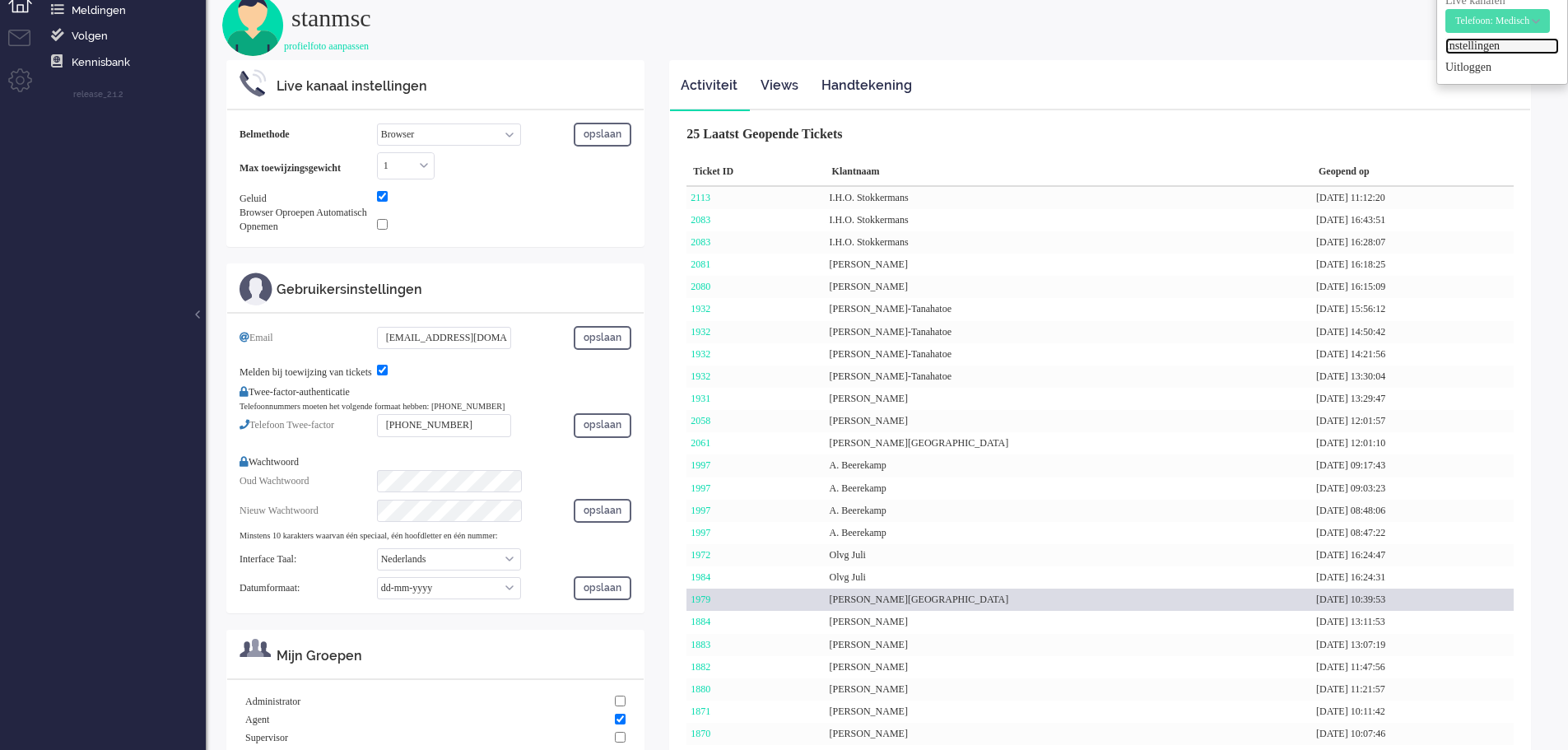 scroll, scrollTop: 0, scrollLeft: 0, axis: both 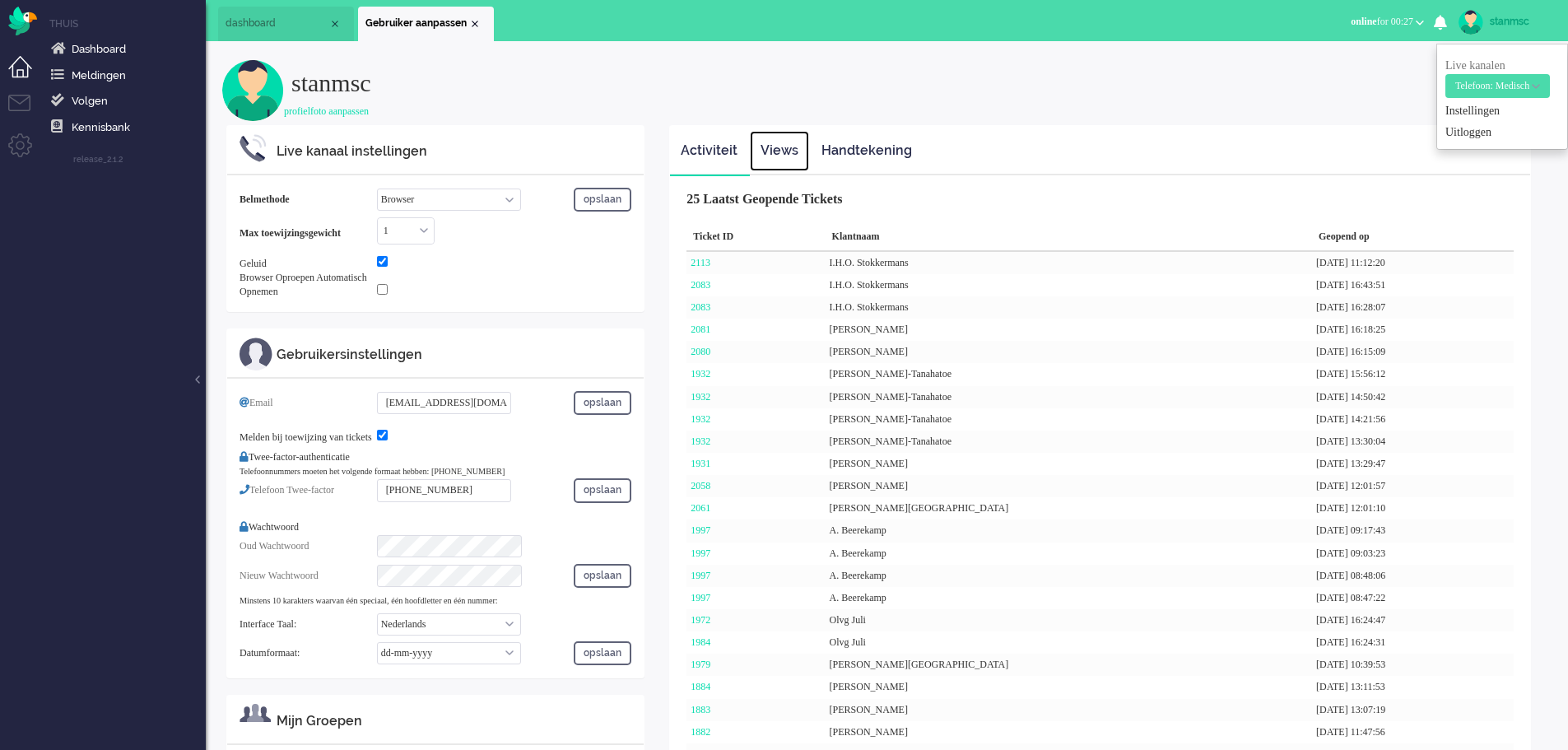 click on "Views" at bounding box center (779, 151) 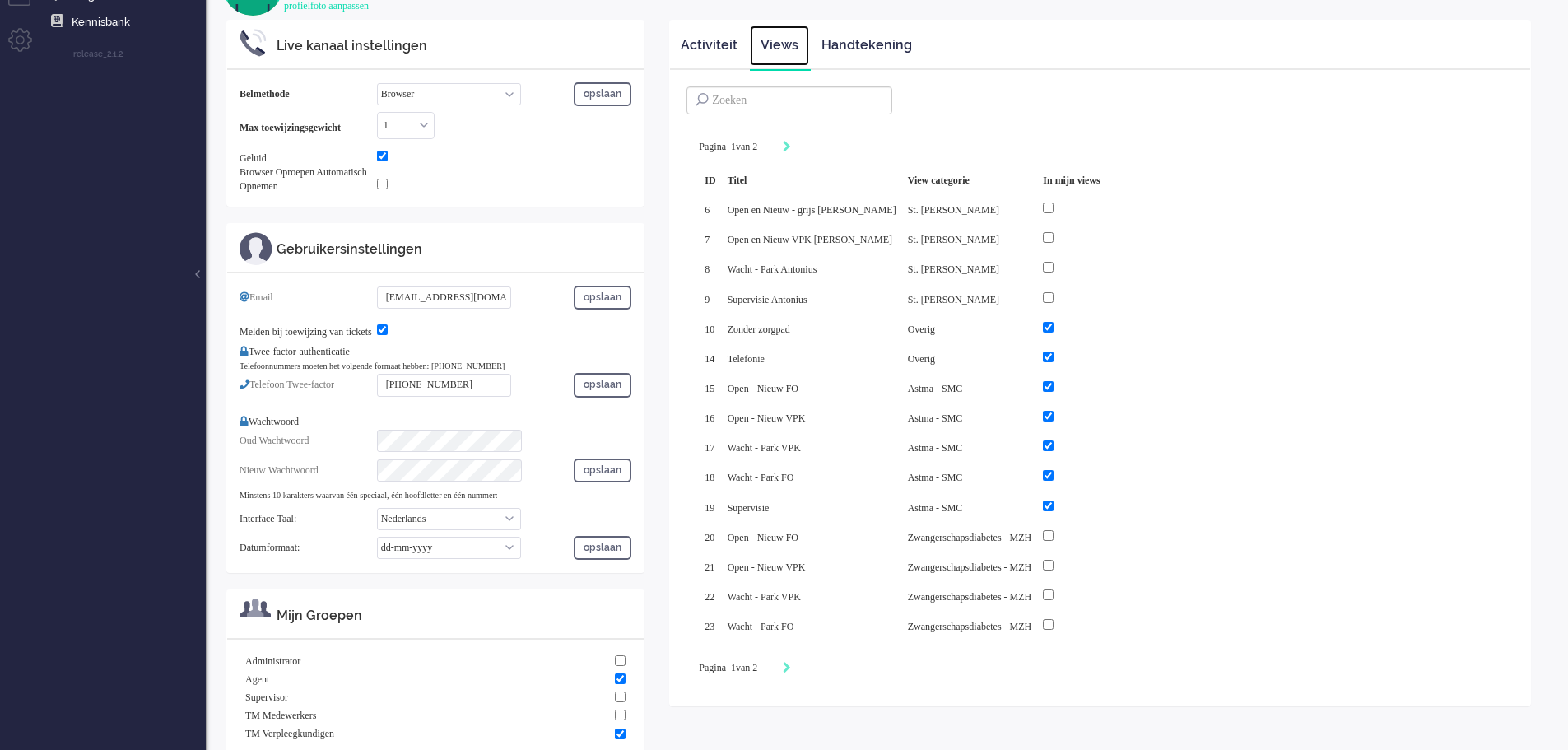 scroll, scrollTop: 130, scrollLeft: 0, axis: vertical 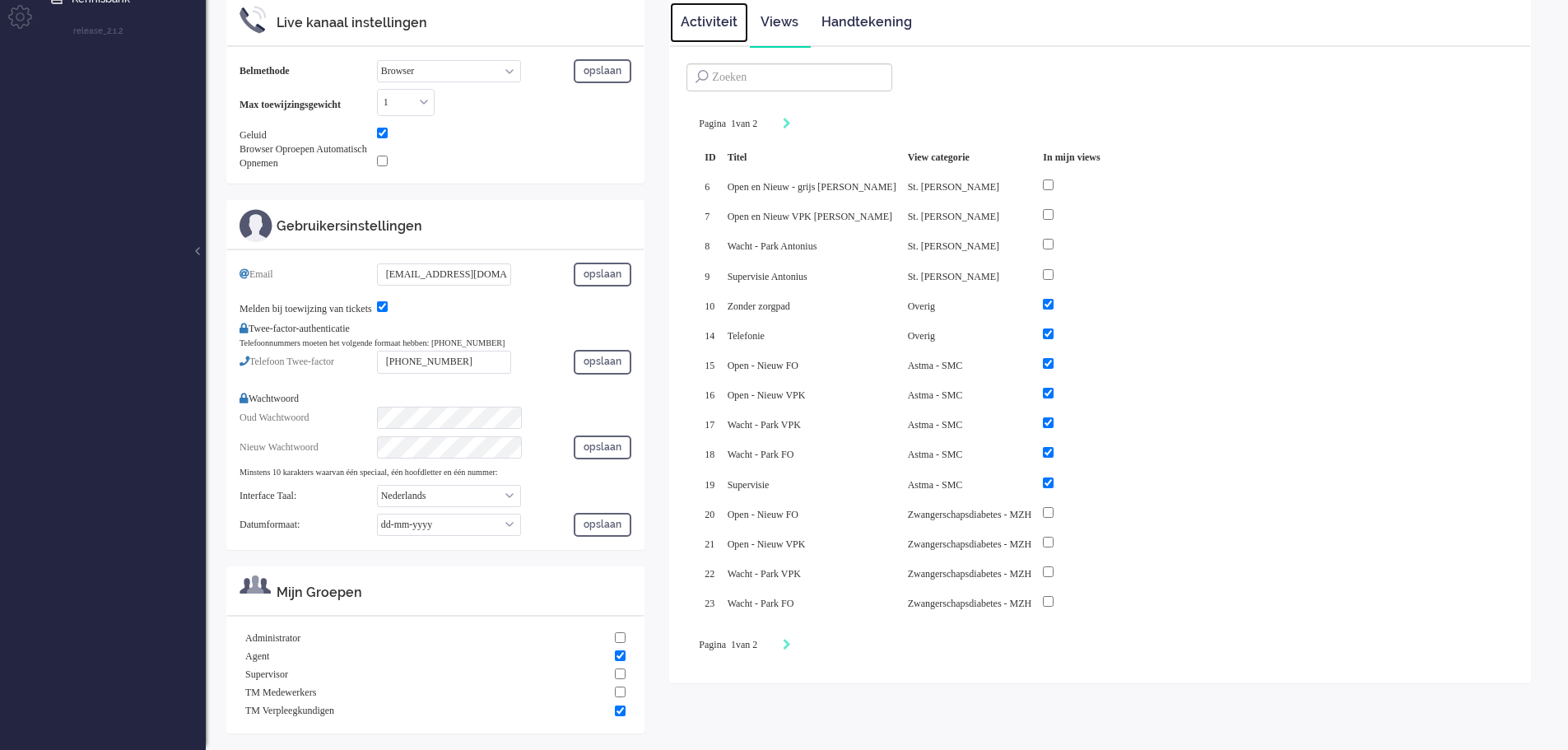 click on "Activiteit" at bounding box center (709, 22) 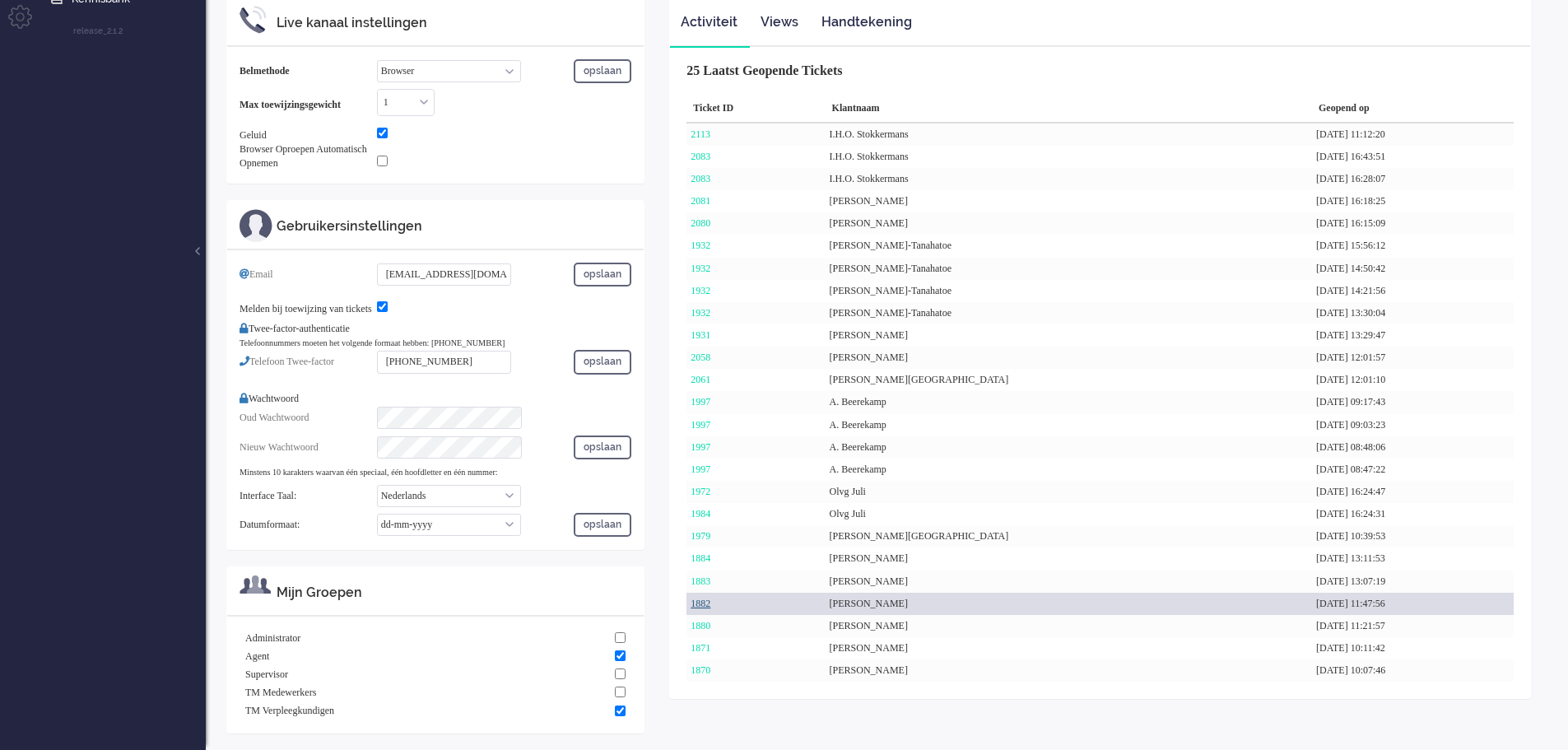 click on "1882" at bounding box center (700, 603) 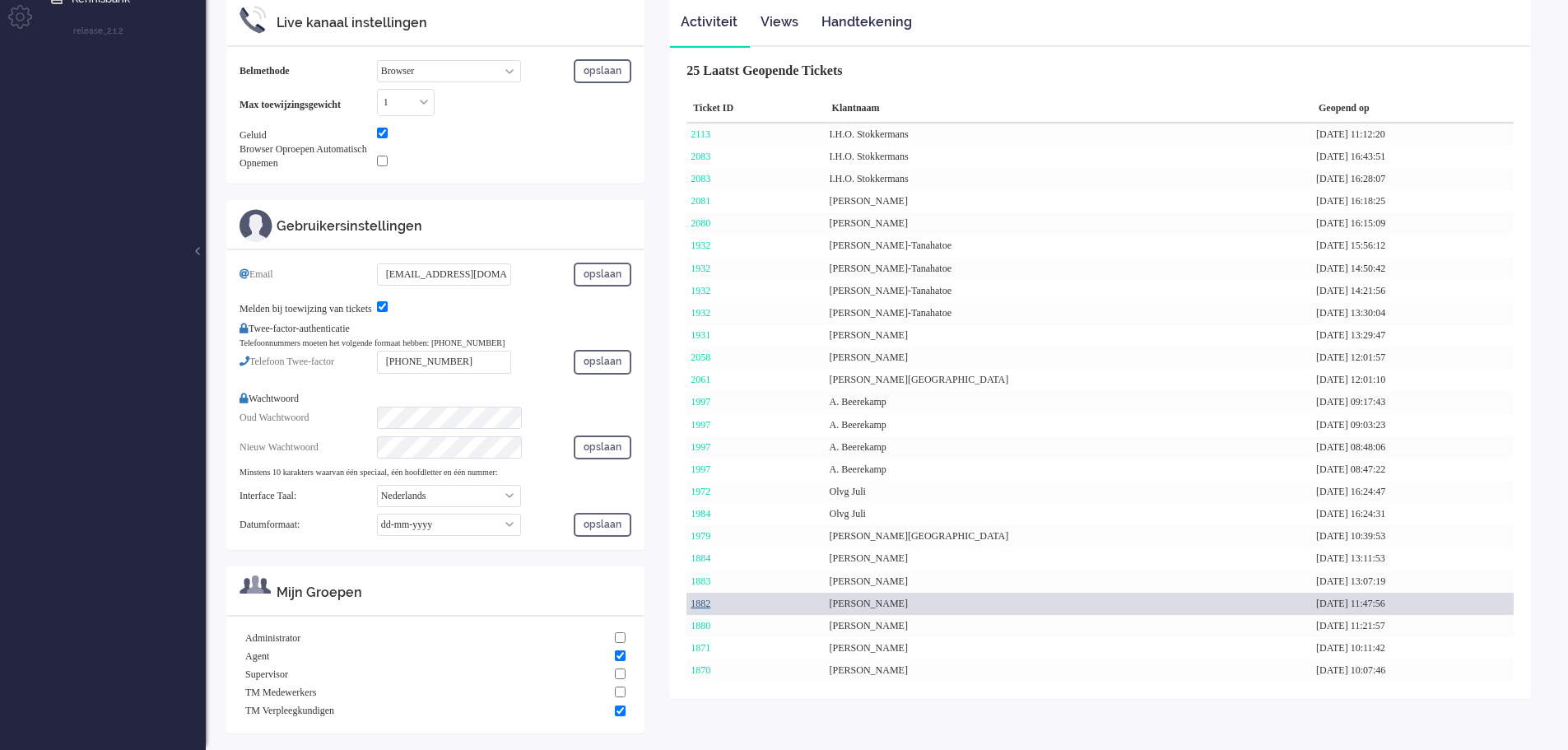 scroll, scrollTop: 0, scrollLeft: 0, axis: both 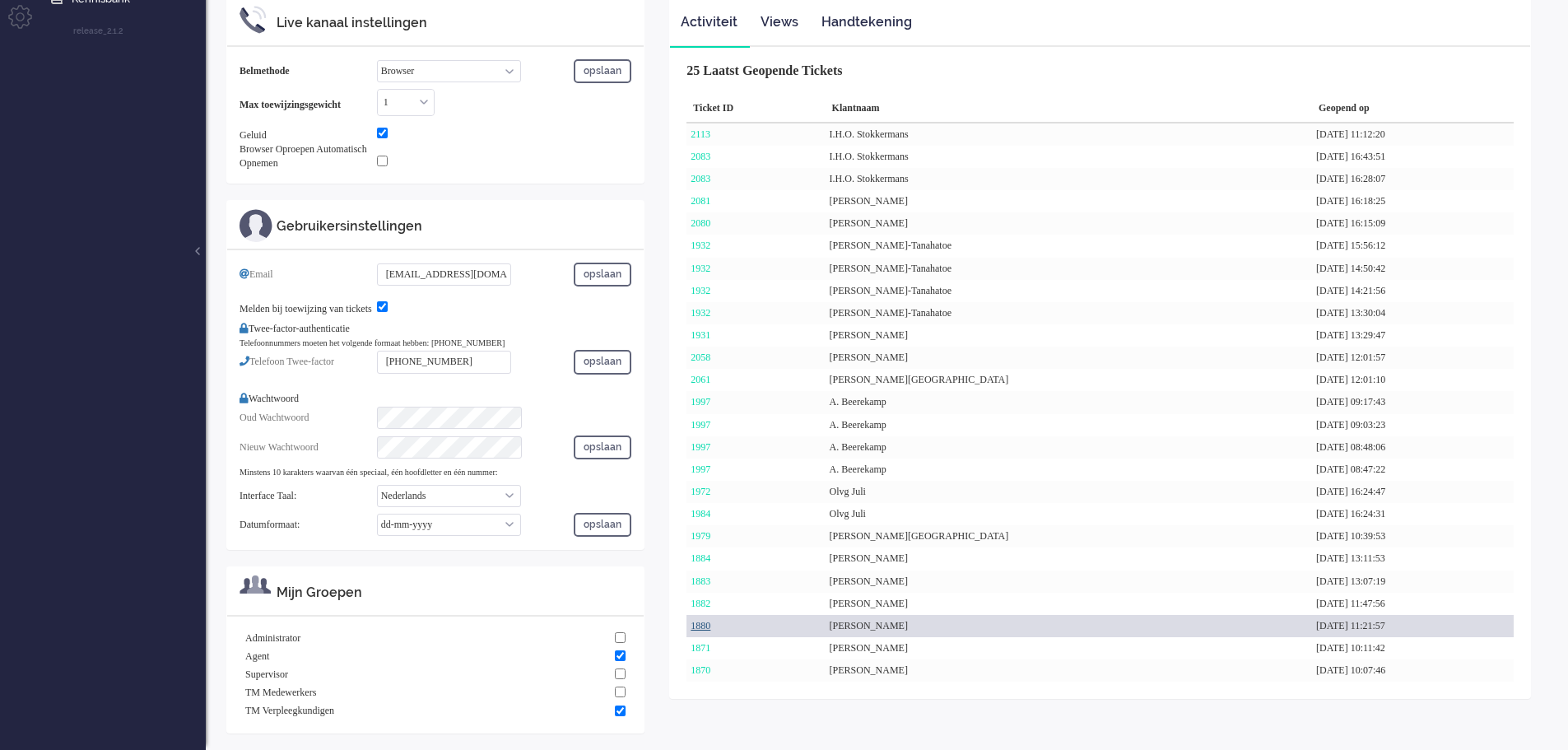 click on "1880" at bounding box center (700, 626) 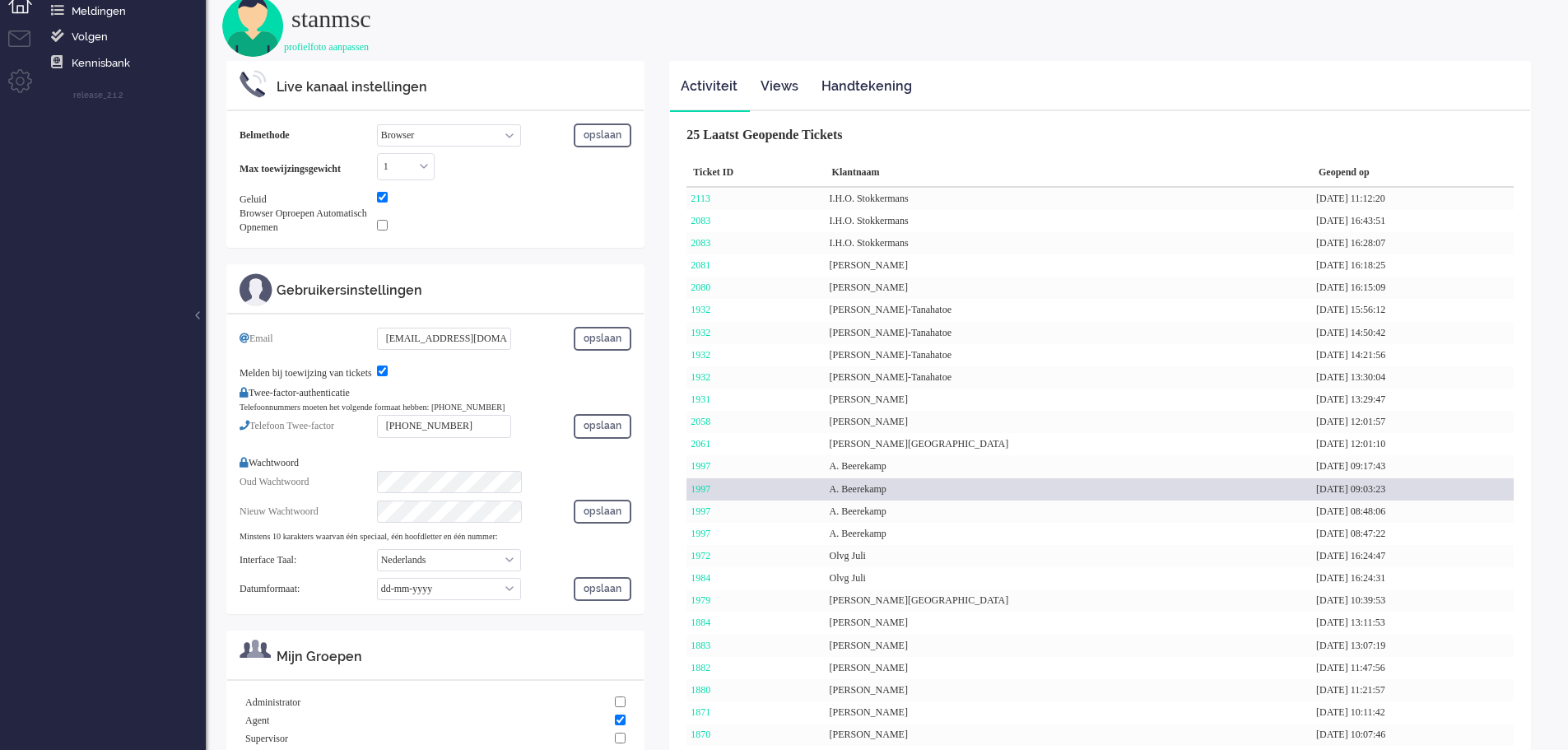 scroll, scrollTop: 0, scrollLeft: 0, axis: both 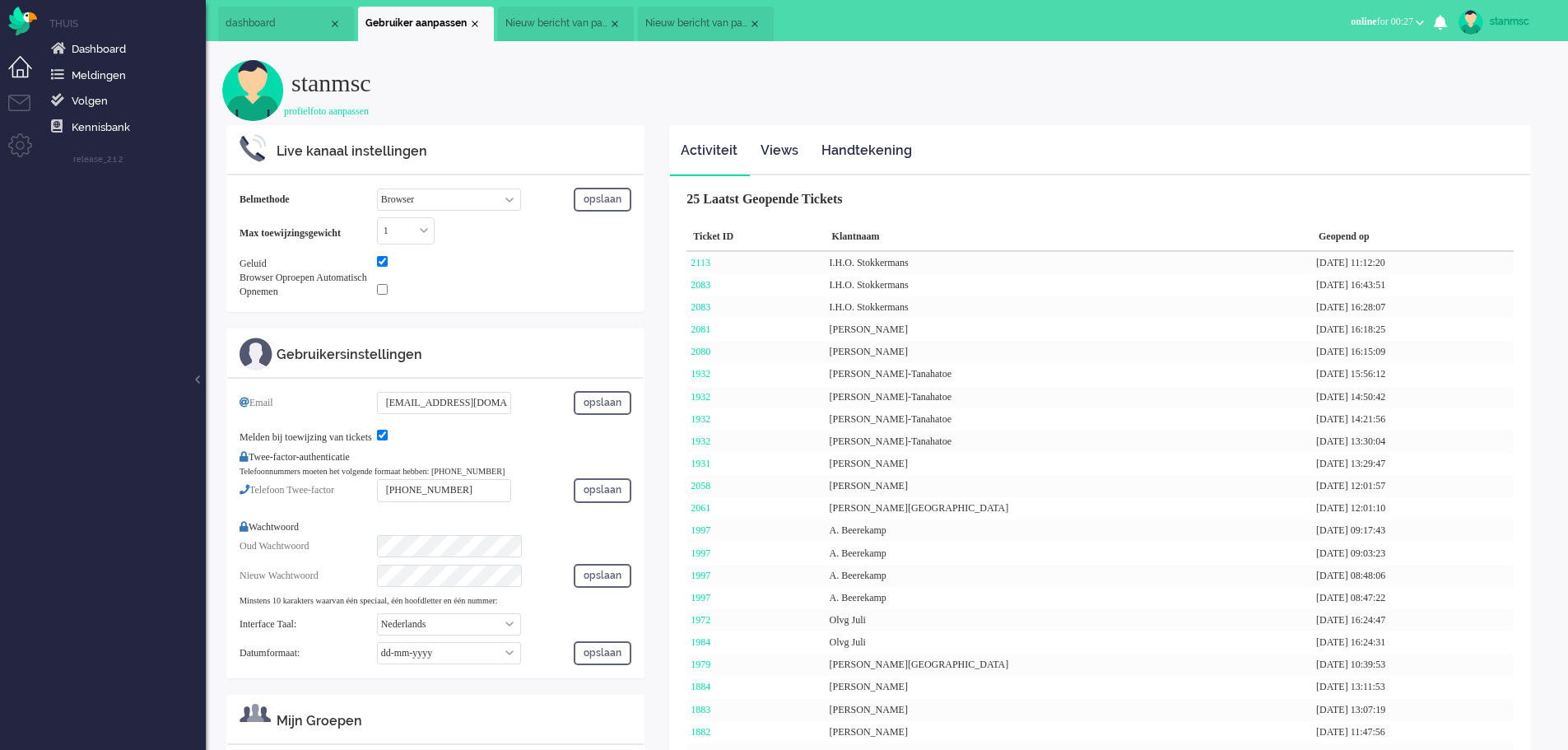 click on "Nieuw bericht van patiënt" at bounding box center (696, 23) 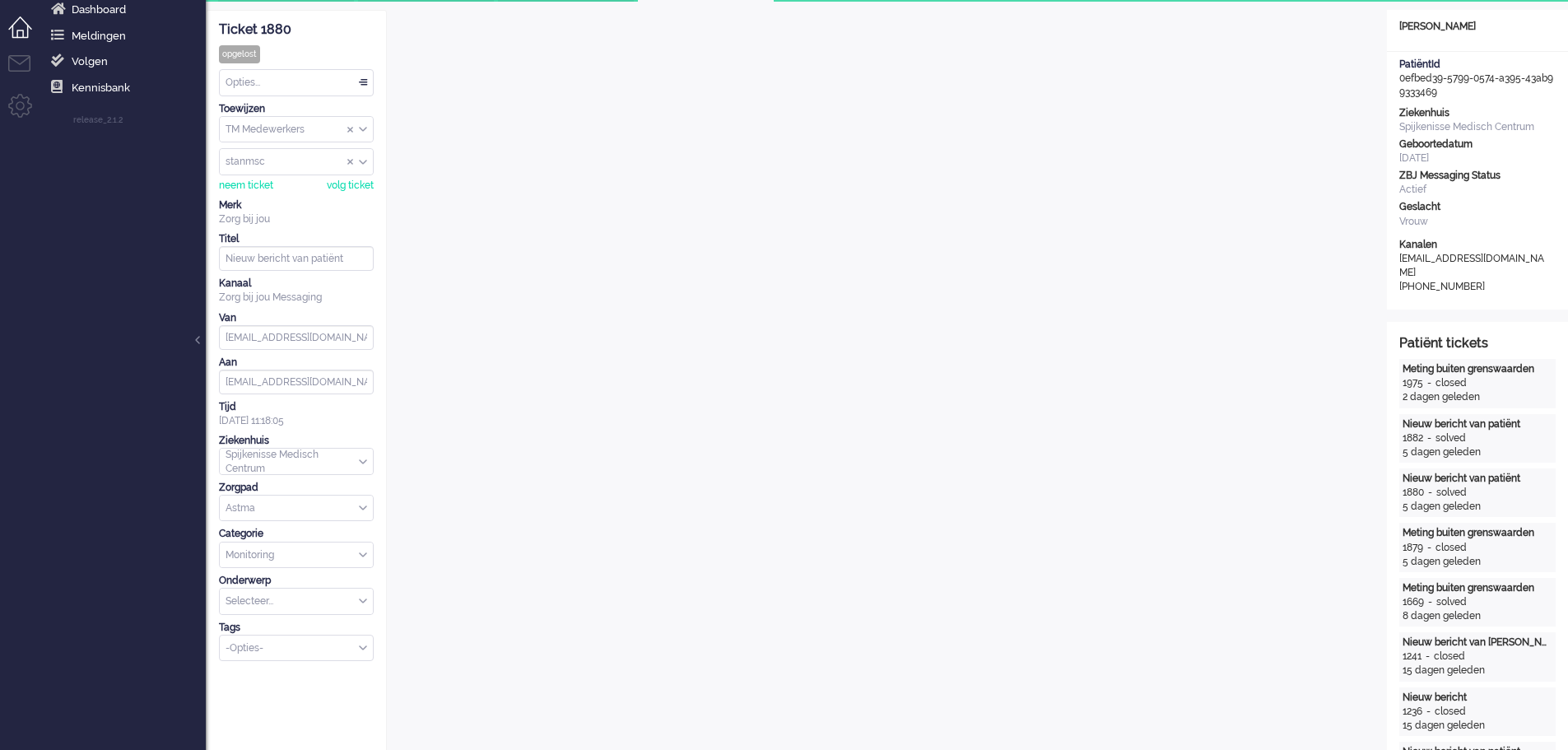 scroll, scrollTop: 0, scrollLeft: 0, axis: both 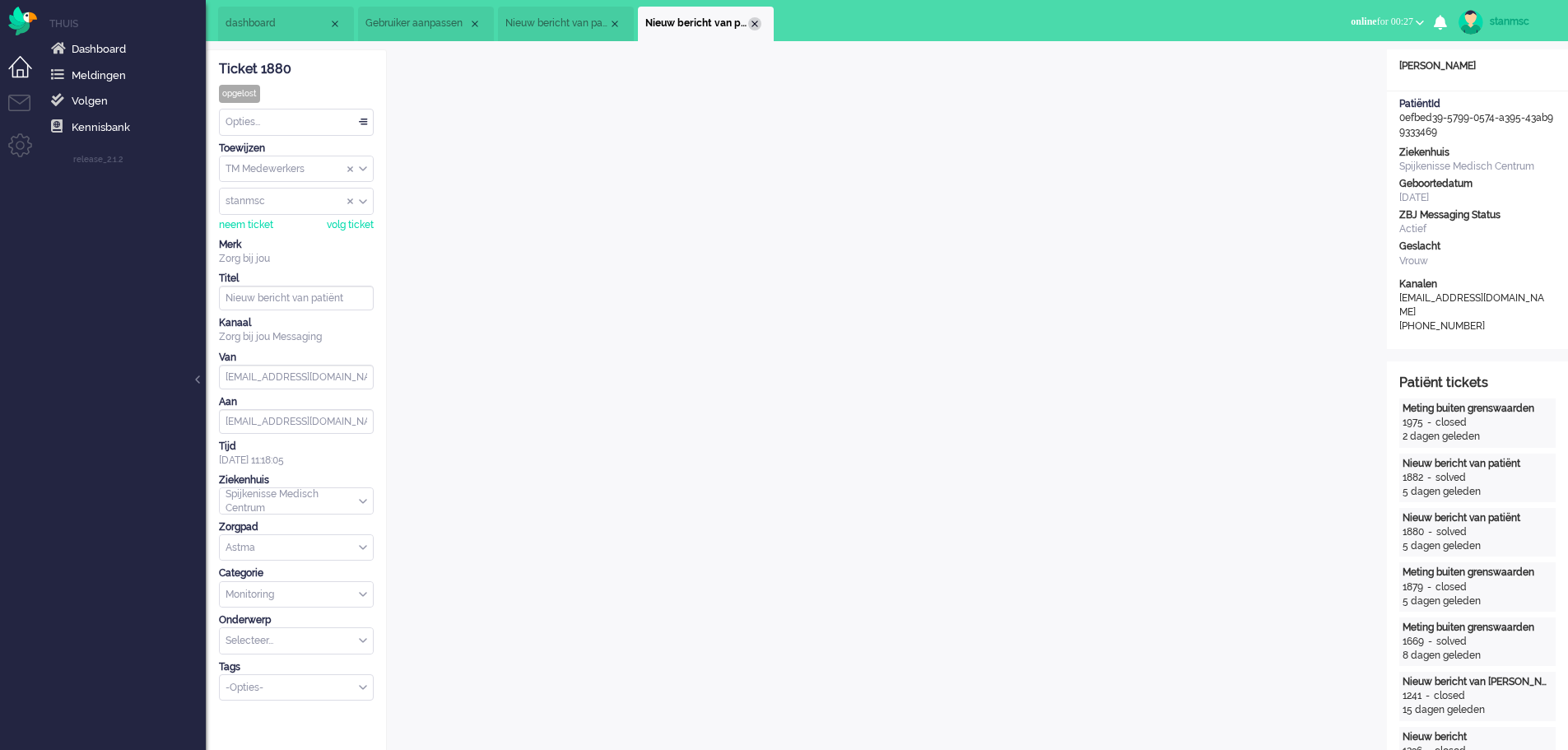click at bounding box center [755, 24] 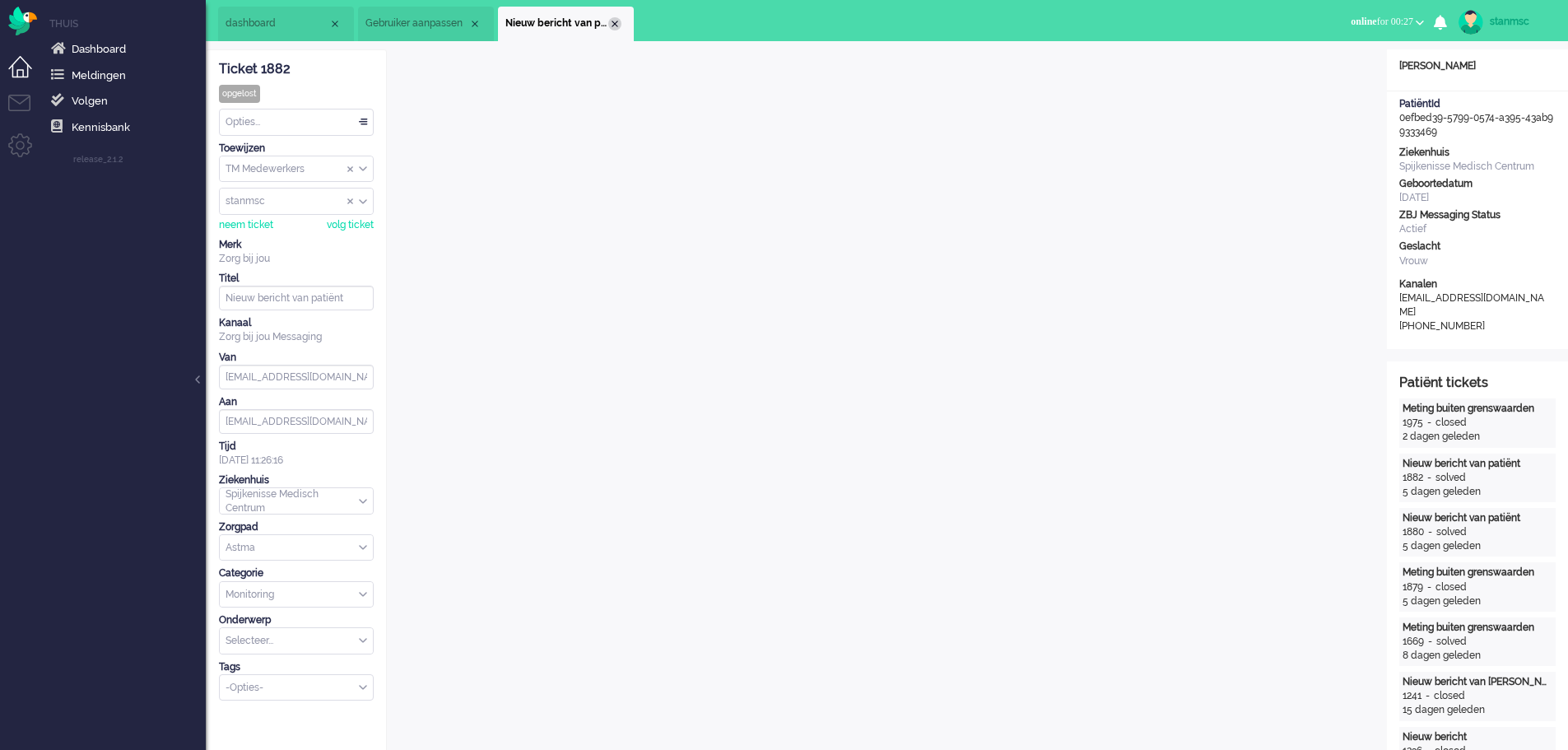 click at bounding box center (615, 24) 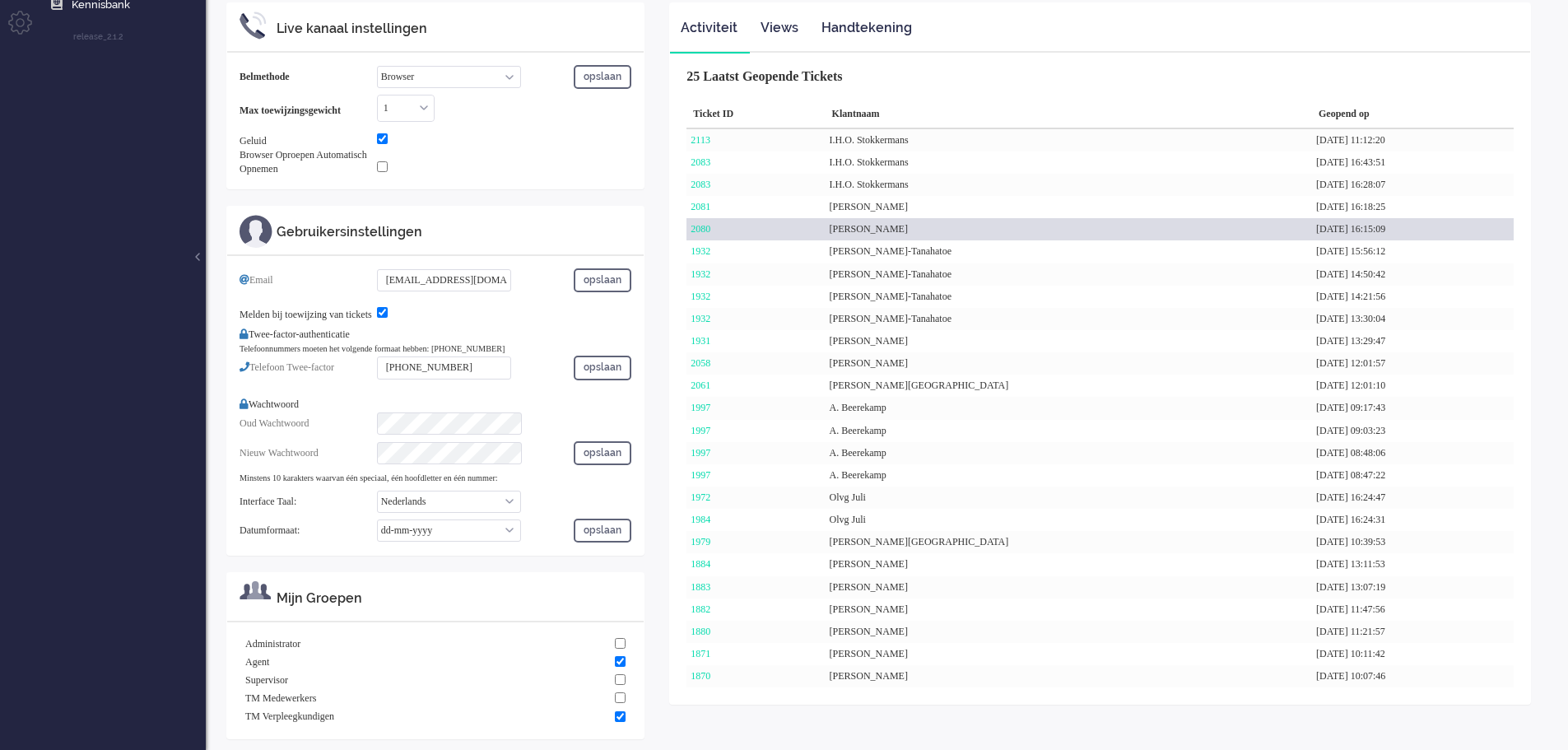 scroll, scrollTop: 130, scrollLeft: 0, axis: vertical 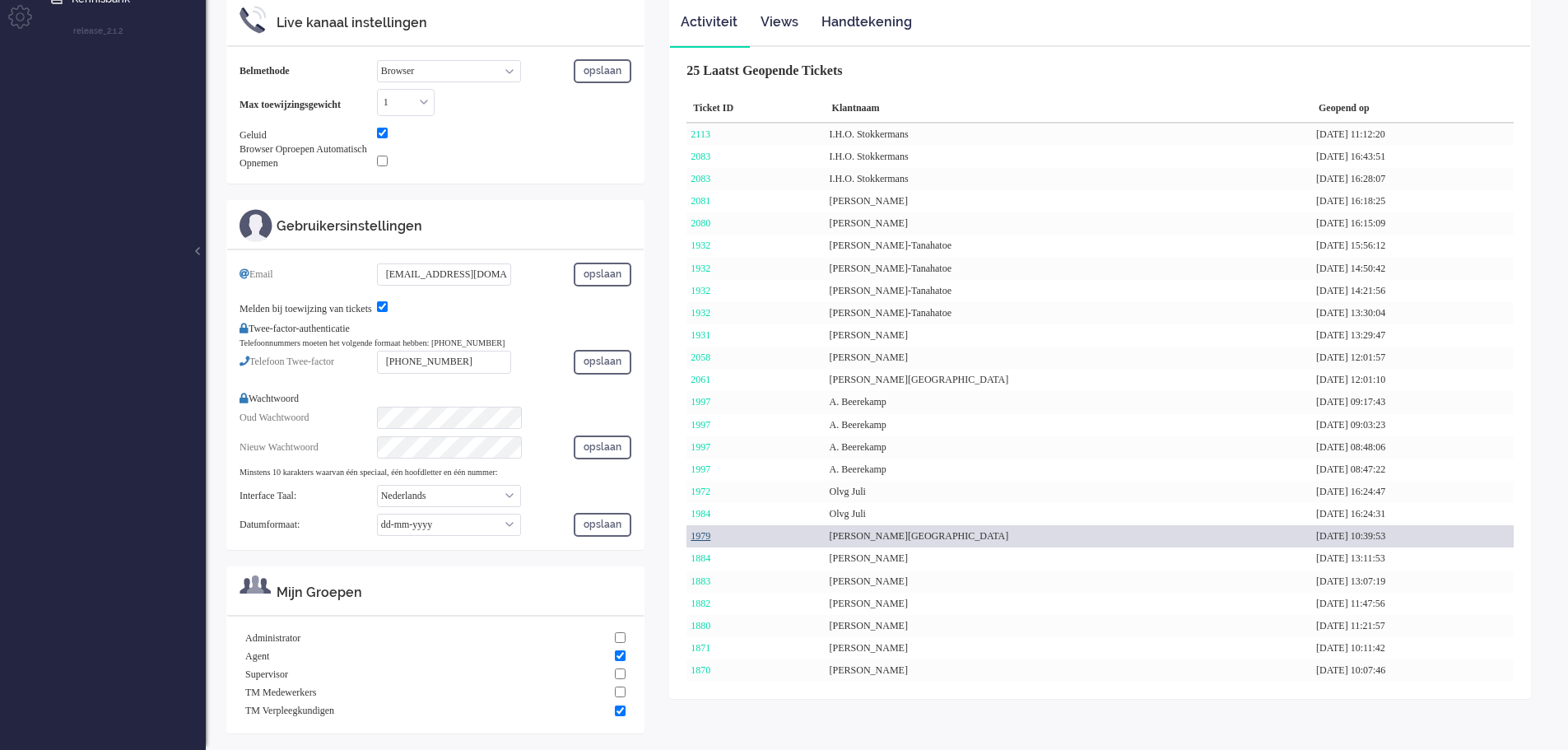 click on "1979" at bounding box center (700, 536) 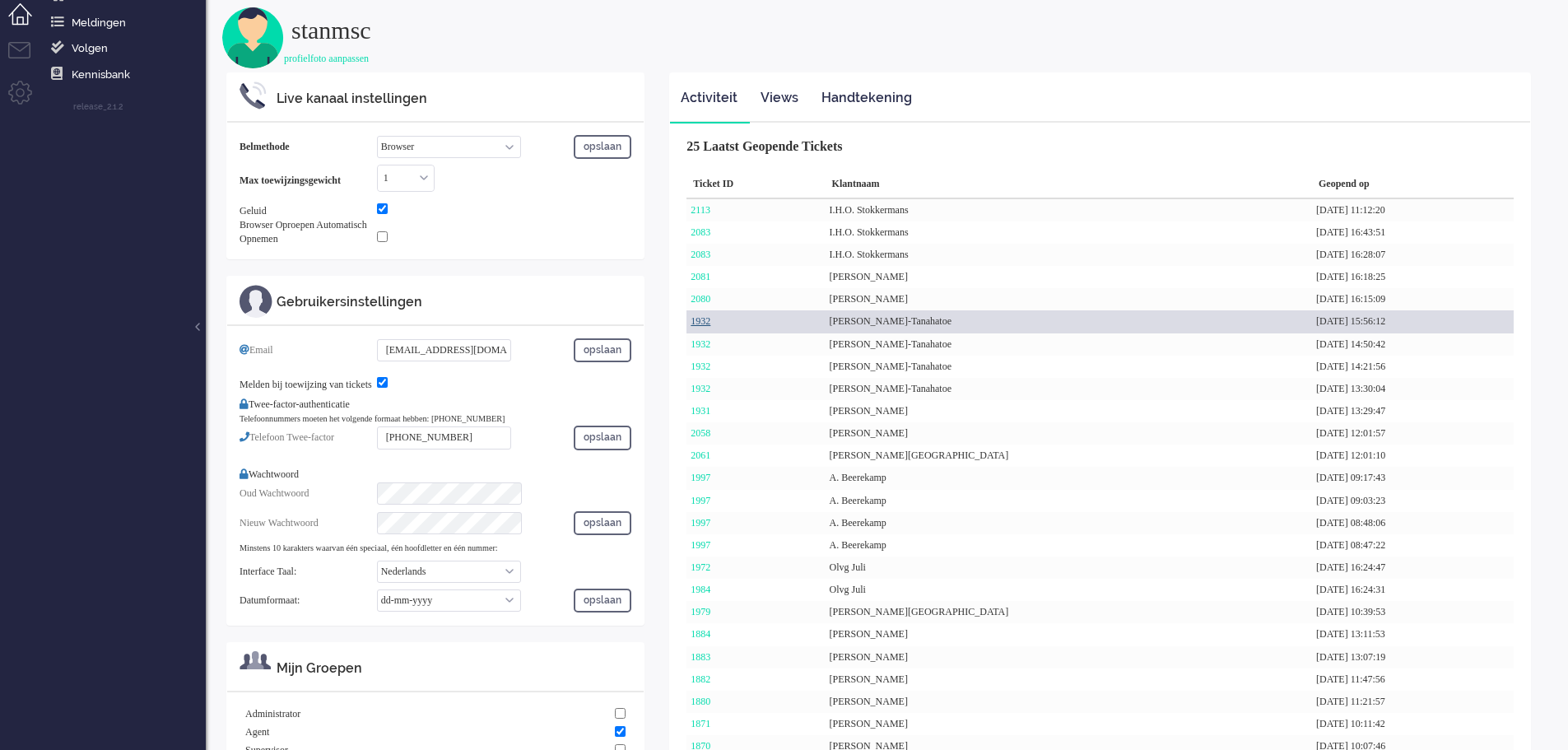 scroll, scrollTop: 0, scrollLeft: 0, axis: both 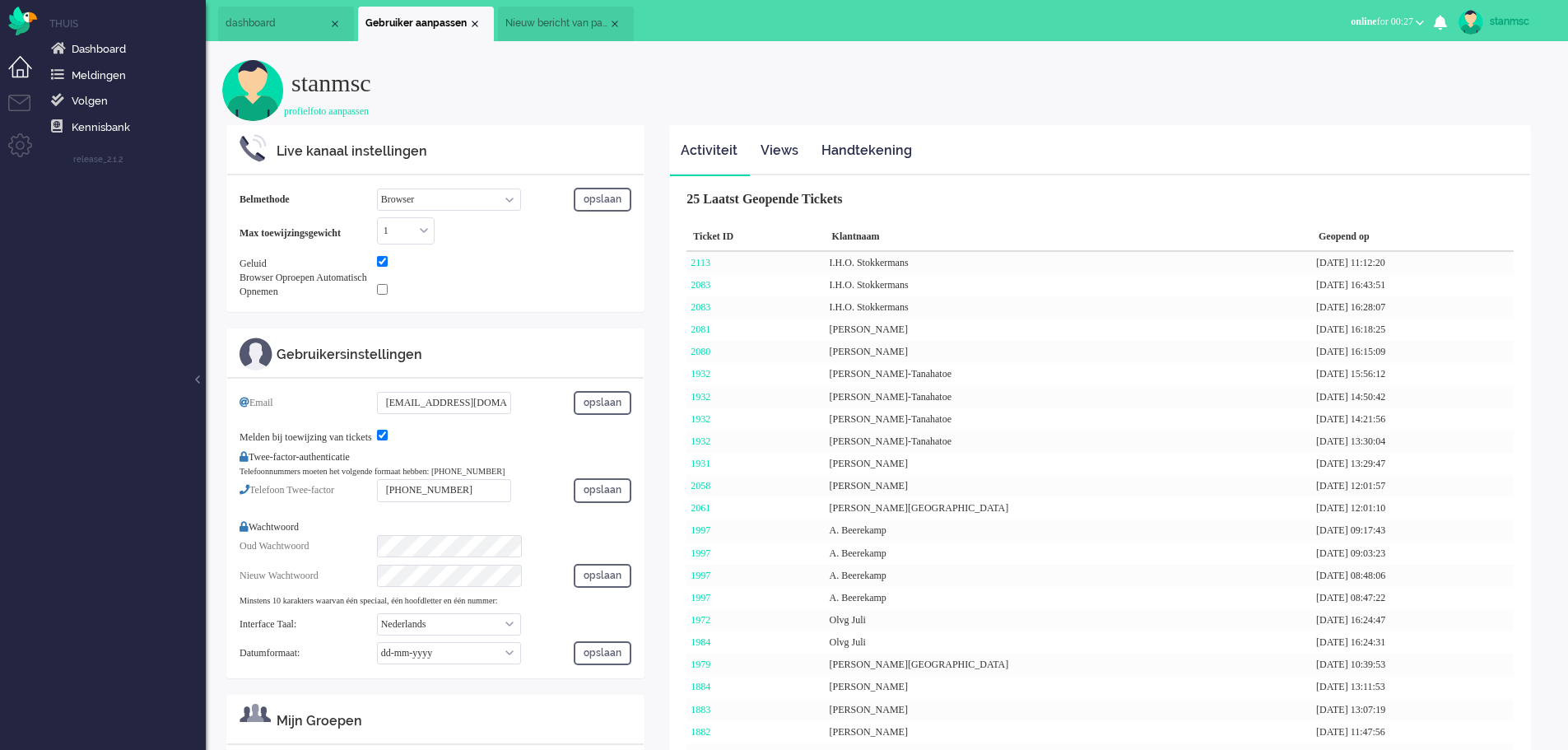 click on "Nieuw bericht van patiënt" at bounding box center (556, 23) 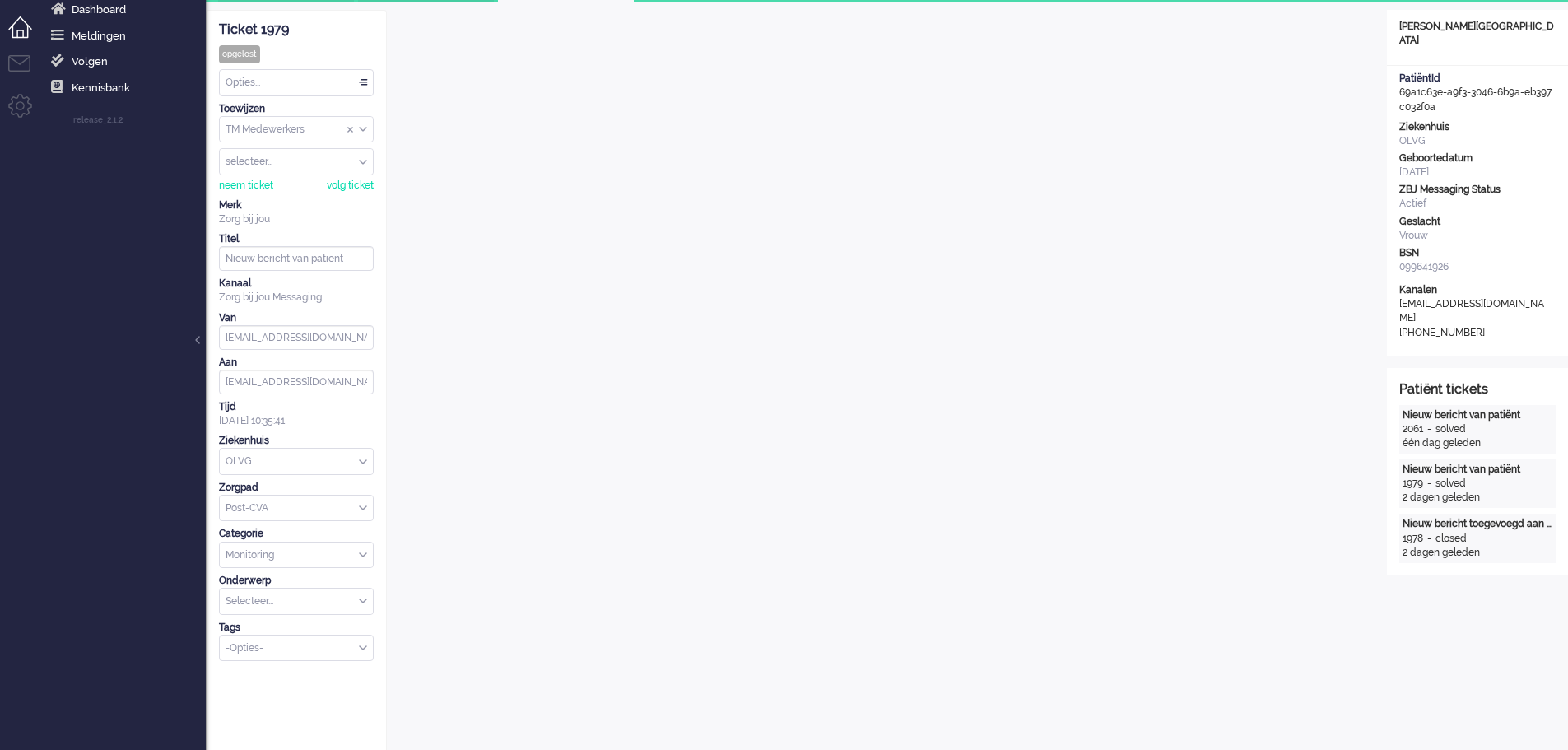 scroll, scrollTop: 0, scrollLeft: 0, axis: both 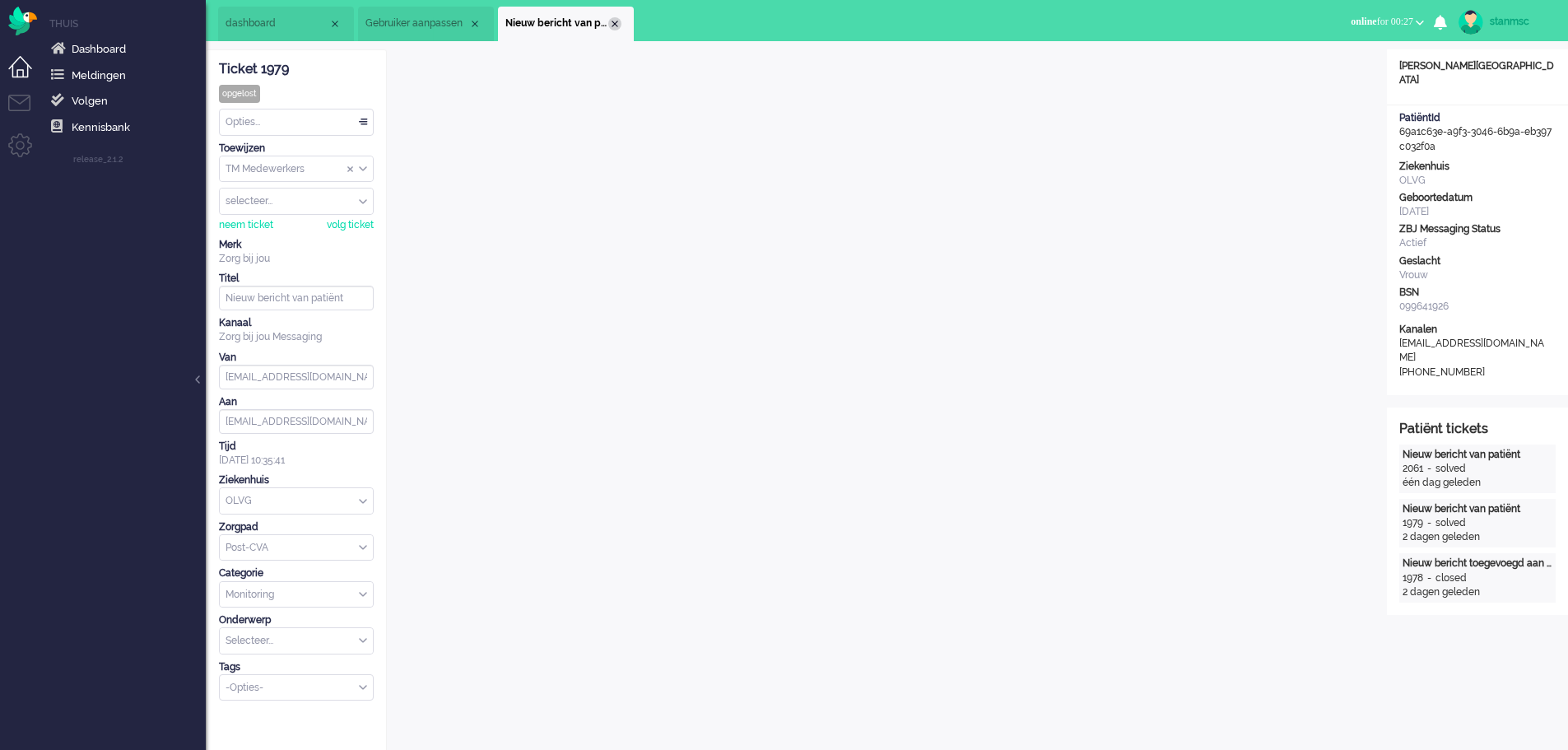 click at bounding box center [615, 24] 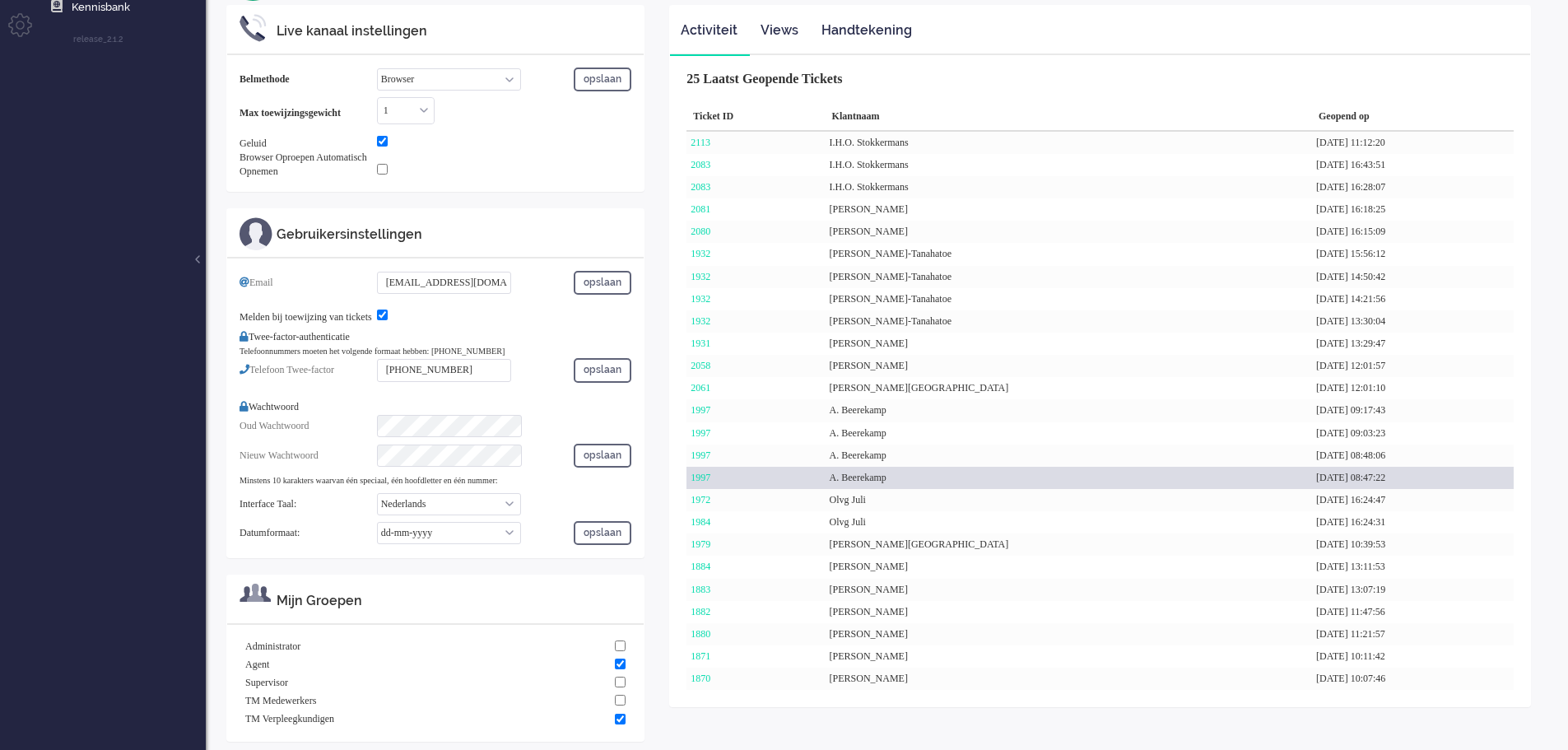 scroll, scrollTop: 130, scrollLeft: 0, axis: vertical 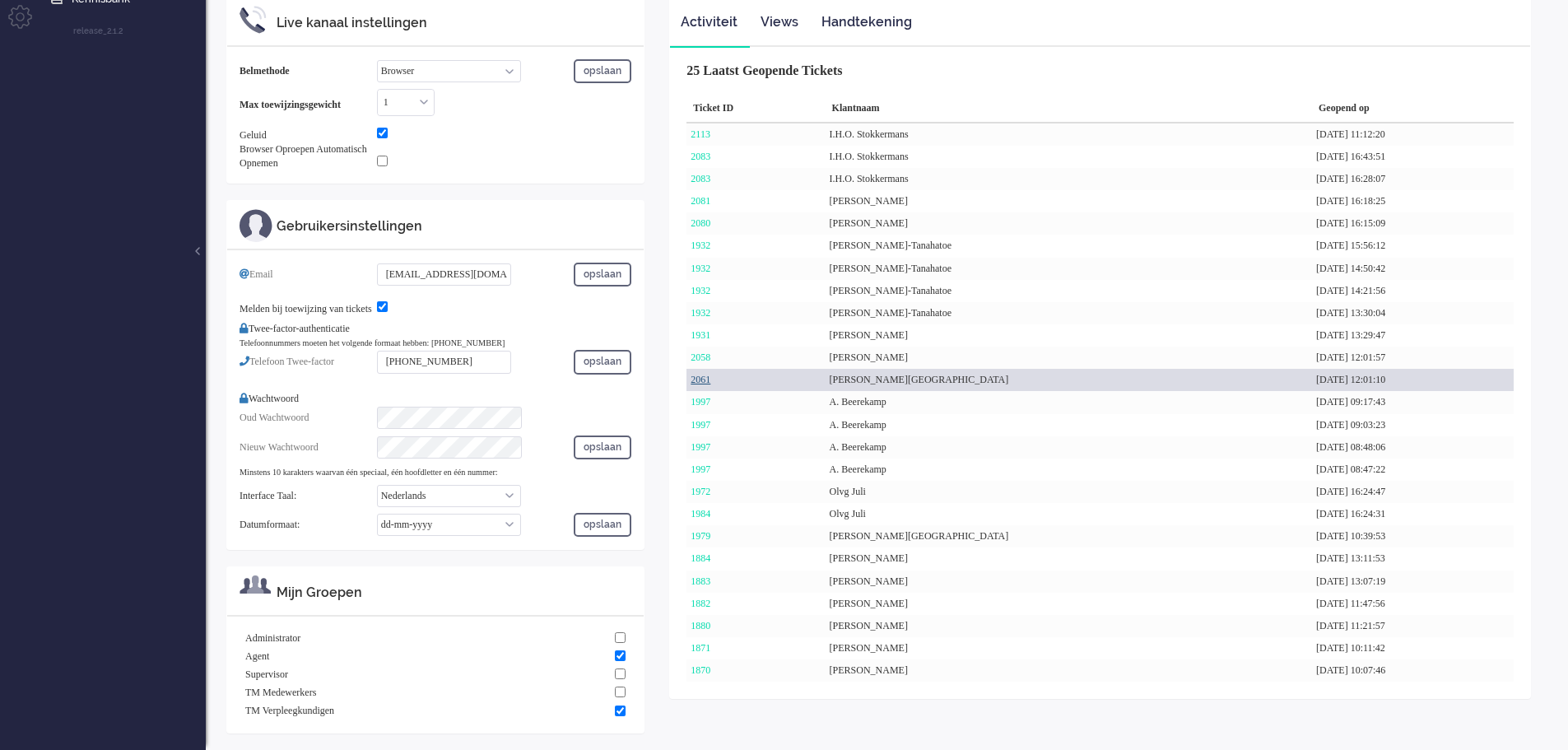 click on "2061" at bounding box center (700, 380) 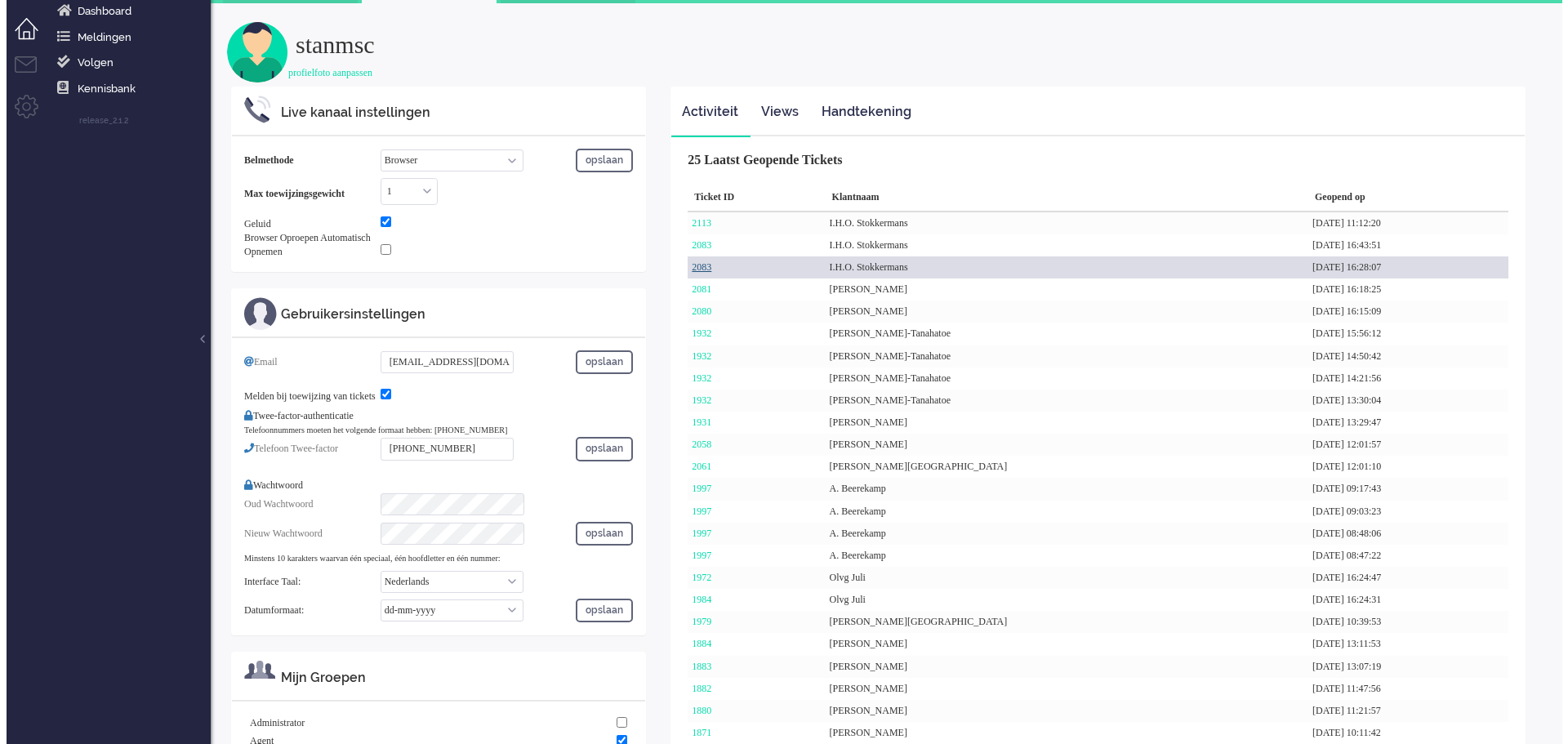 scroll, scrollTop: 0, scrollLeft: 0, axis: both 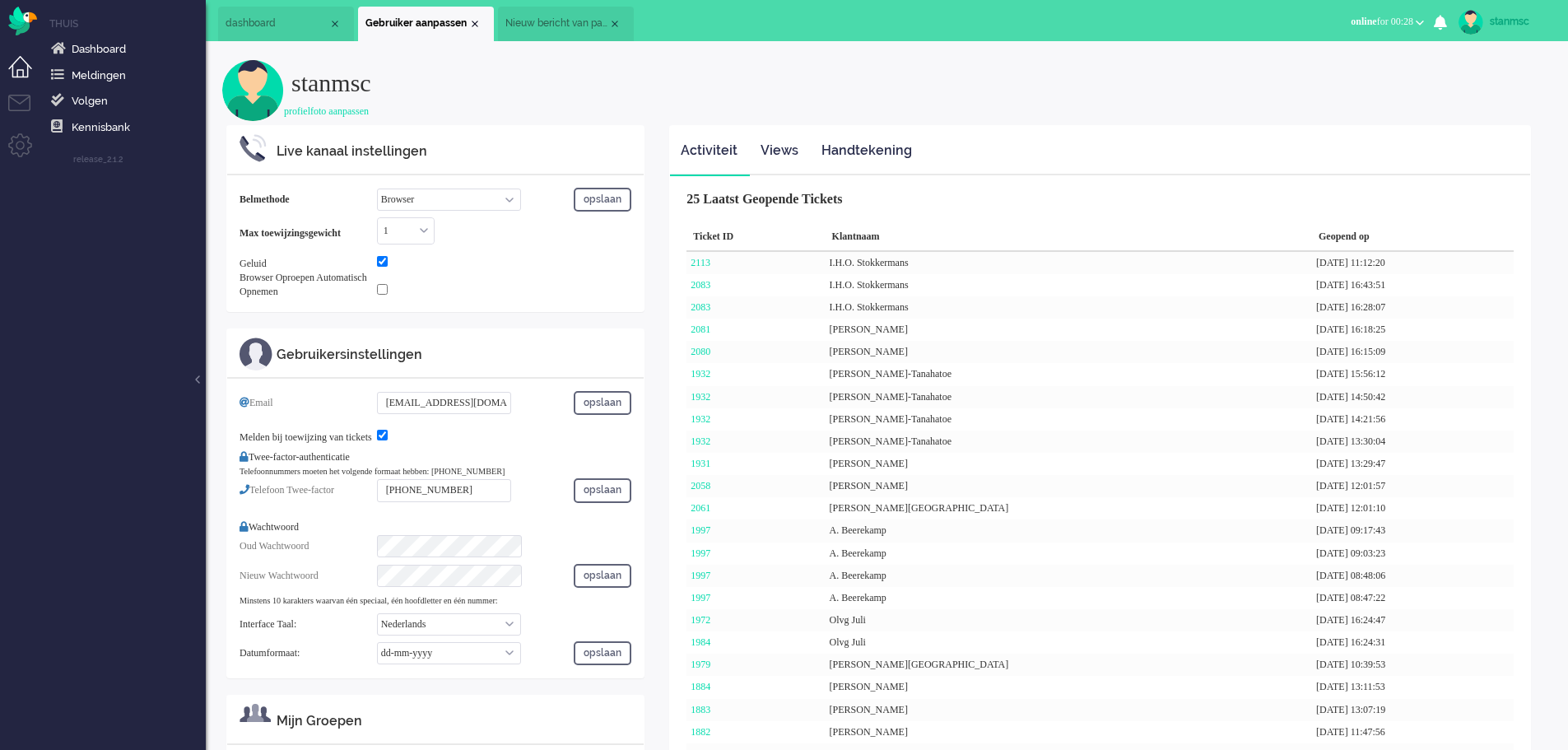 click on "Nieuw bericht van patiënt" at bounding box center (556, 23) 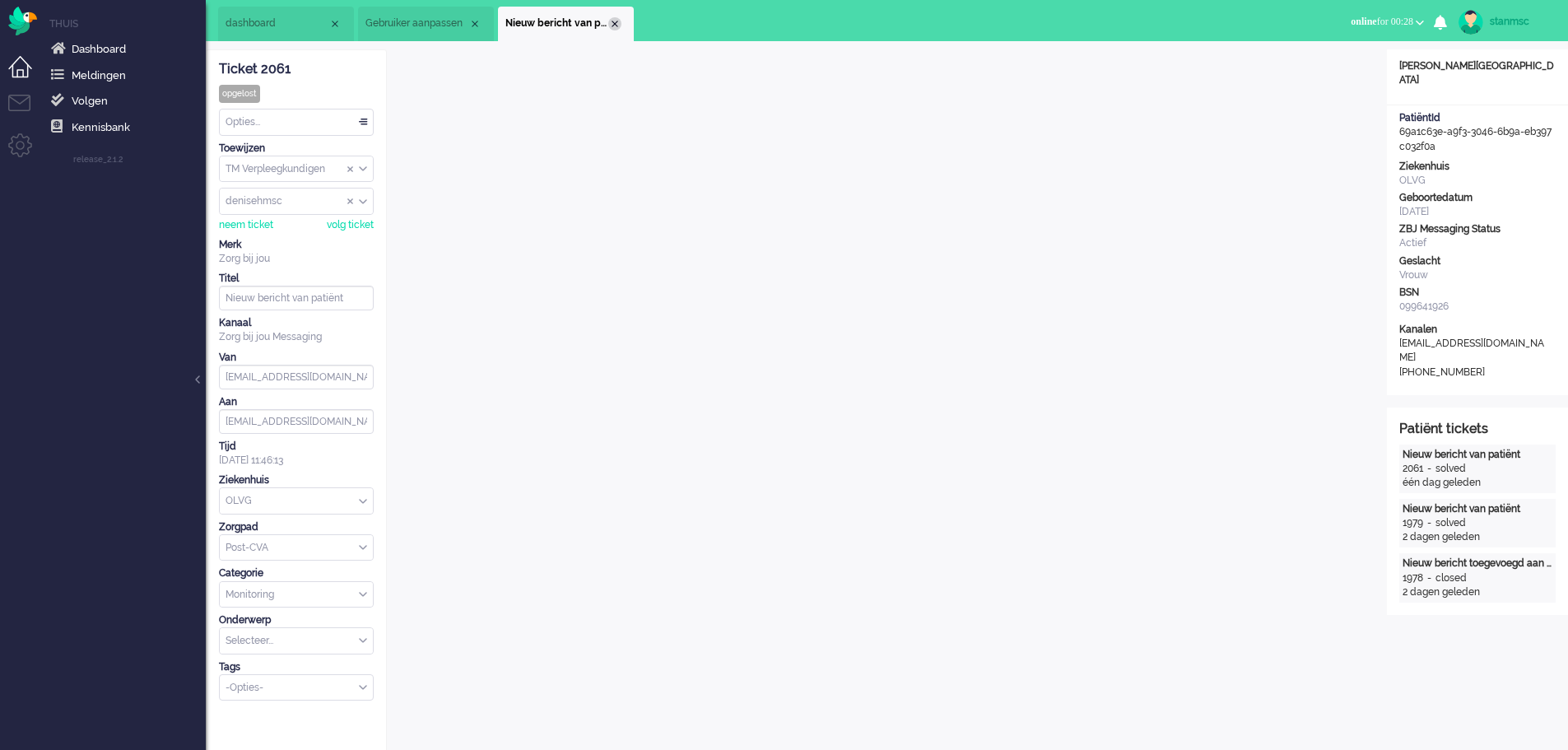 click at bounding box center (615, 24) 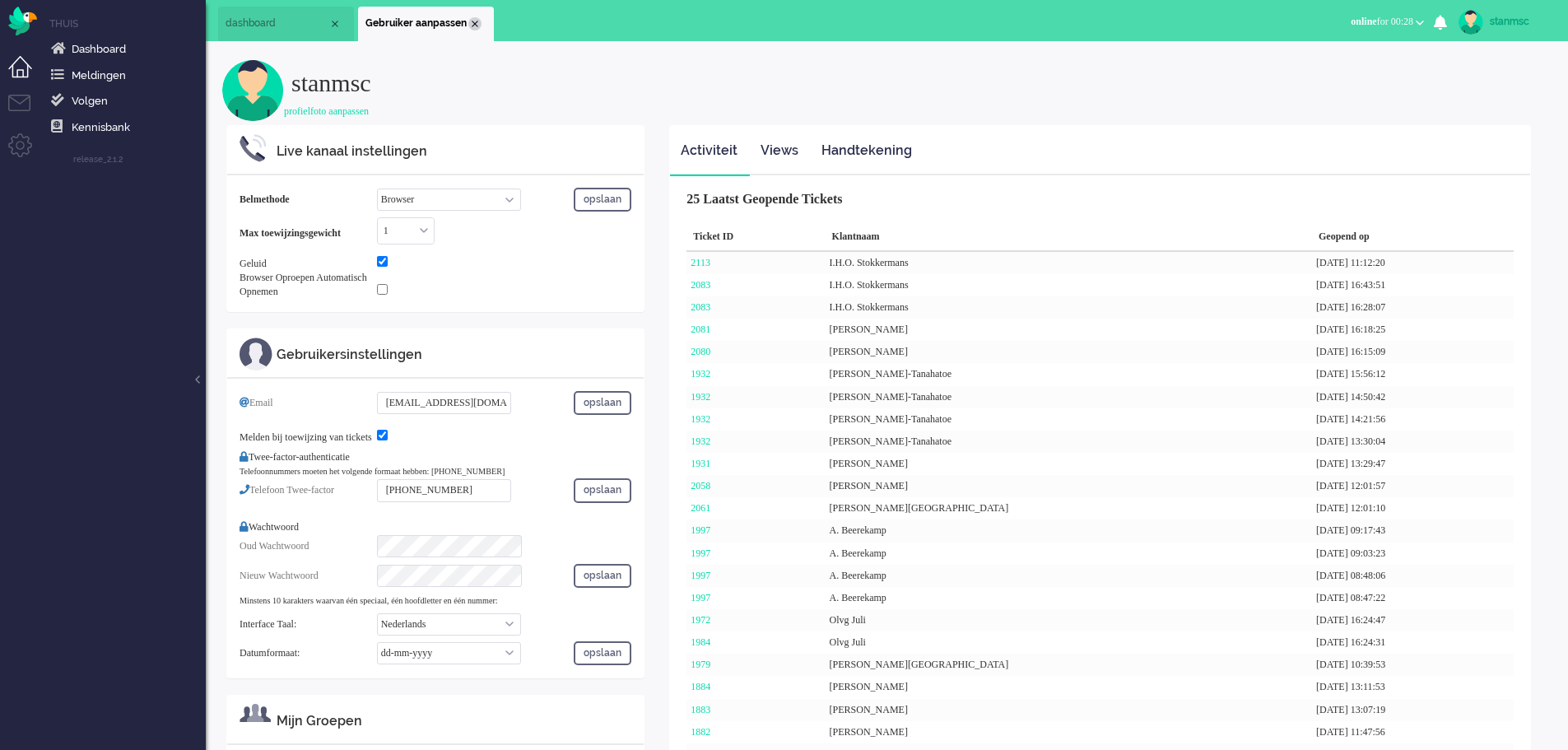 click at bounding box center [475, 24] 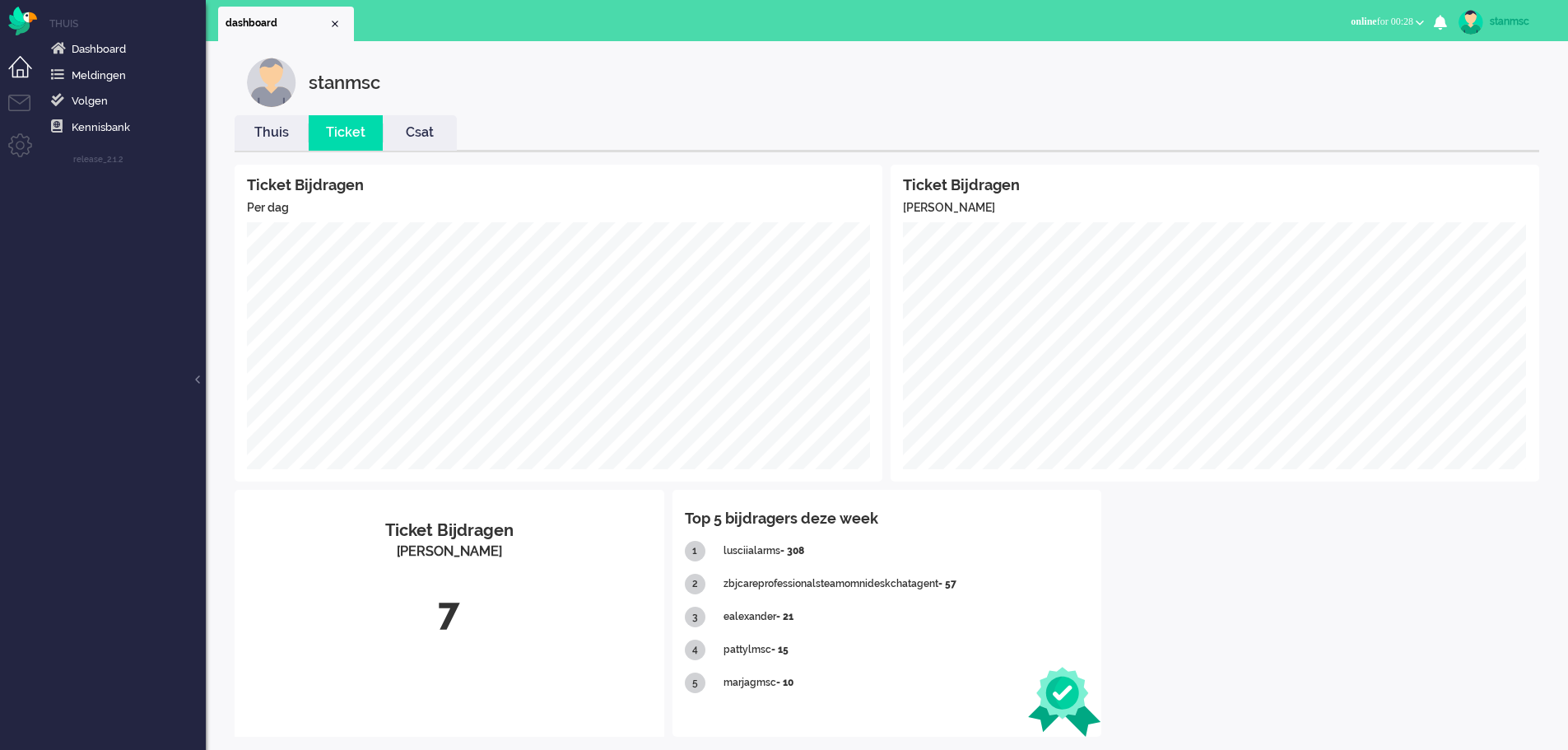 click on "Thuis" at bounding box center (272, 133) 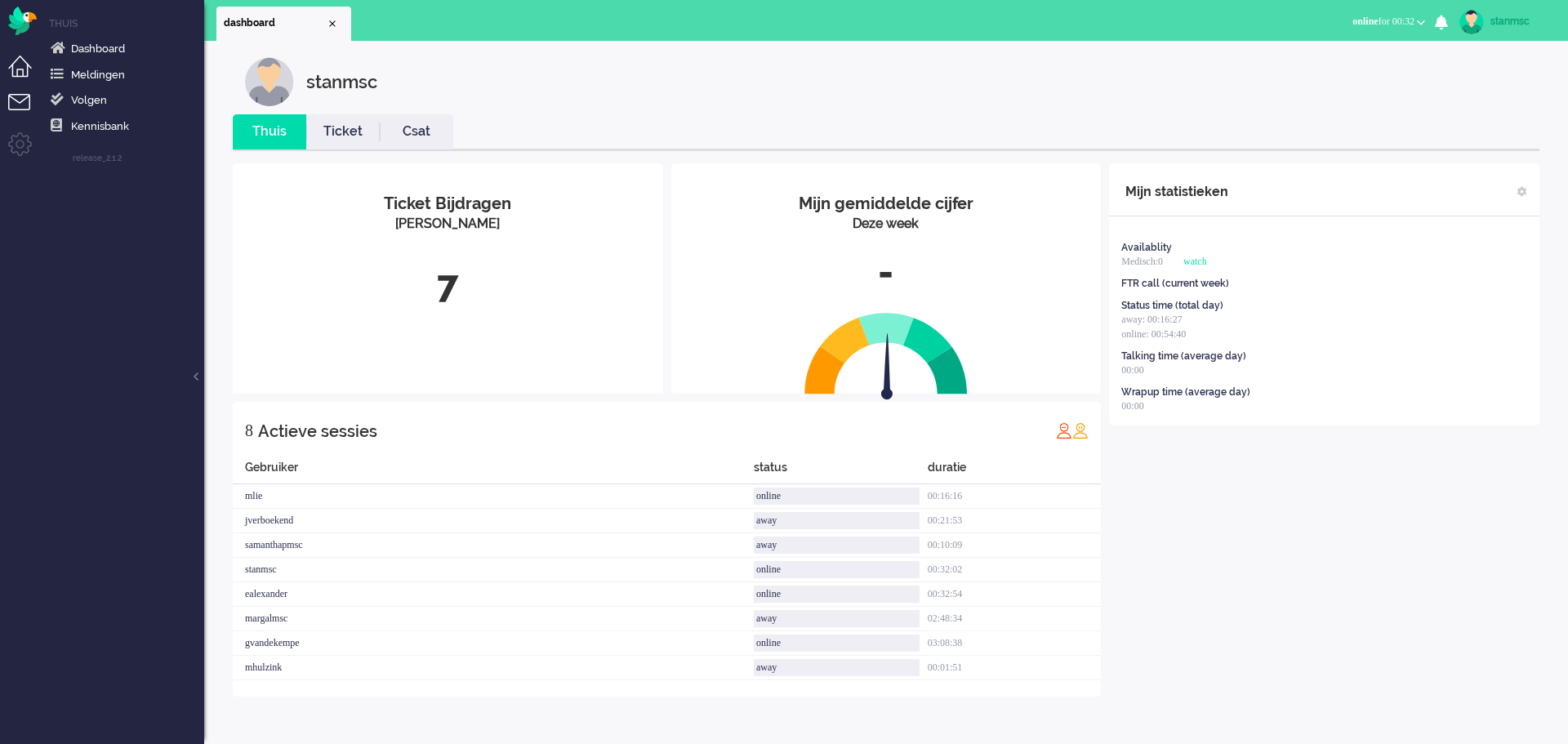 click at bounding box center (26, 112) 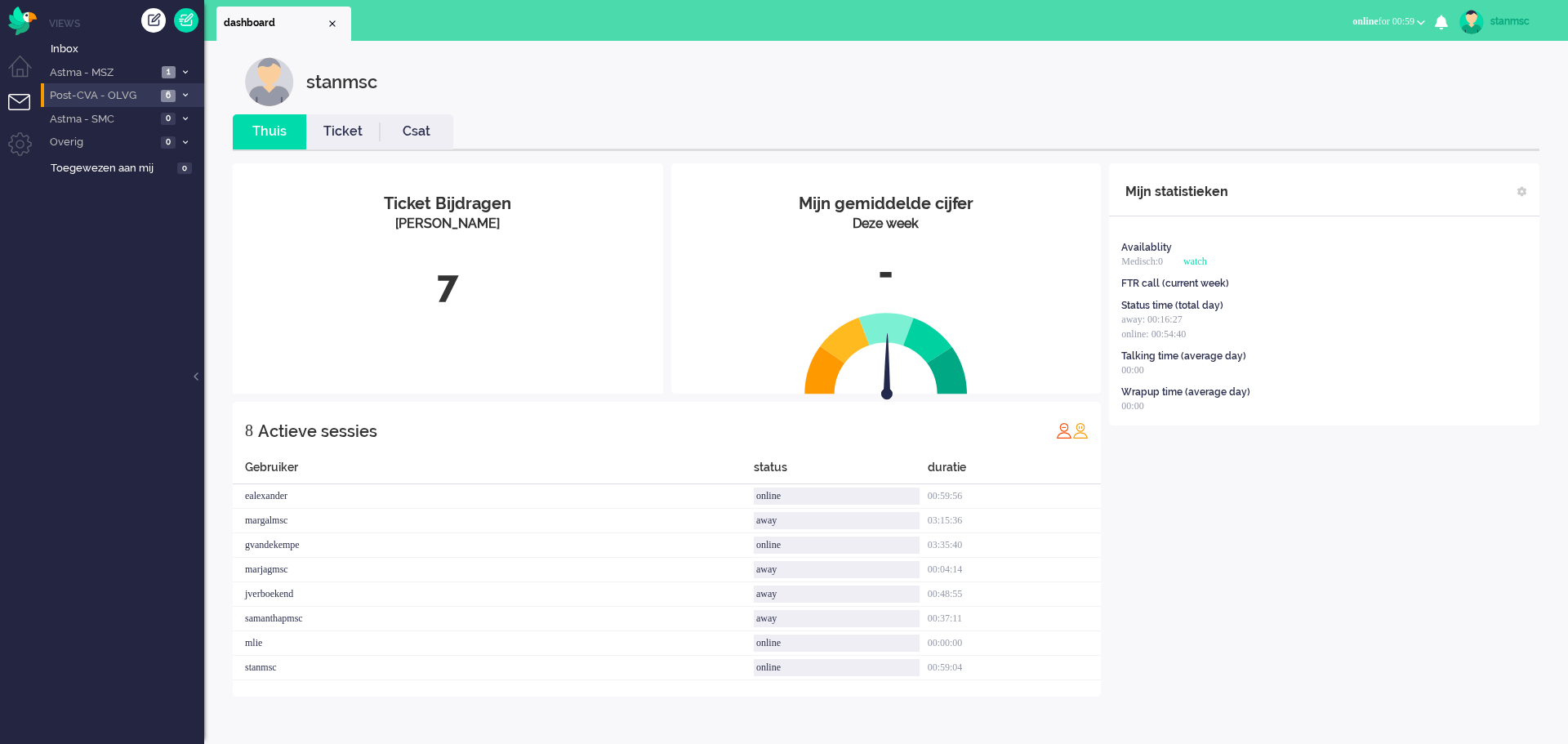 click on "Post-CVA - OLVG" at bounding box center [101, 96] 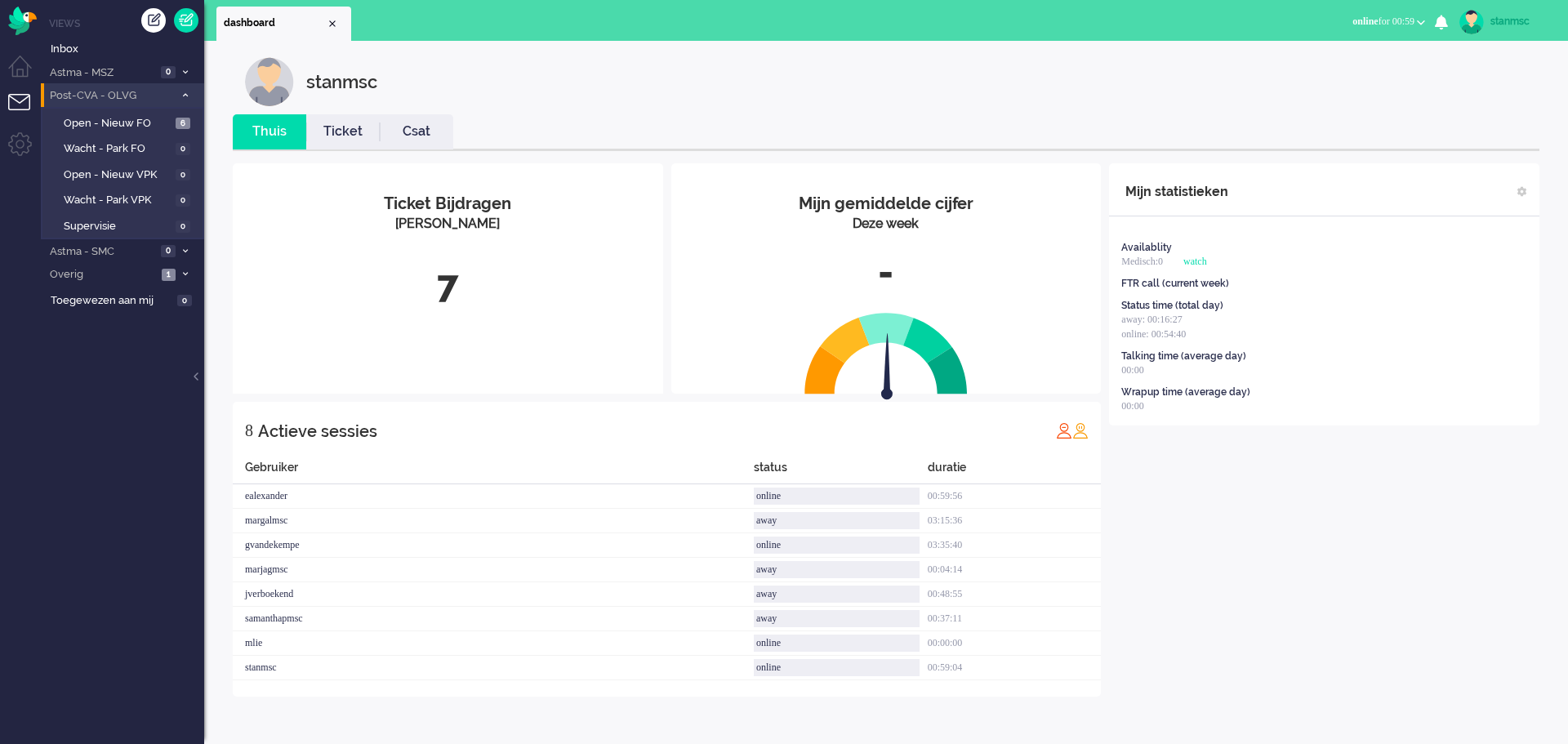 click on "Post-CVA - OLVG" at bounding box center (110, 96) 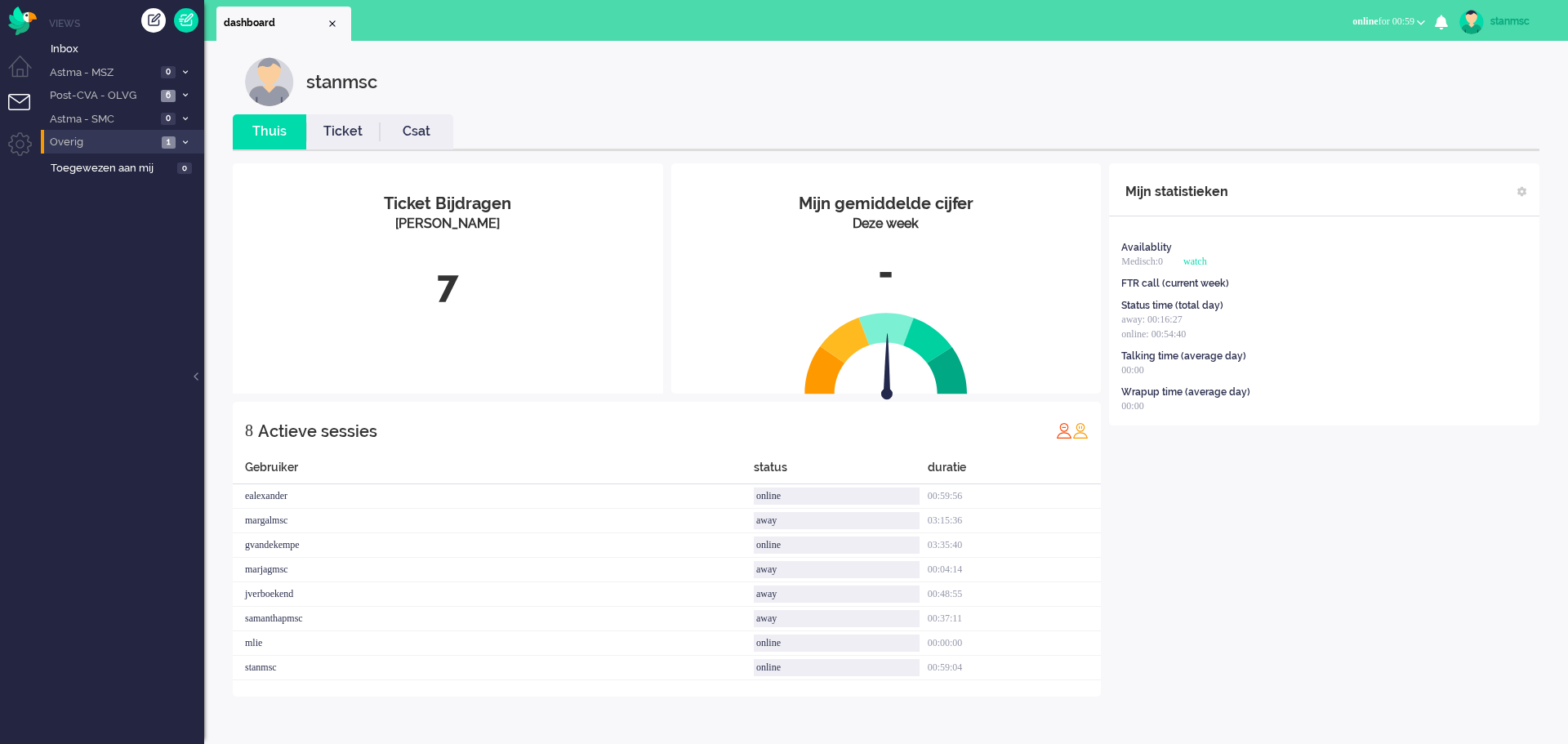 click on "Overig" at bounding box center (102, 142) 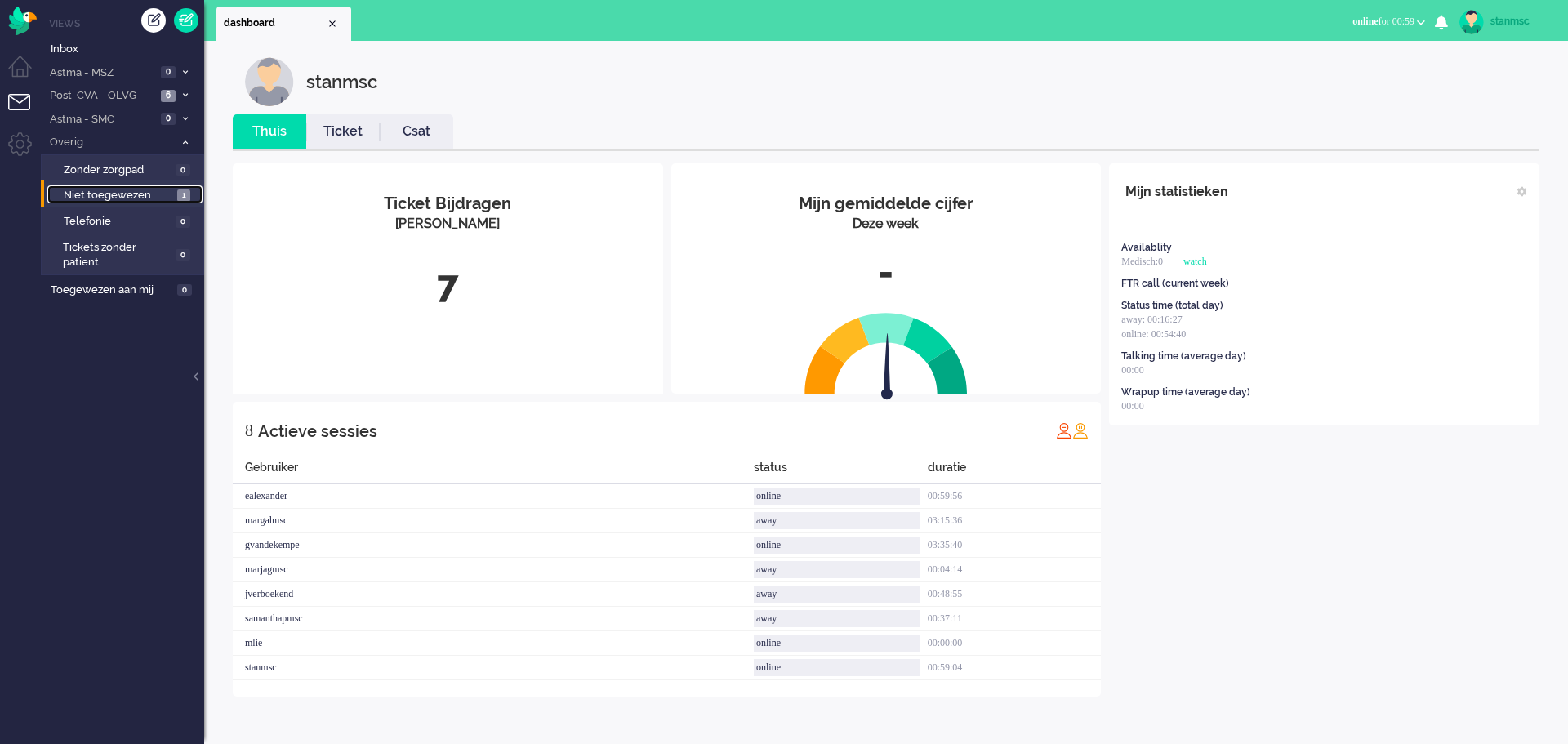 click on "Niet toegewezen" at bounding box center (118, 195) 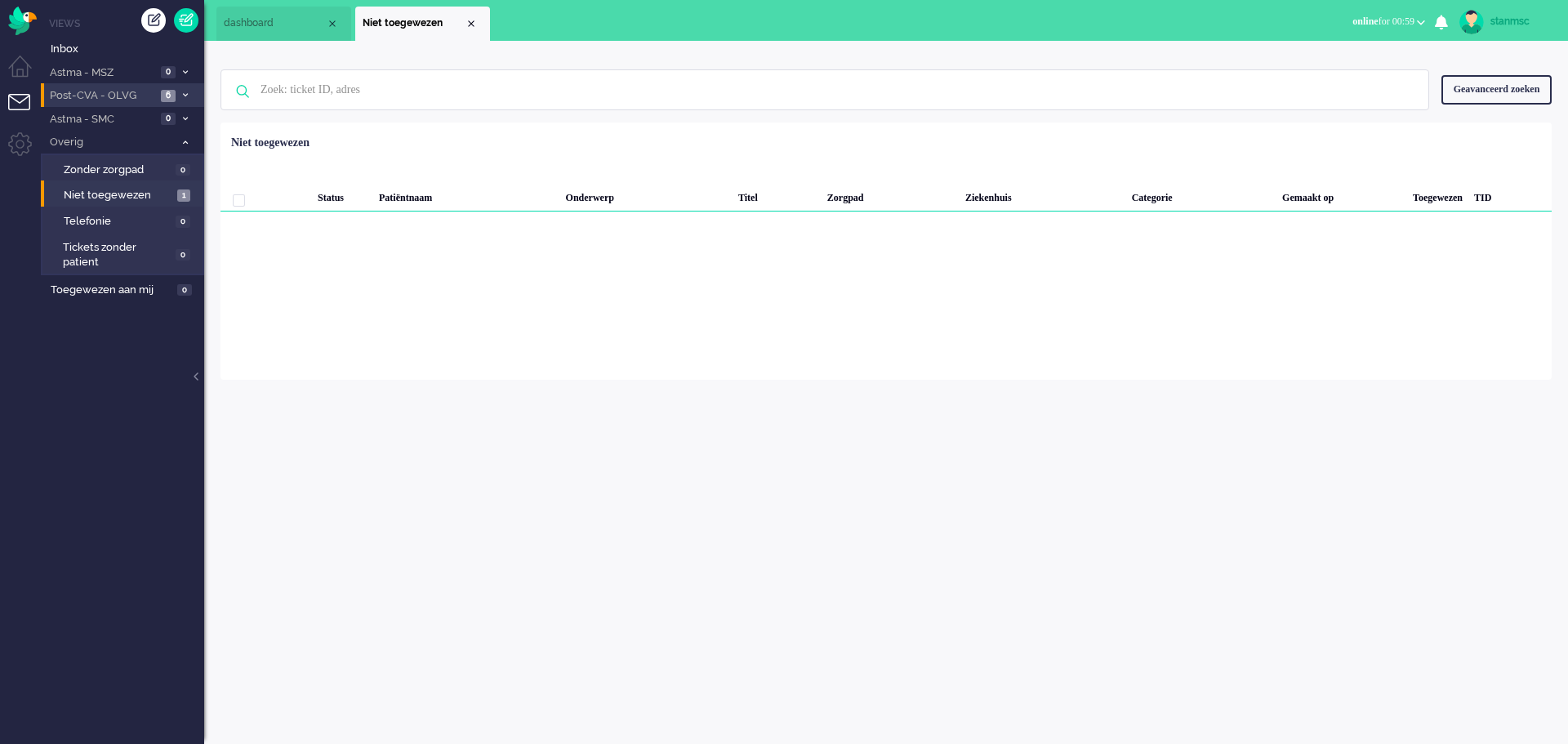 click on "Post-CVA - OLVG" at bounding box center [101, 96] 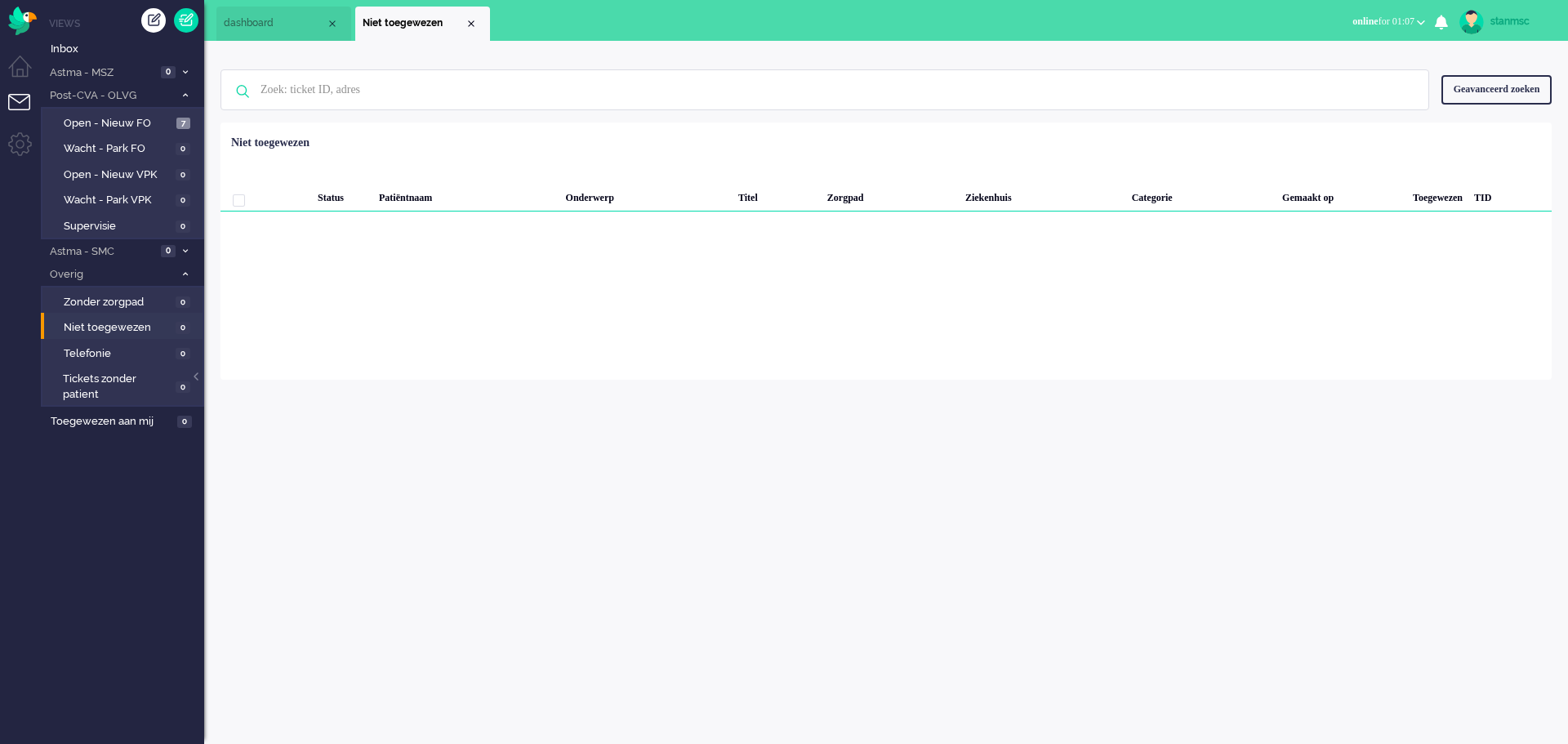 click at bounding box center [1421, 22] 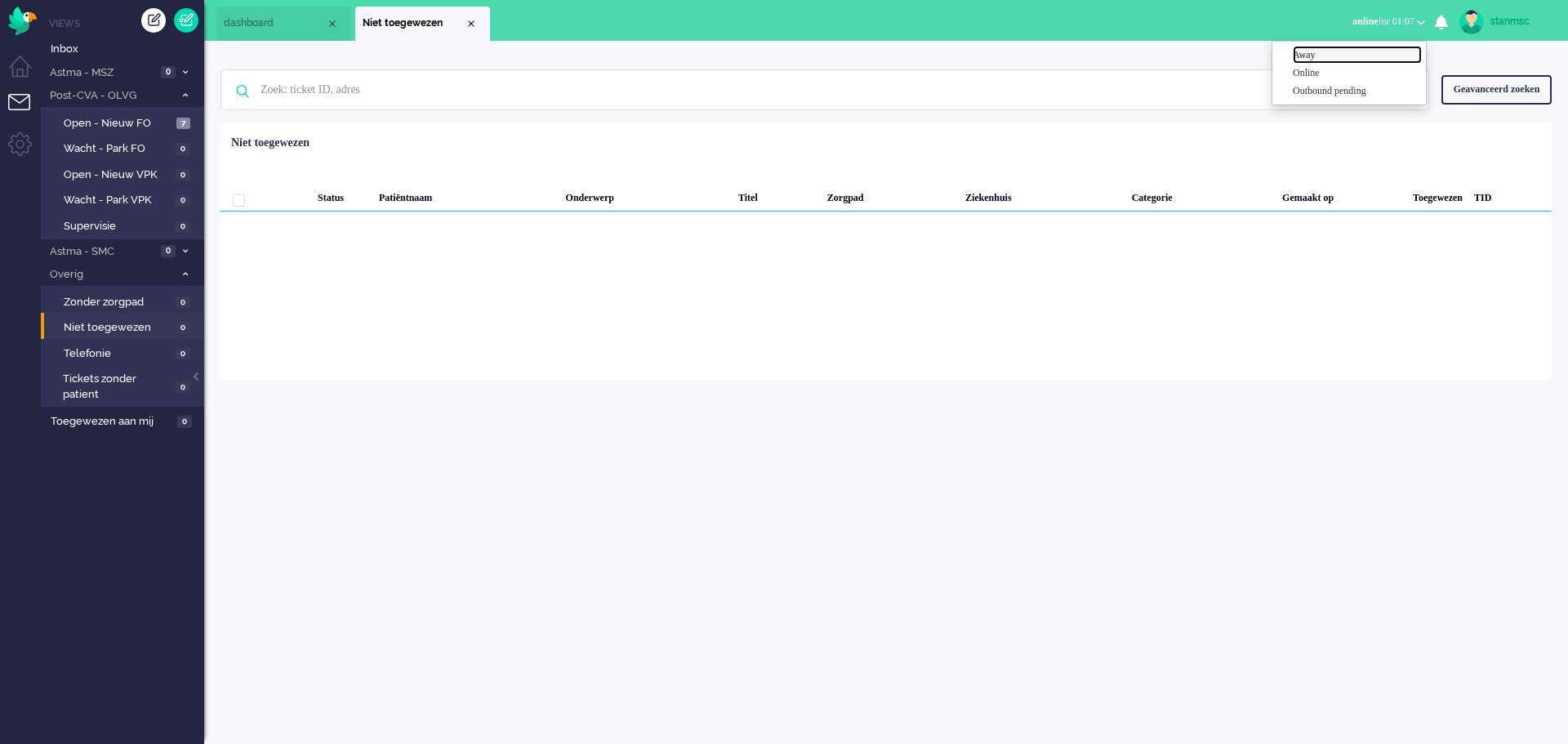 click on "Away" at bounding box center [1357, 55] 